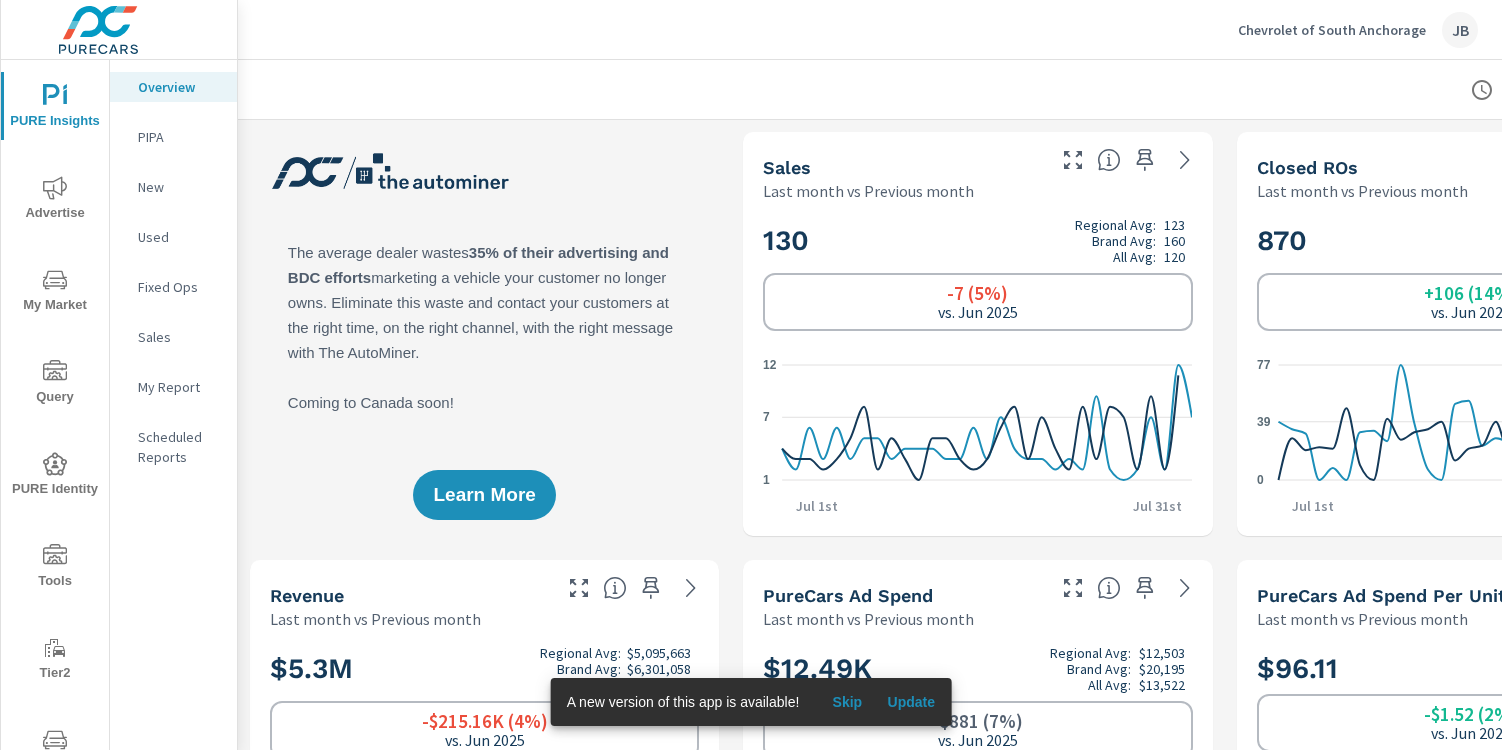 scroll, scrollTop: 0, scrollLeft: 0, axis: both 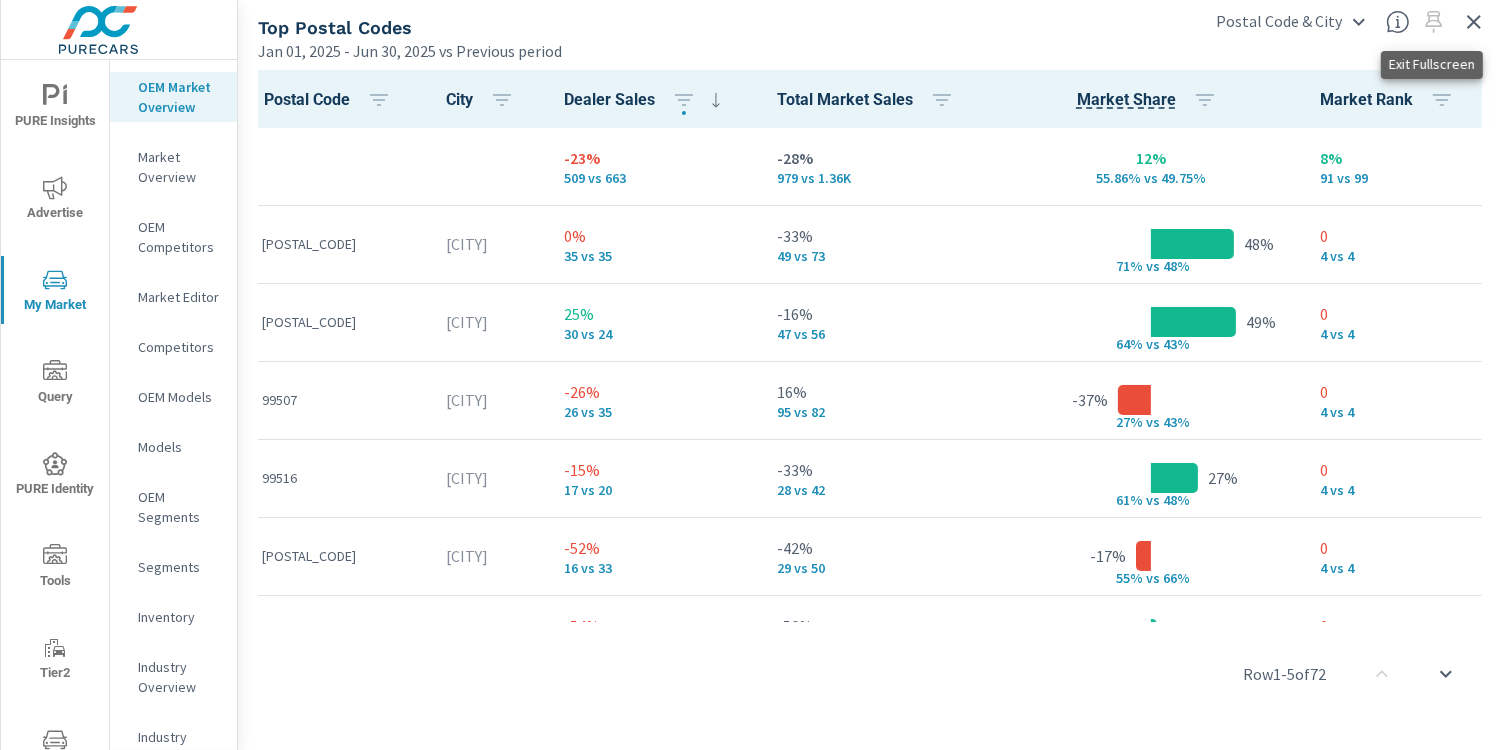 click 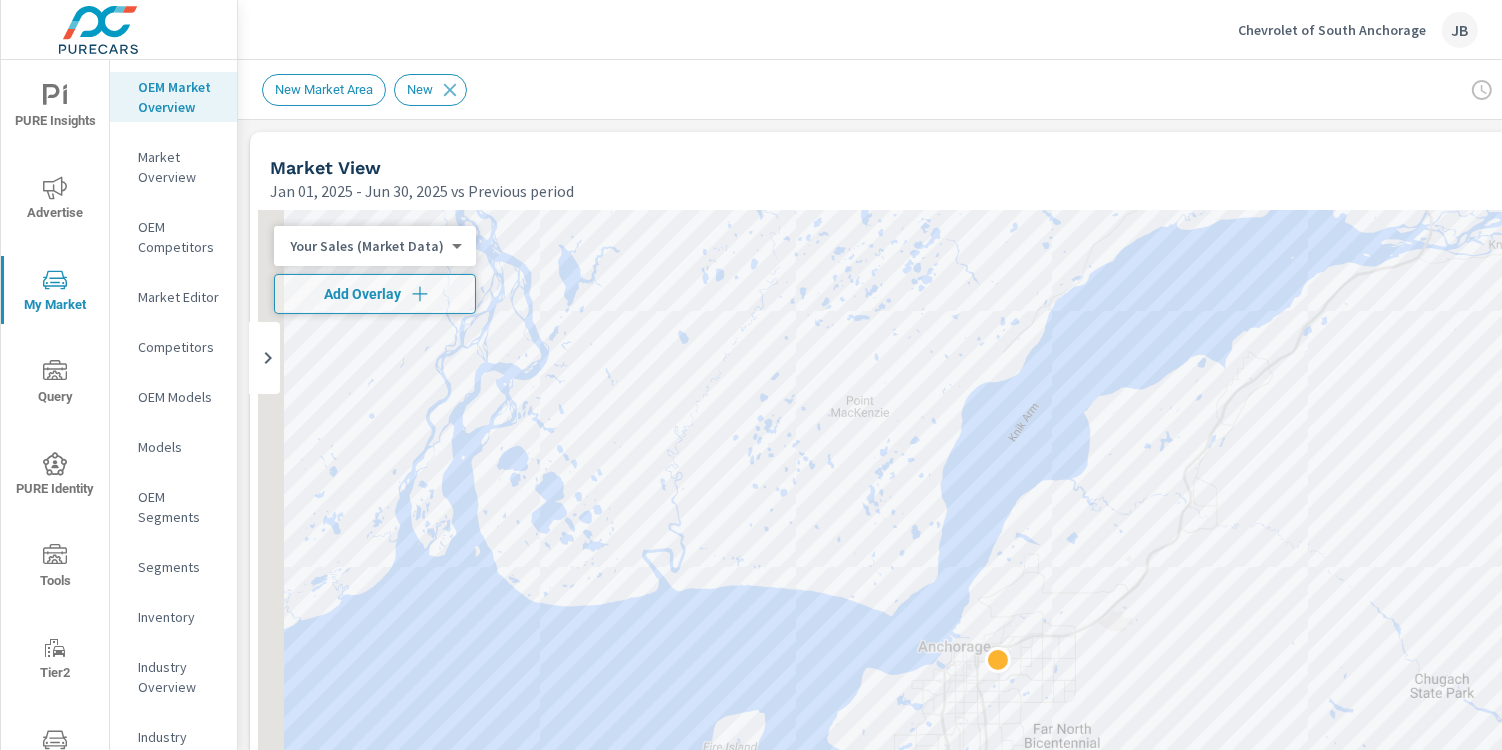 scroll, scrollTop: 1, scrollLeft: 0, axis: vertical 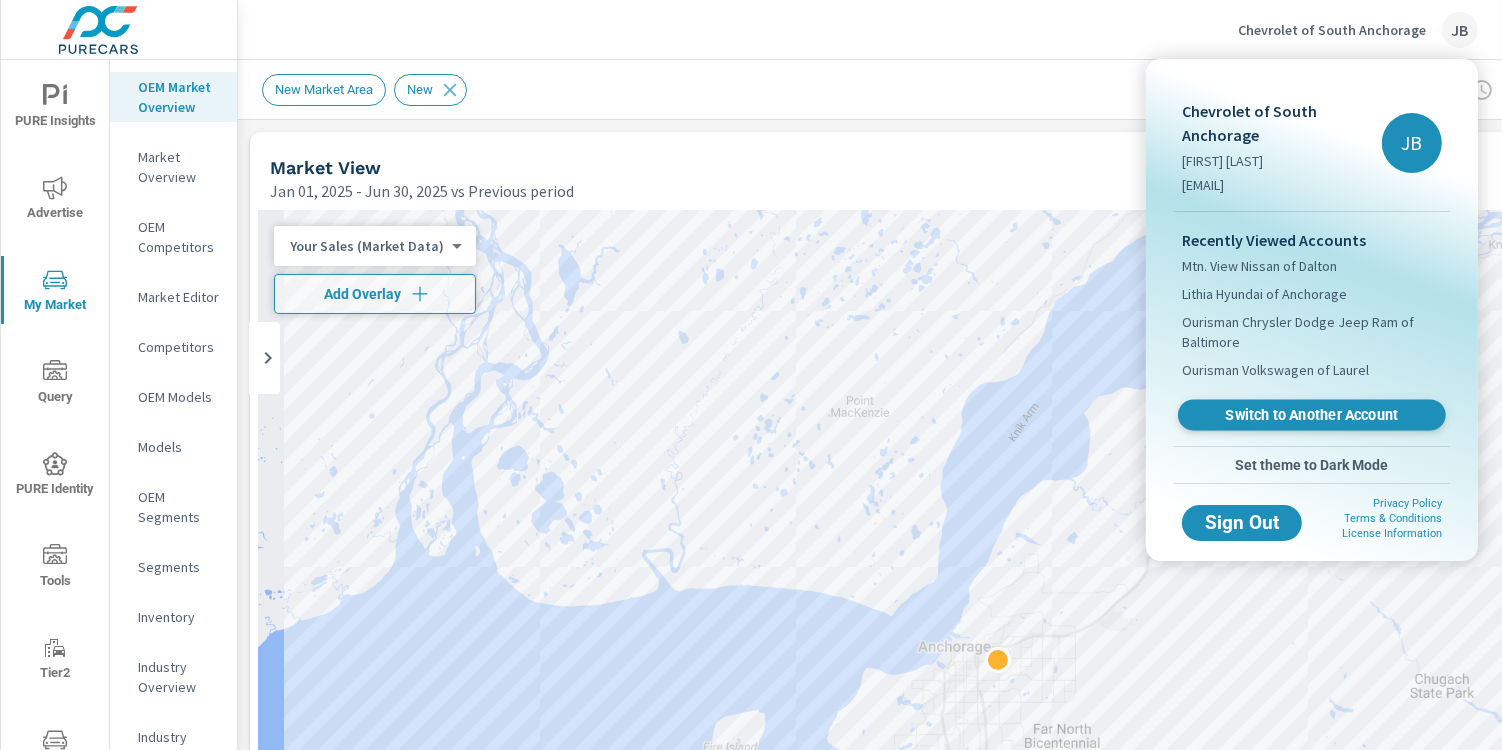 click on "Switch to Another Account" at bounding box center [1311, 415] 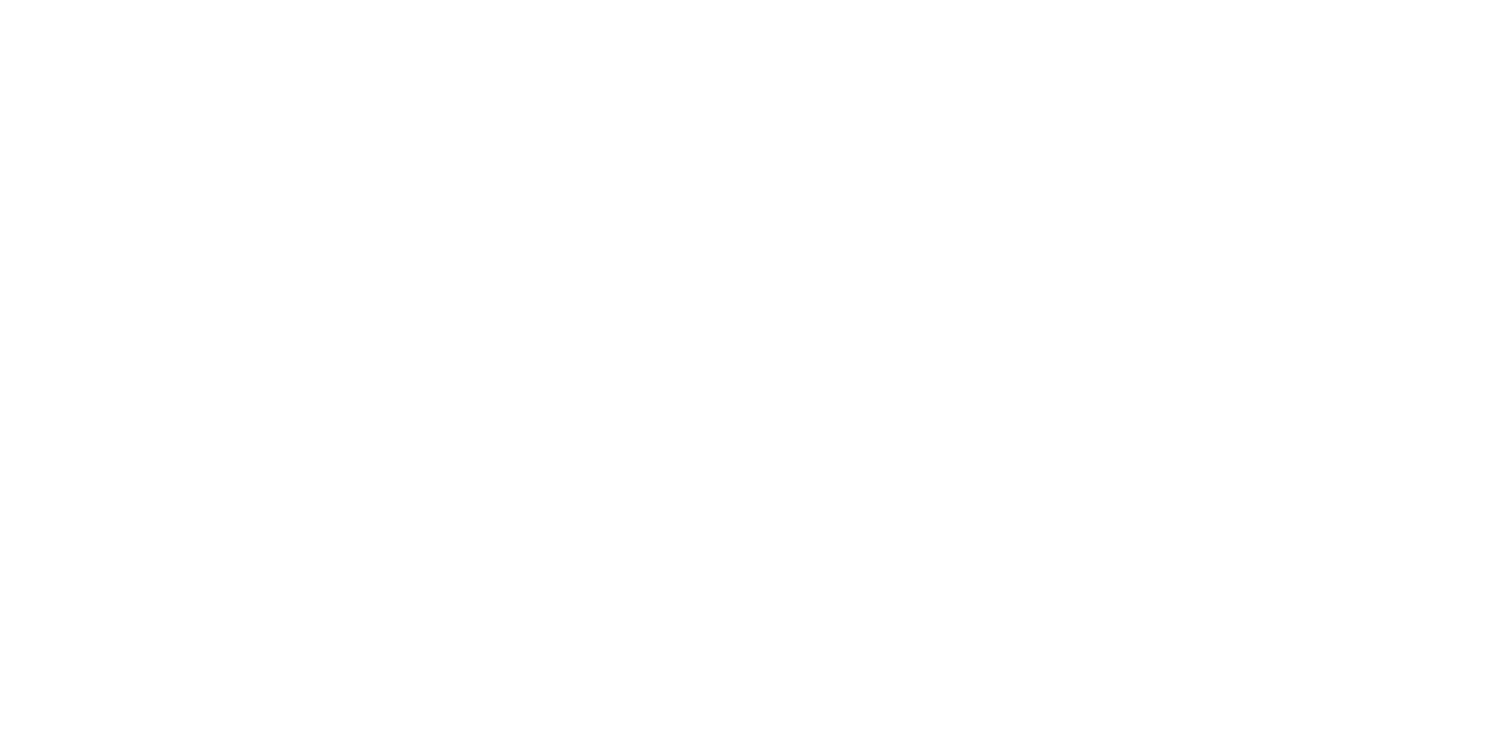 scroll, scrollTop: 0, scrollLeft: 0, axis: both 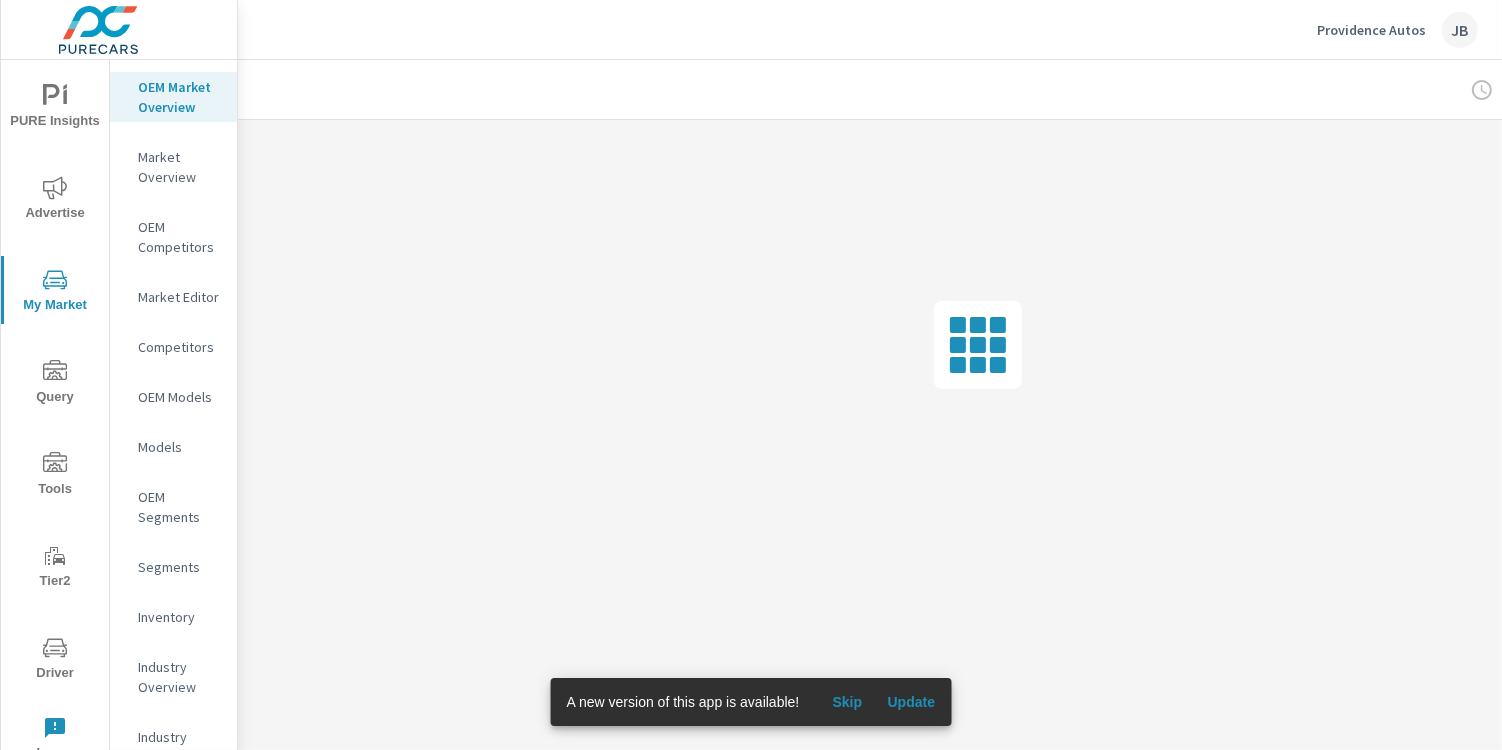 click on "Skip" at bounding box center [847, 702] 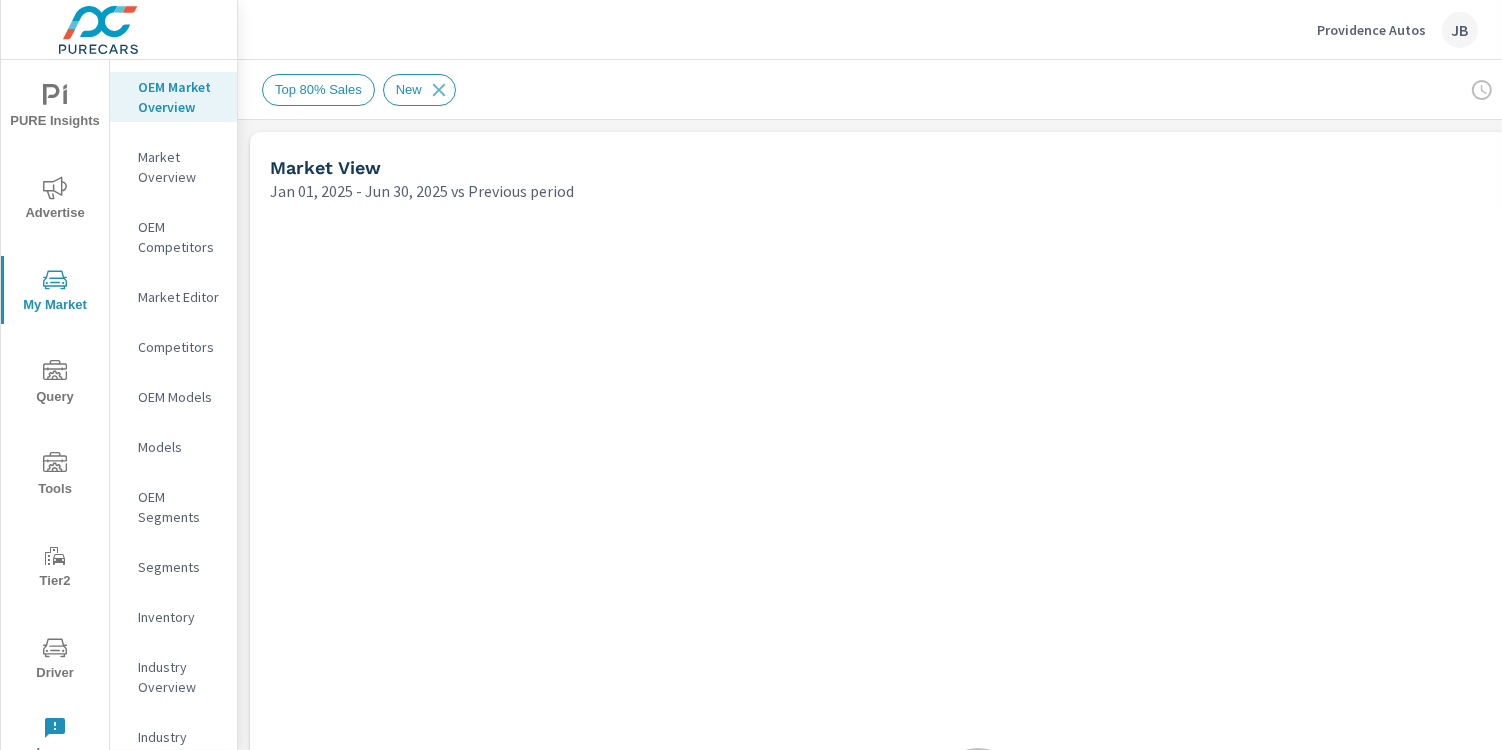 click on "Market Editor" at bounding box center (179, 297) 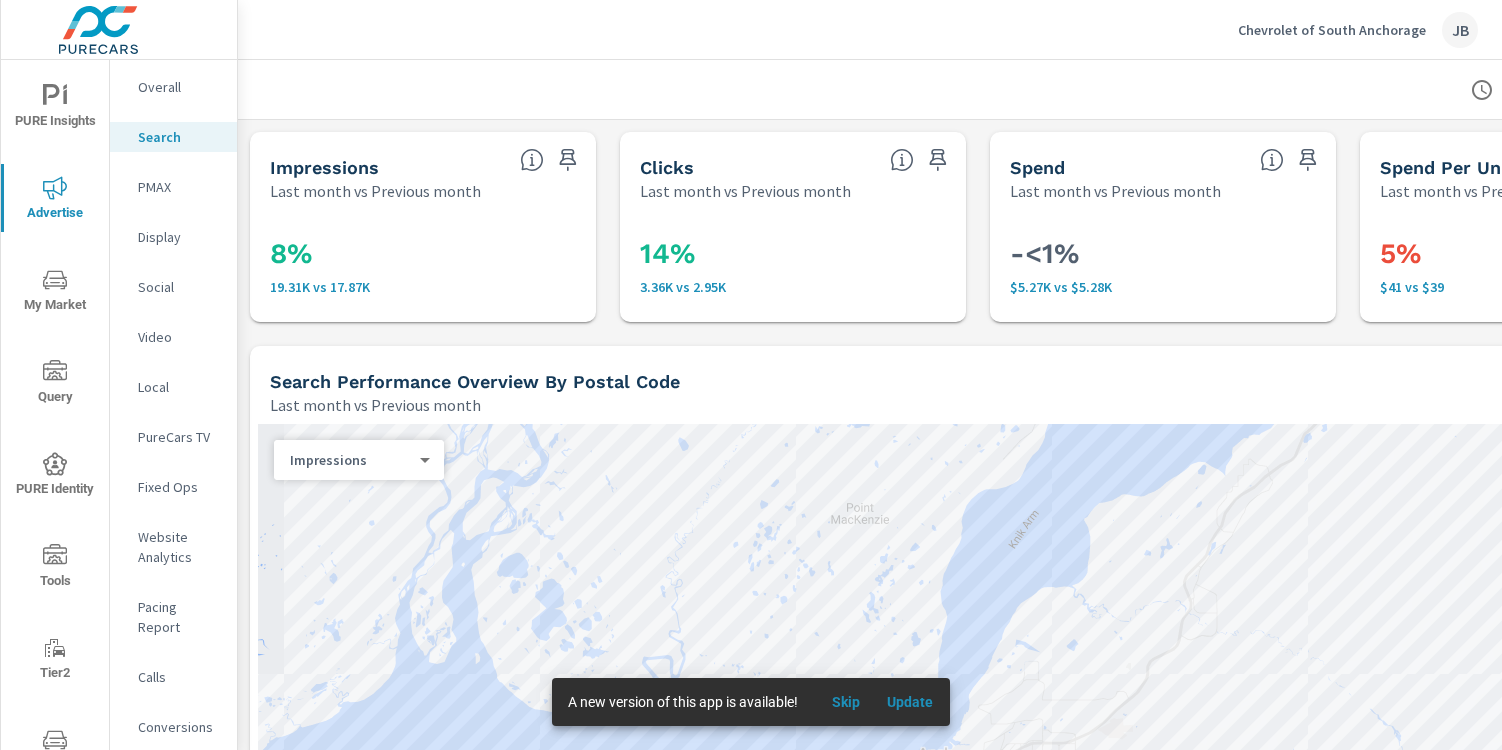 scroll, scrollTop: 0, scrollLeft: 0, axis: both 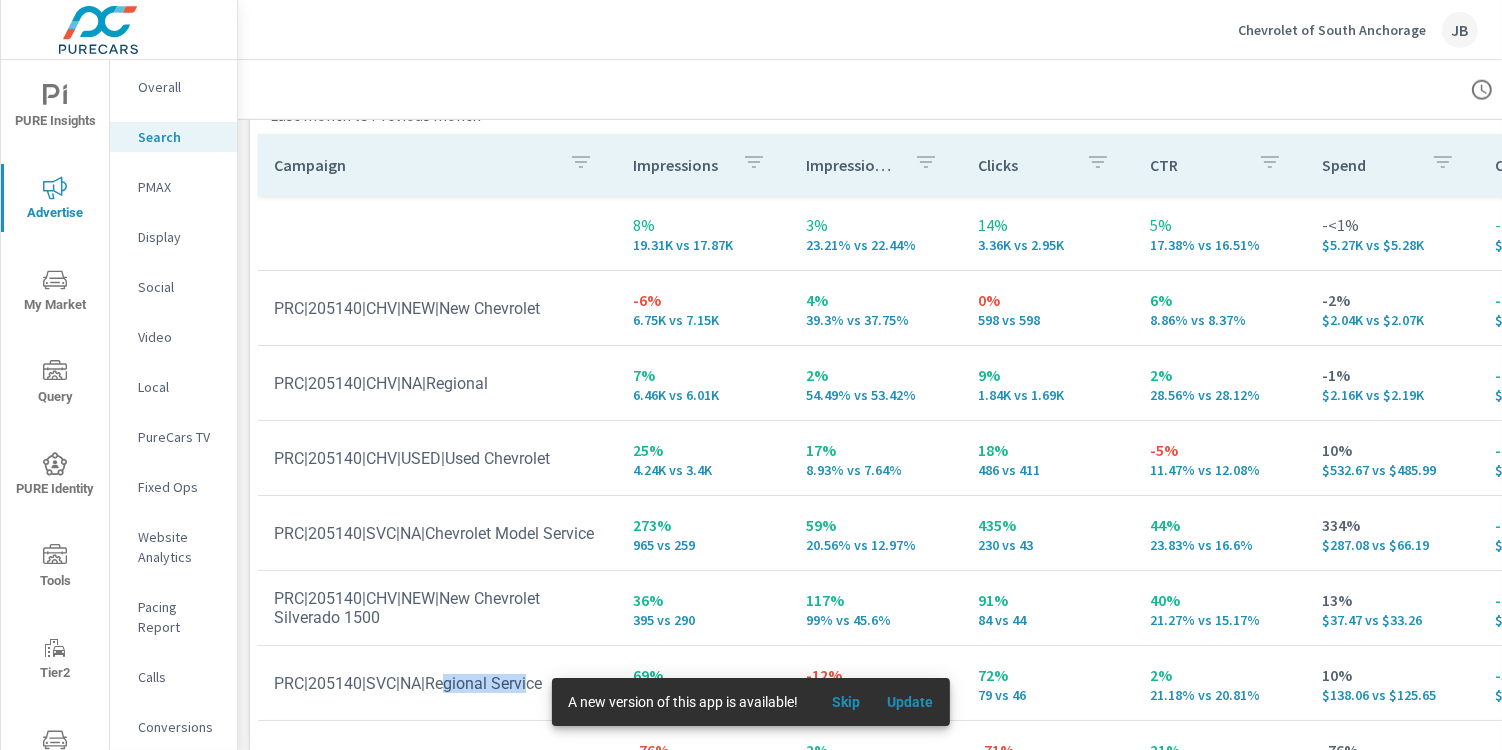 click on "Chevrolet of South Anchorage" at bounding box center [1332, 30] 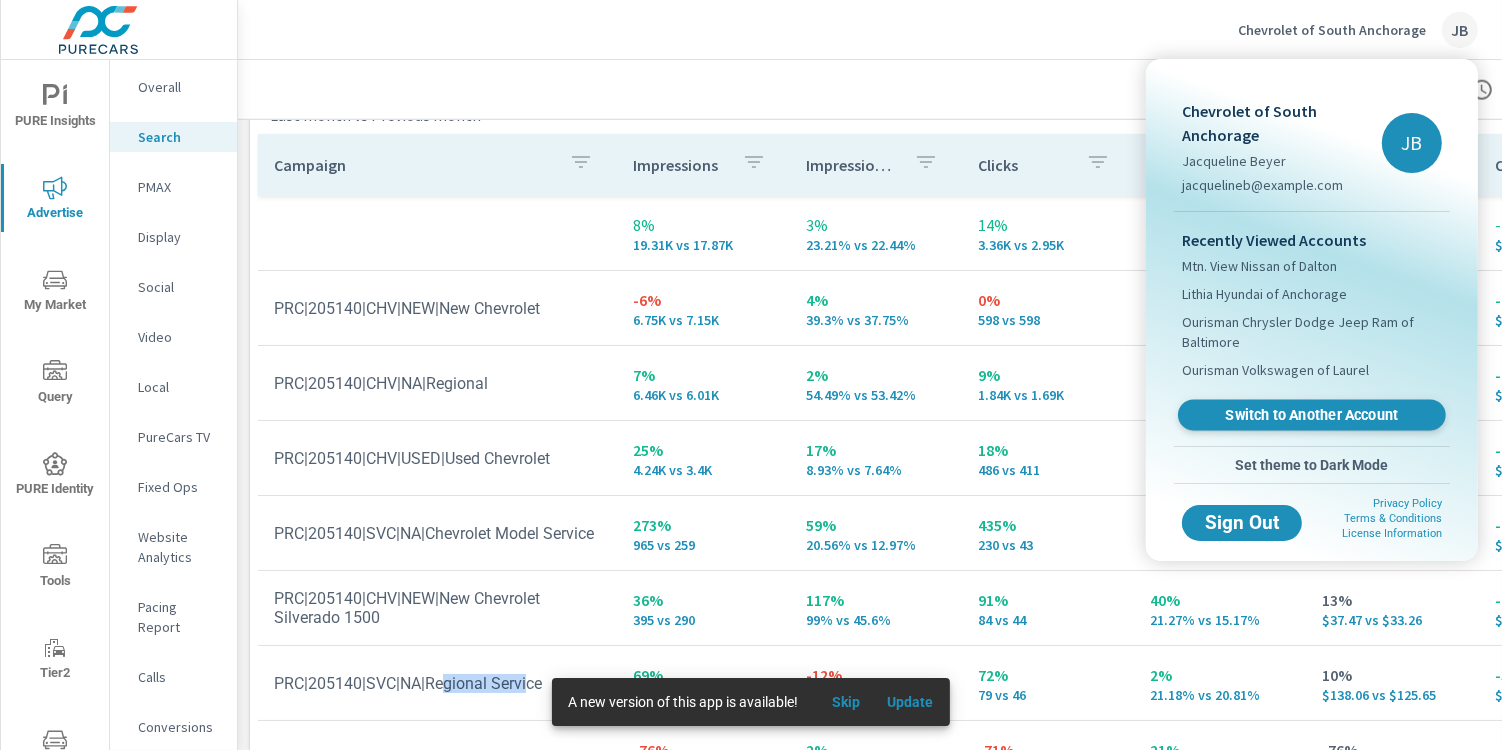 click on "Switch to Another Account" at bounding box center [1311, 415] 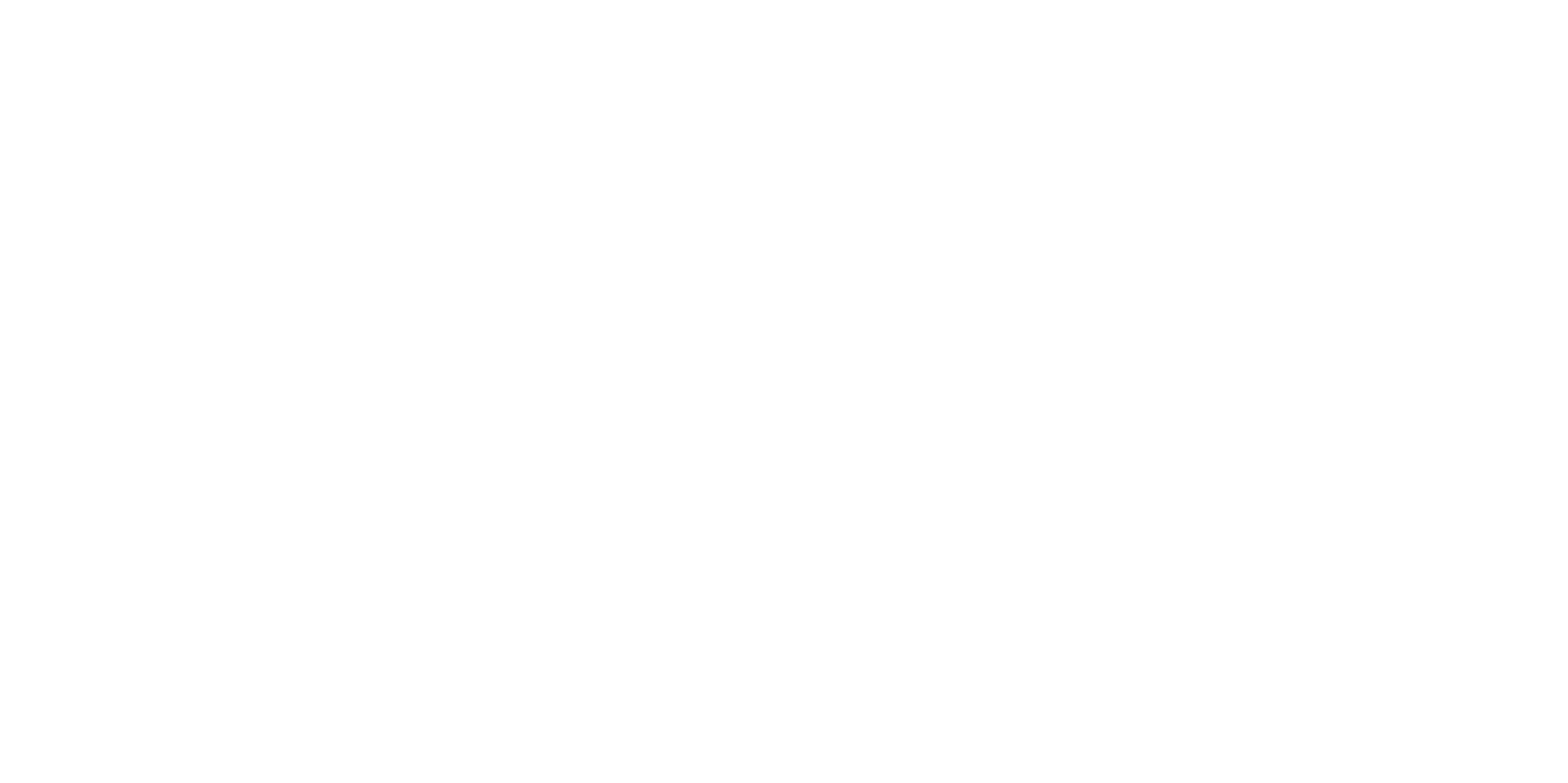 scroll, scrollTop: 0, scrollLeft: 0, axis: both 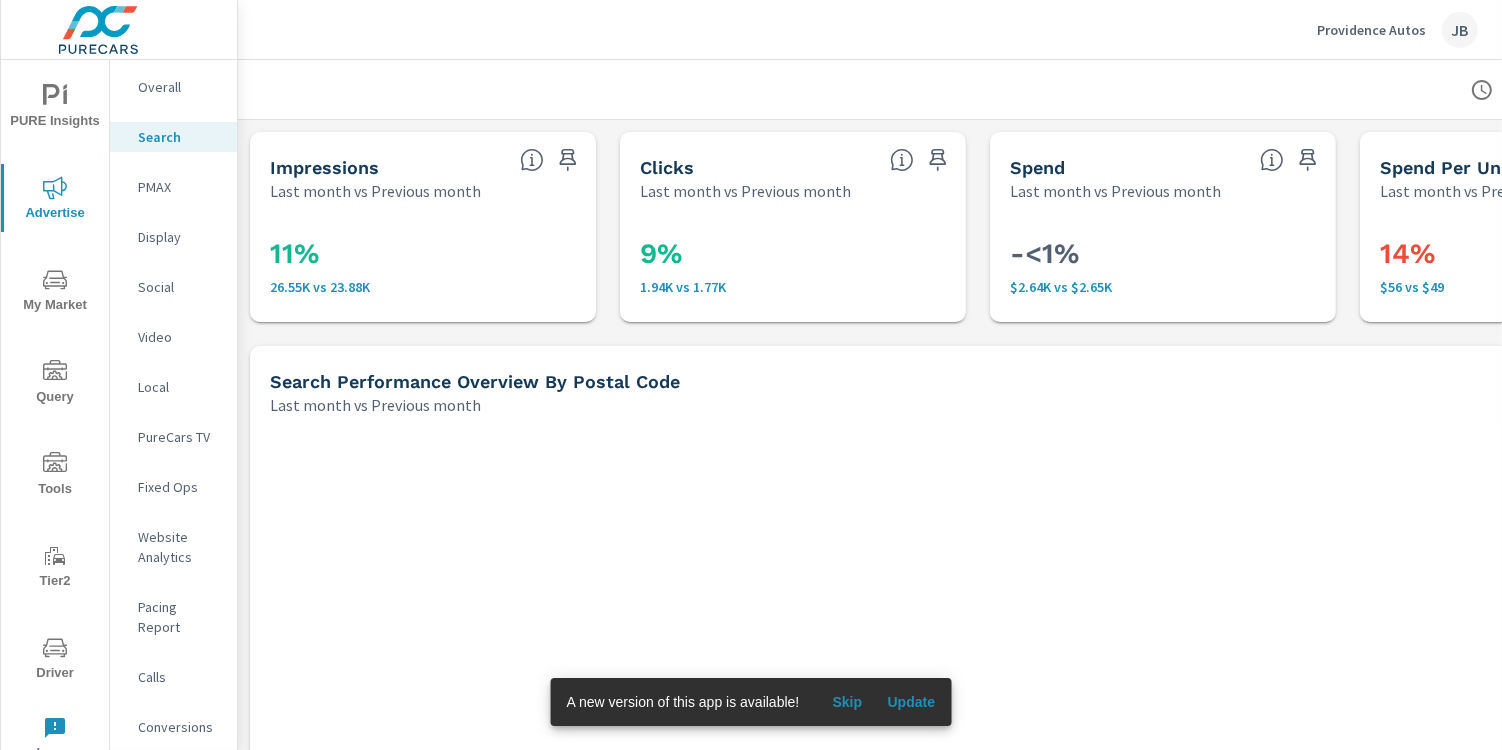 click on "Providence Autos JB" at bounding box center [870, 29] 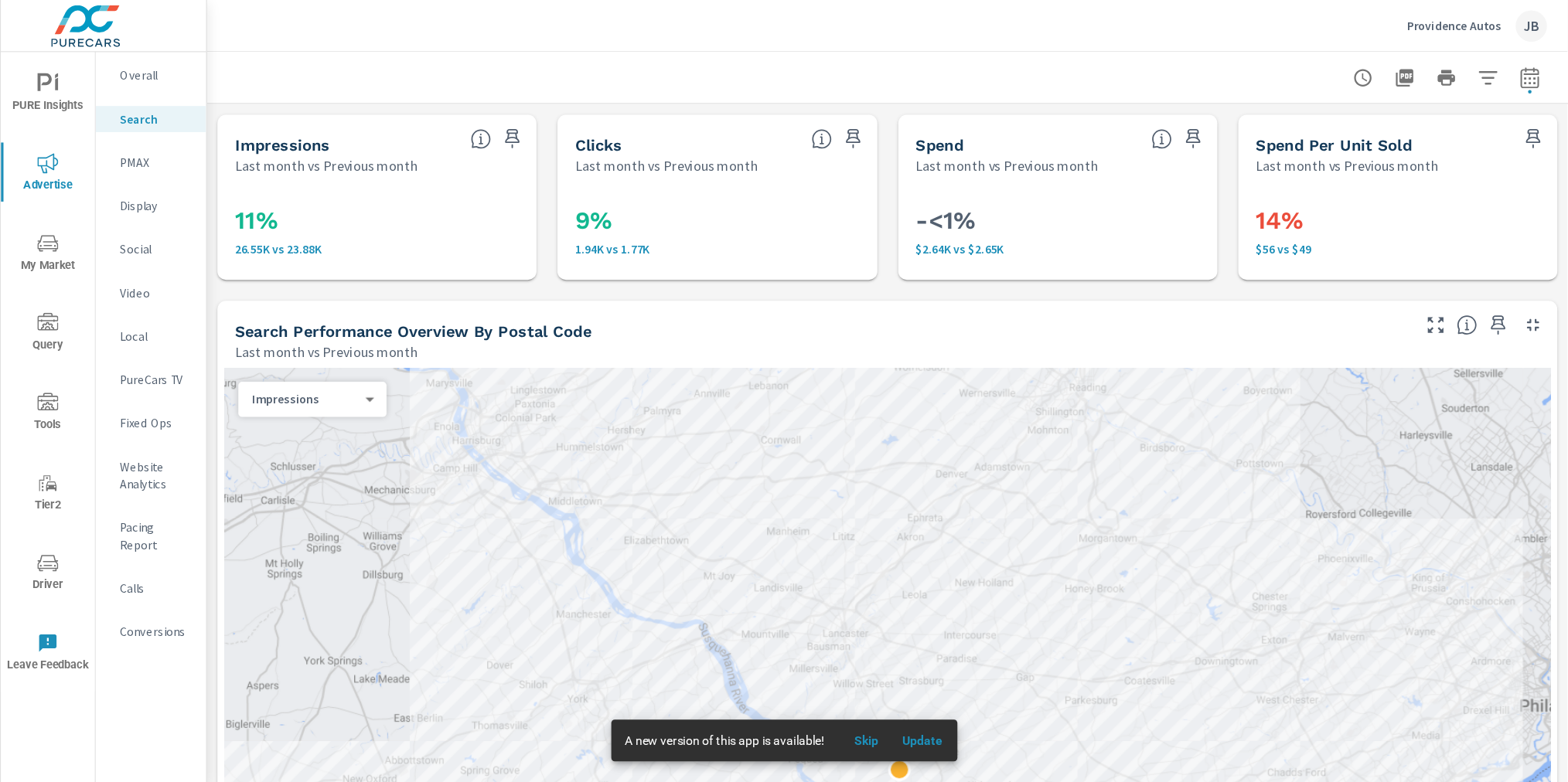 scroll, scrollTop: 223, scrollLeft: 0, axis: vertical 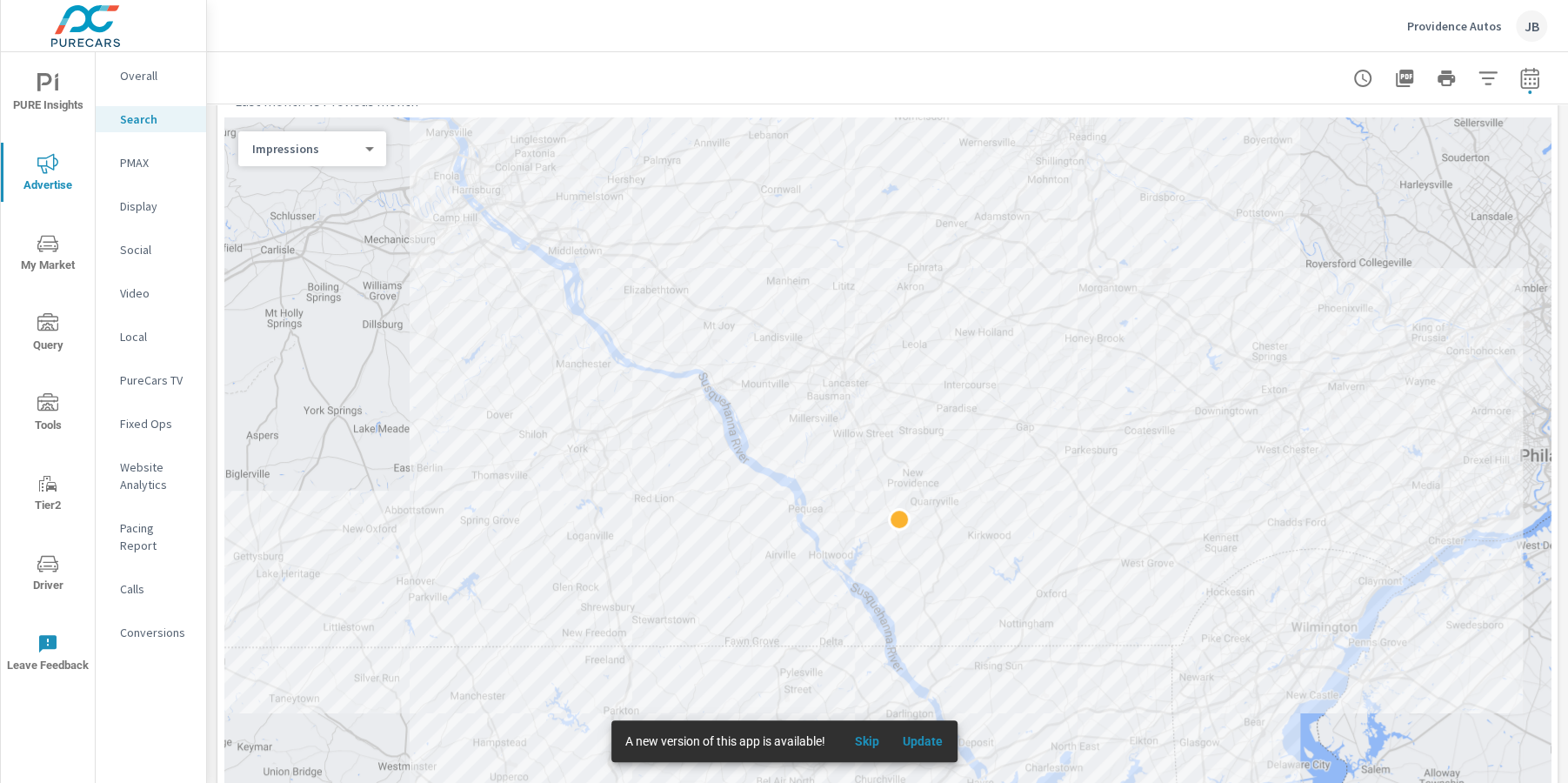 click on "PMAX" at bounding box center (156, 163) 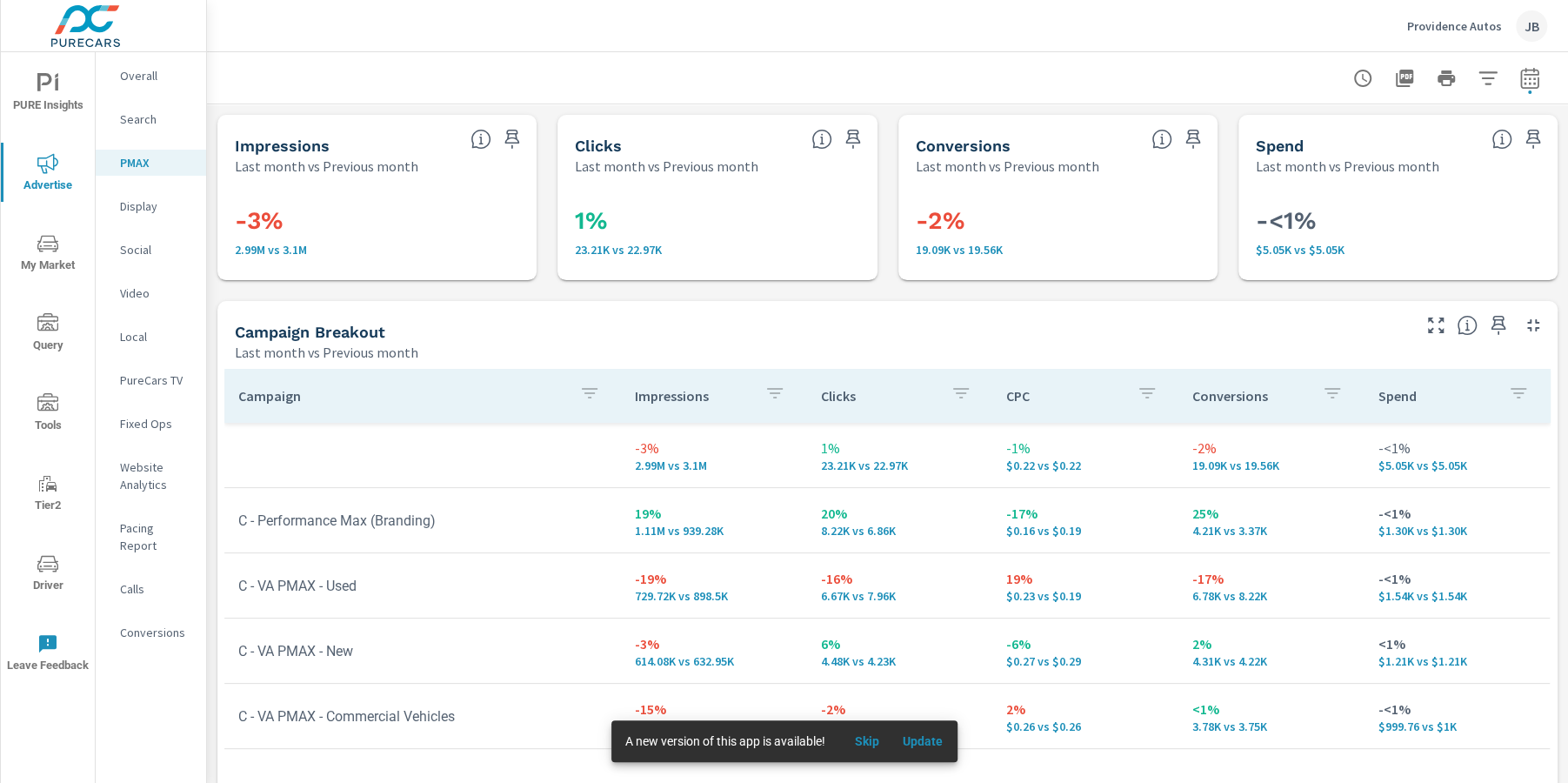 click on "Skip" at bounding box center (867, 741) 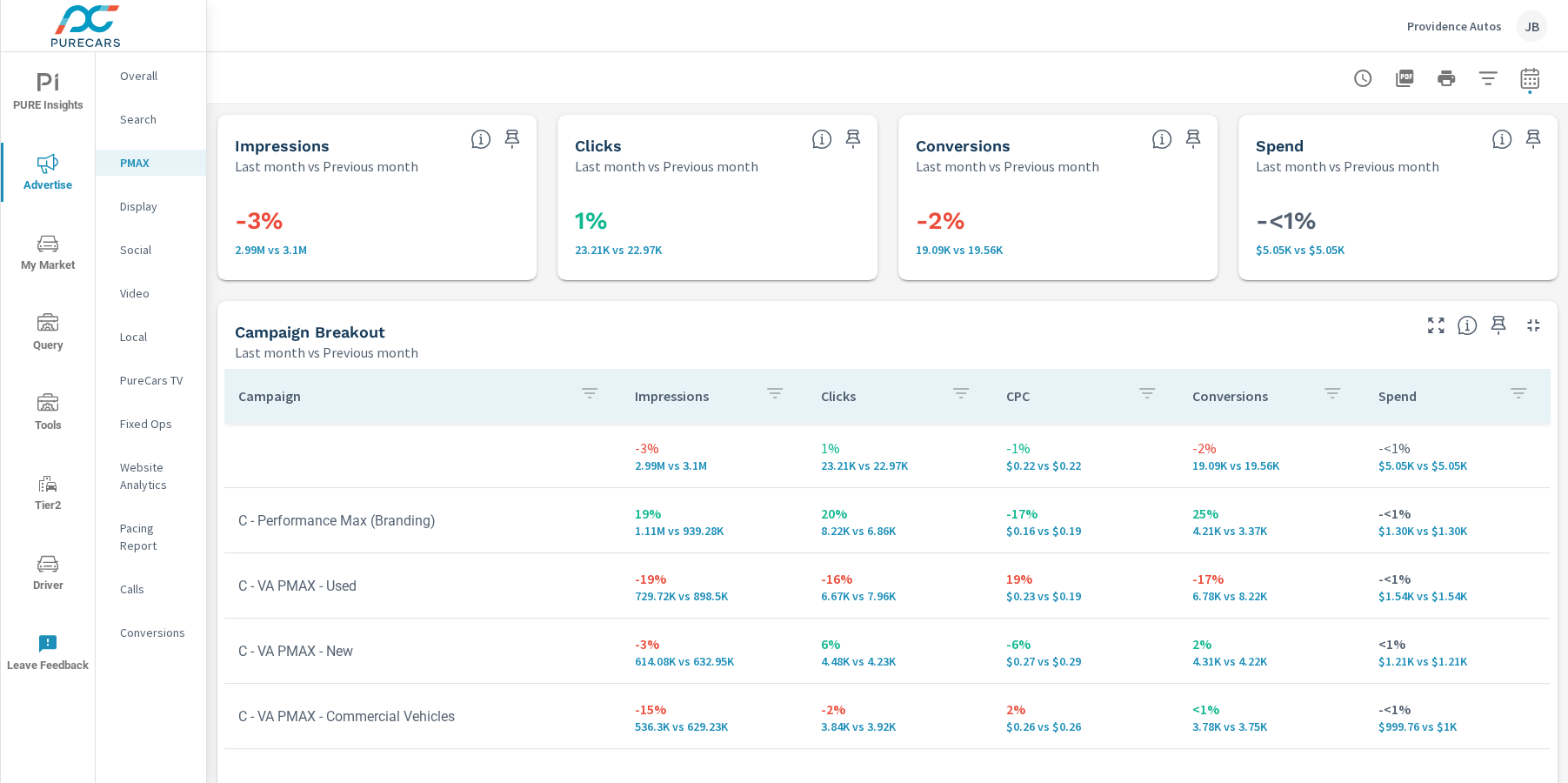 click at bounding box center (887, 77) 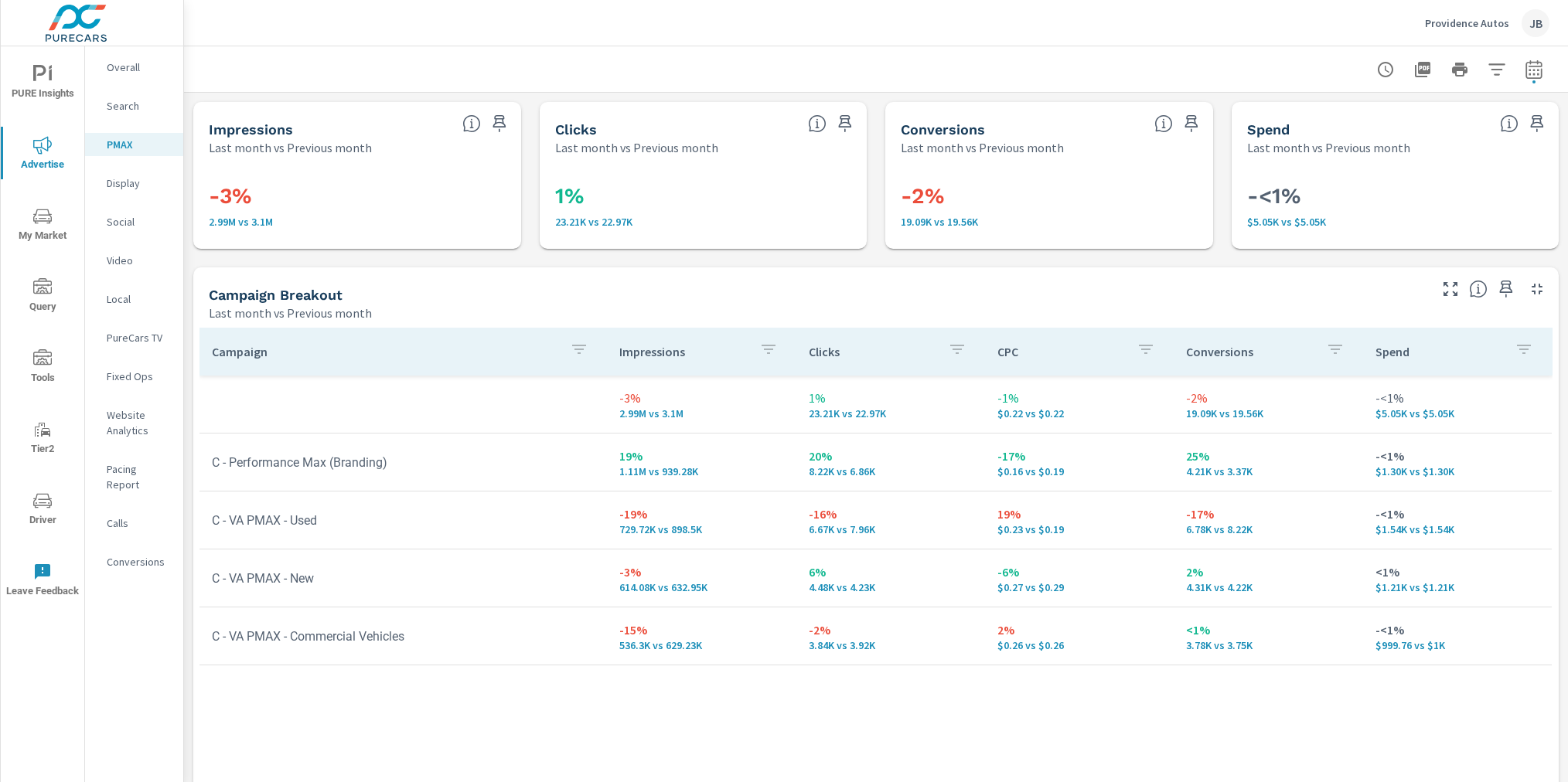 click on "Overall" at bounding box center (138, 67) 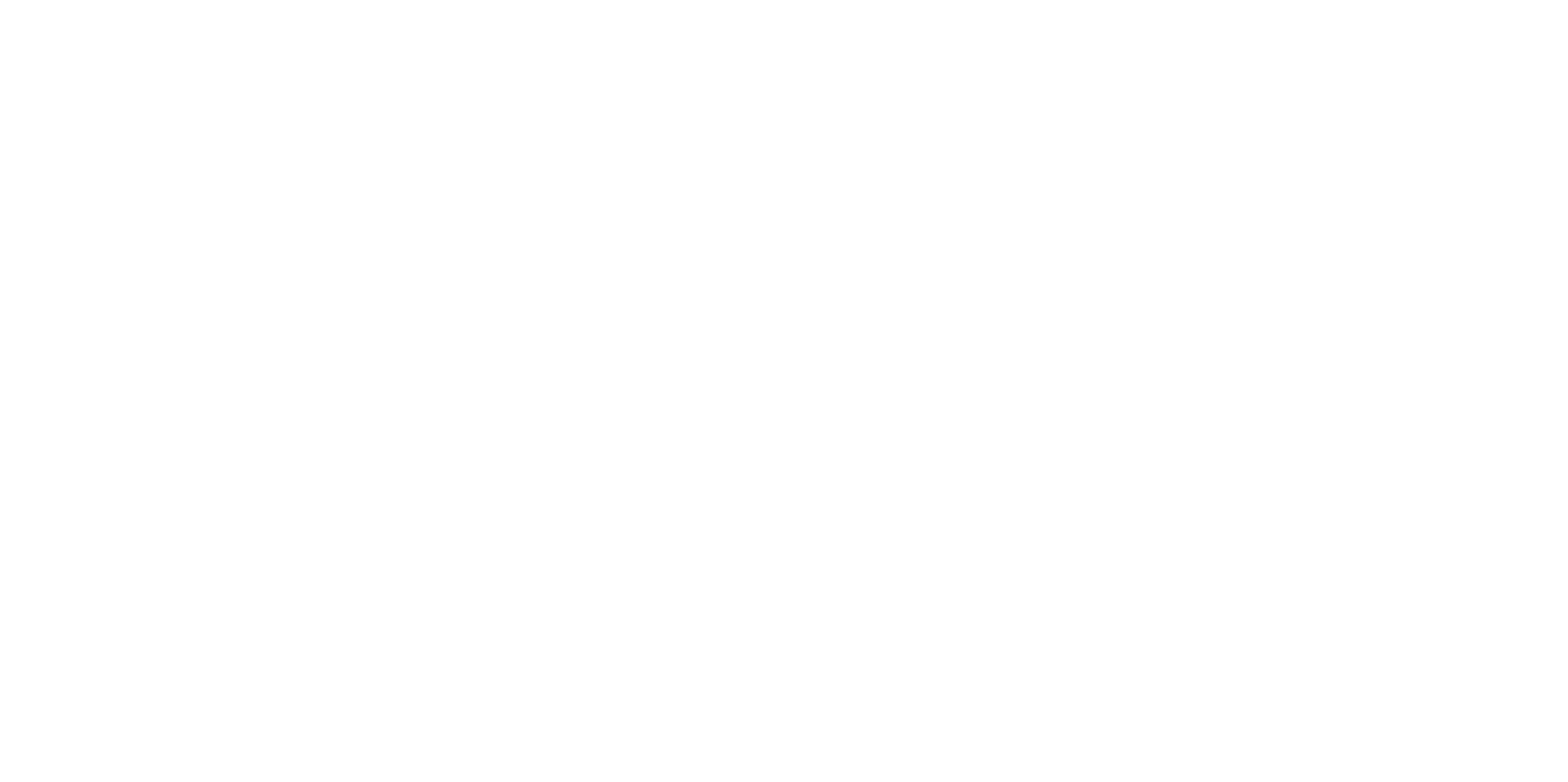 scroll, scrollTop: 0, scrollLeft: 0, axis: both 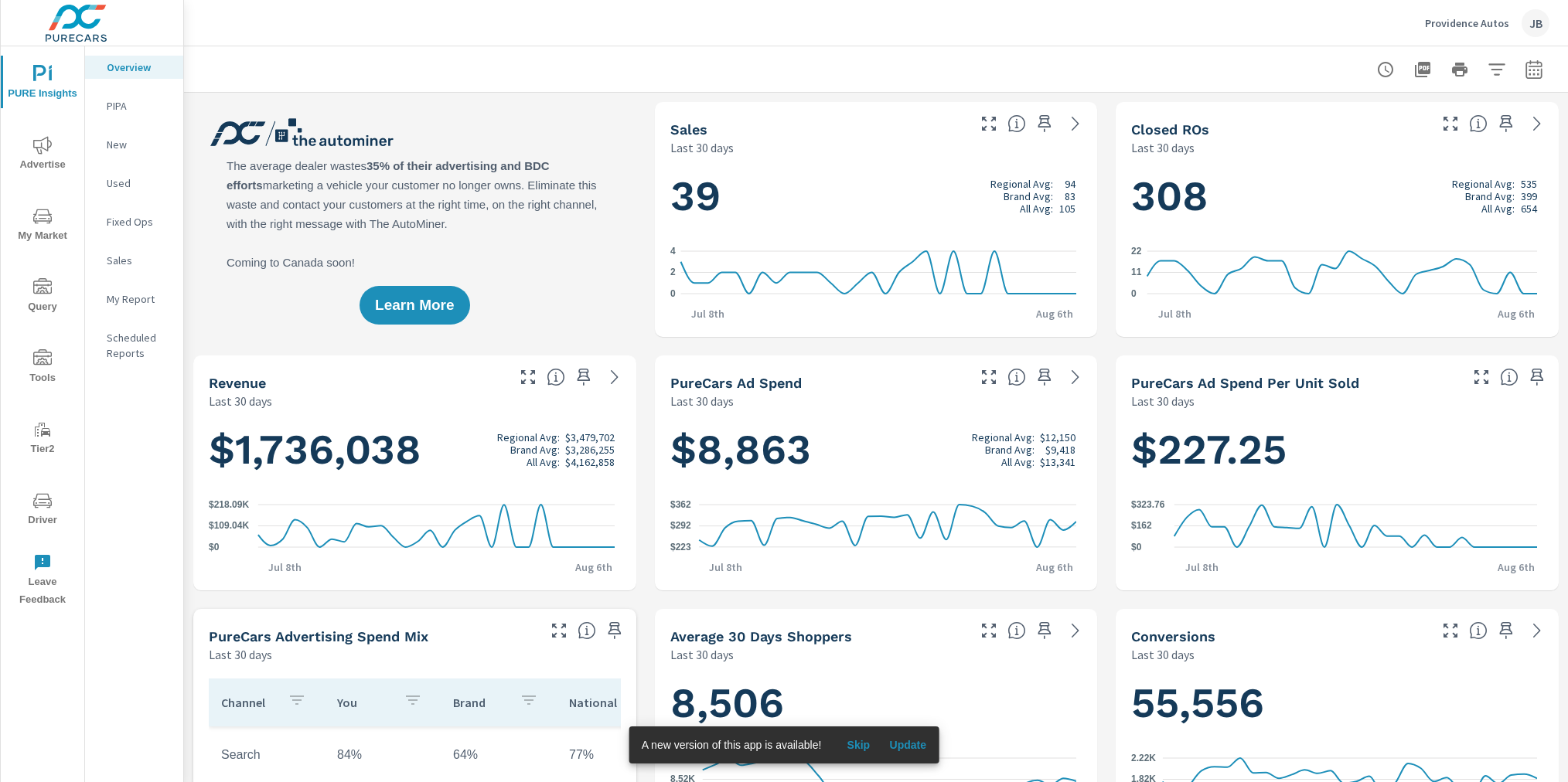 click at bounding box center [1534, 70] 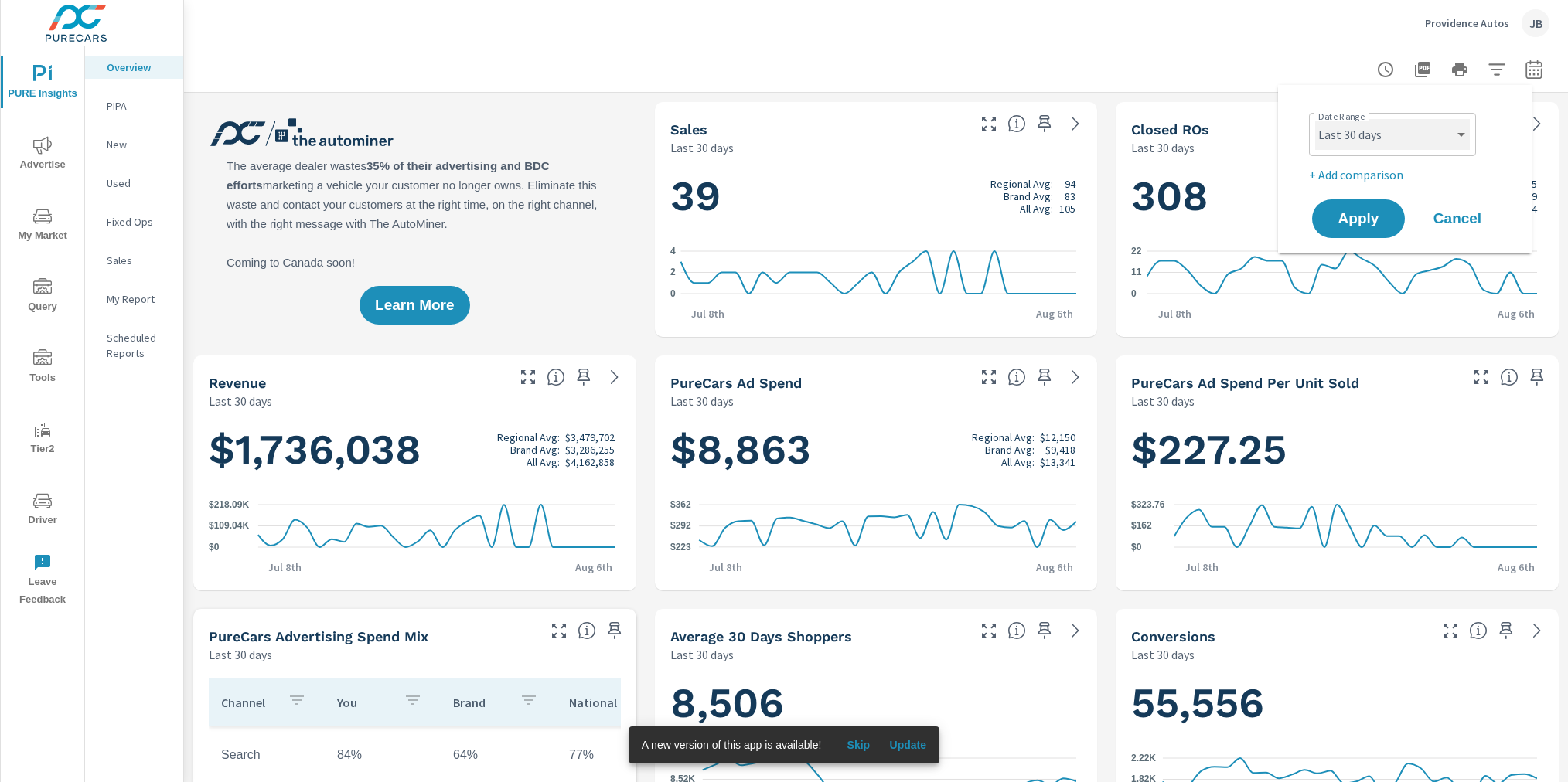 click on "Custom Yesterday Last week Last 7 days Last 14 days Last 30 days Last 45 days Last 60 days Last 90 days Last 180 days Last 365 days Month to date Last month Last 2 months Last 3 months Last 6 months Last 9 months Last 12 months Year to date Last year" at bounding box center (1392, 134) 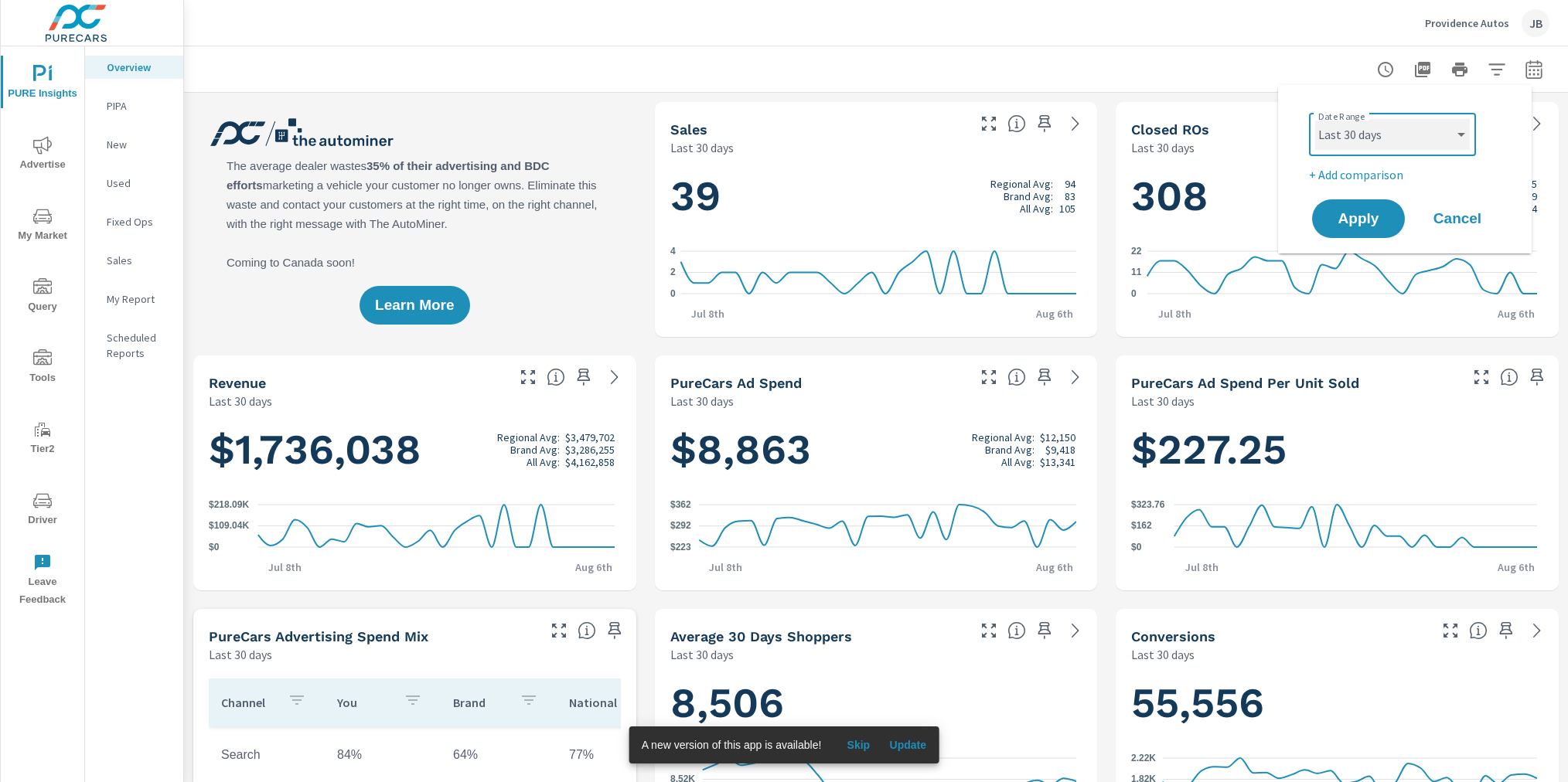 select on "Last month" 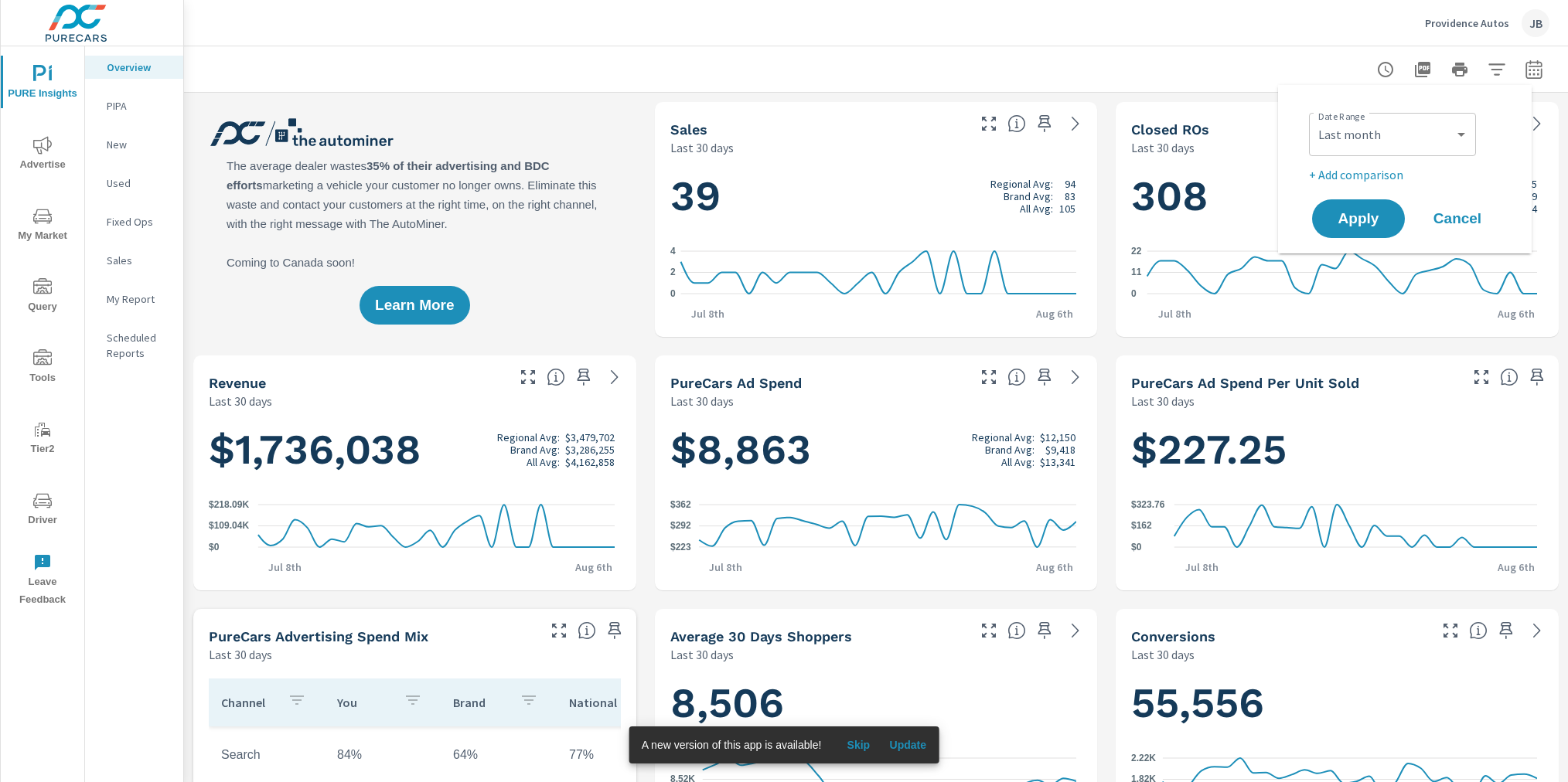 click on "+ Add comparison" at bounding box center (1408, 175) 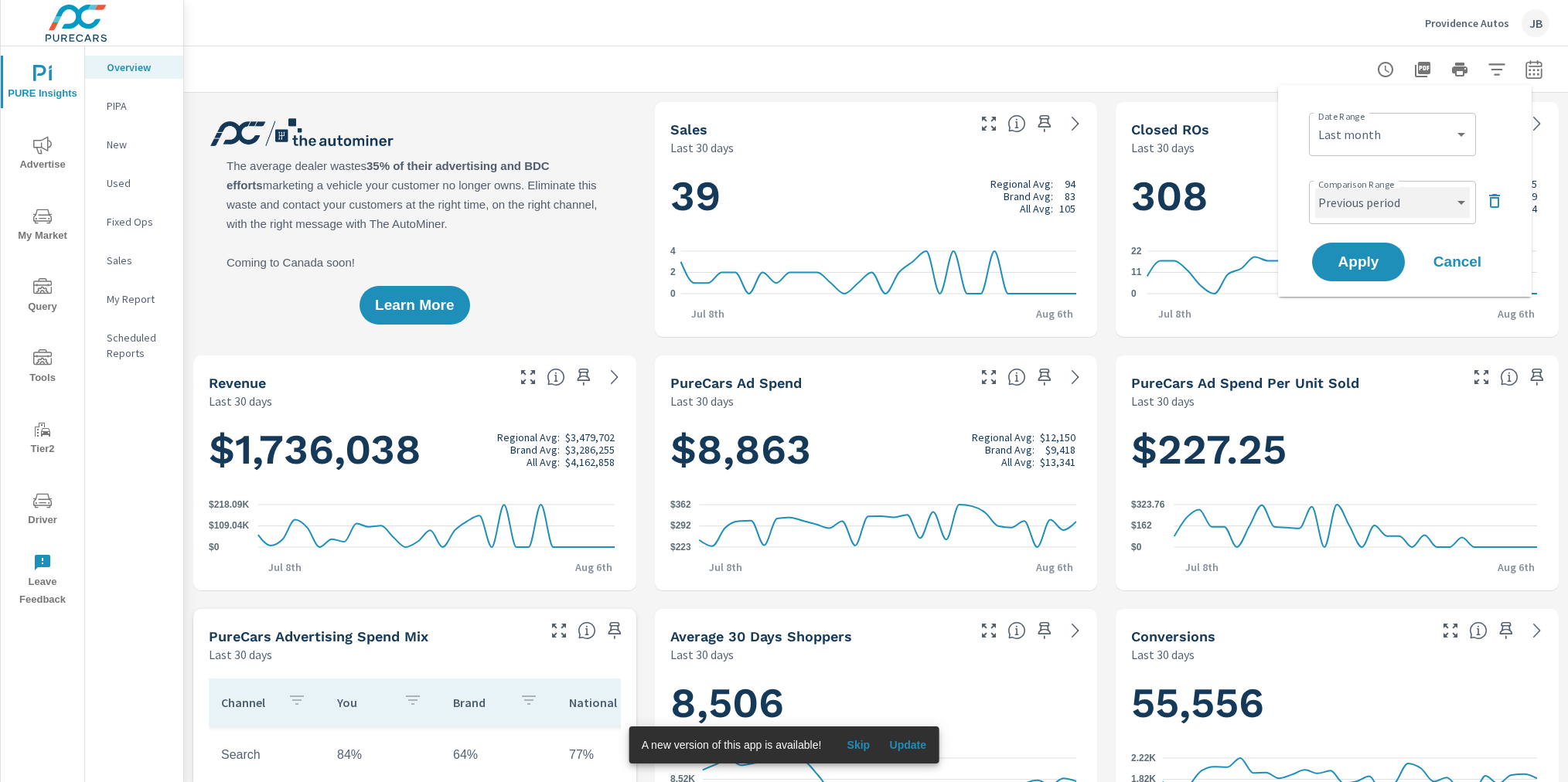 click on "Custom Previous period Previous month Previous year" at bounding box center (1392, 202) 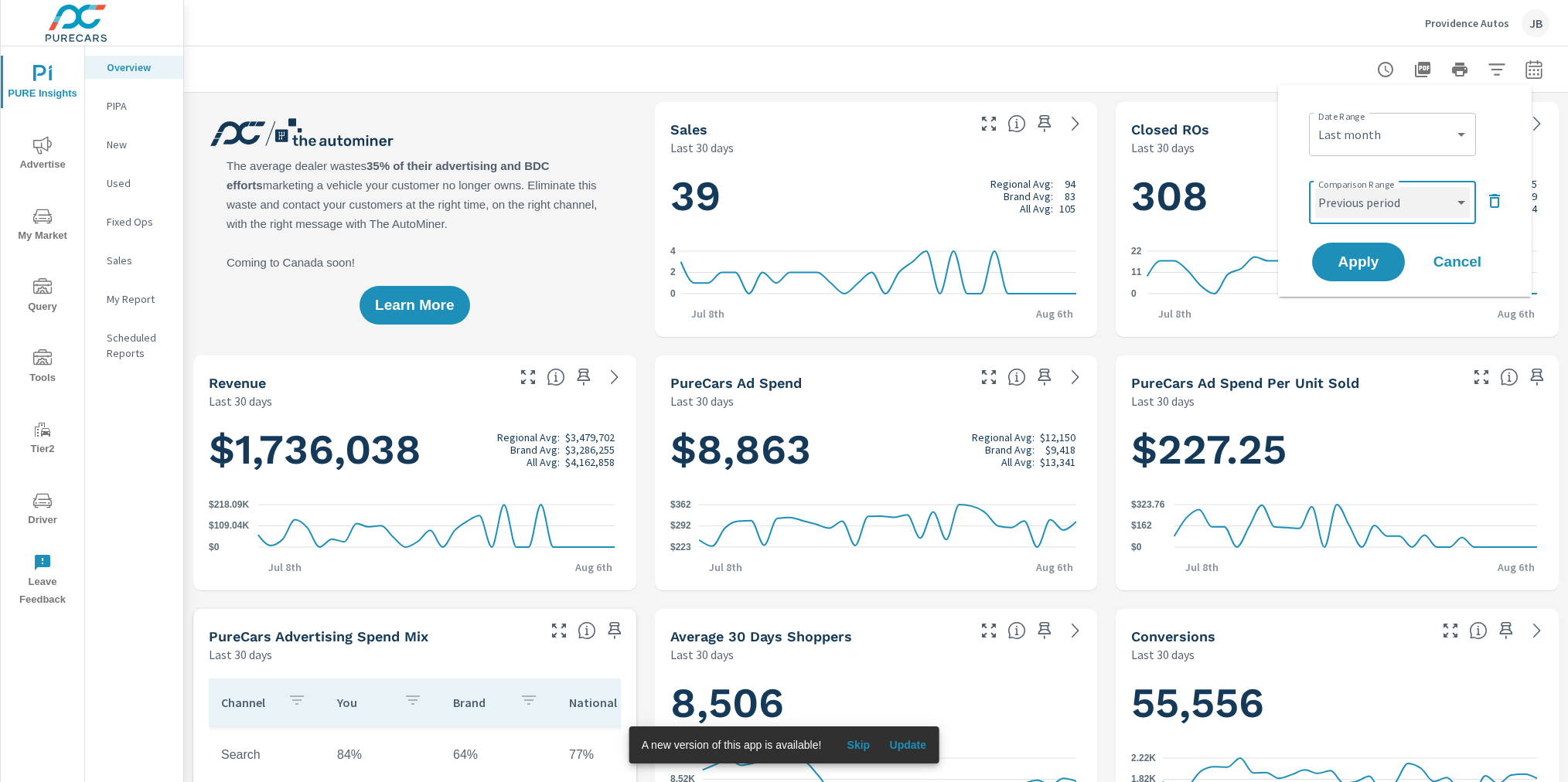 scroll, scrollTop: 0, scrollLeft: 0, axis: both 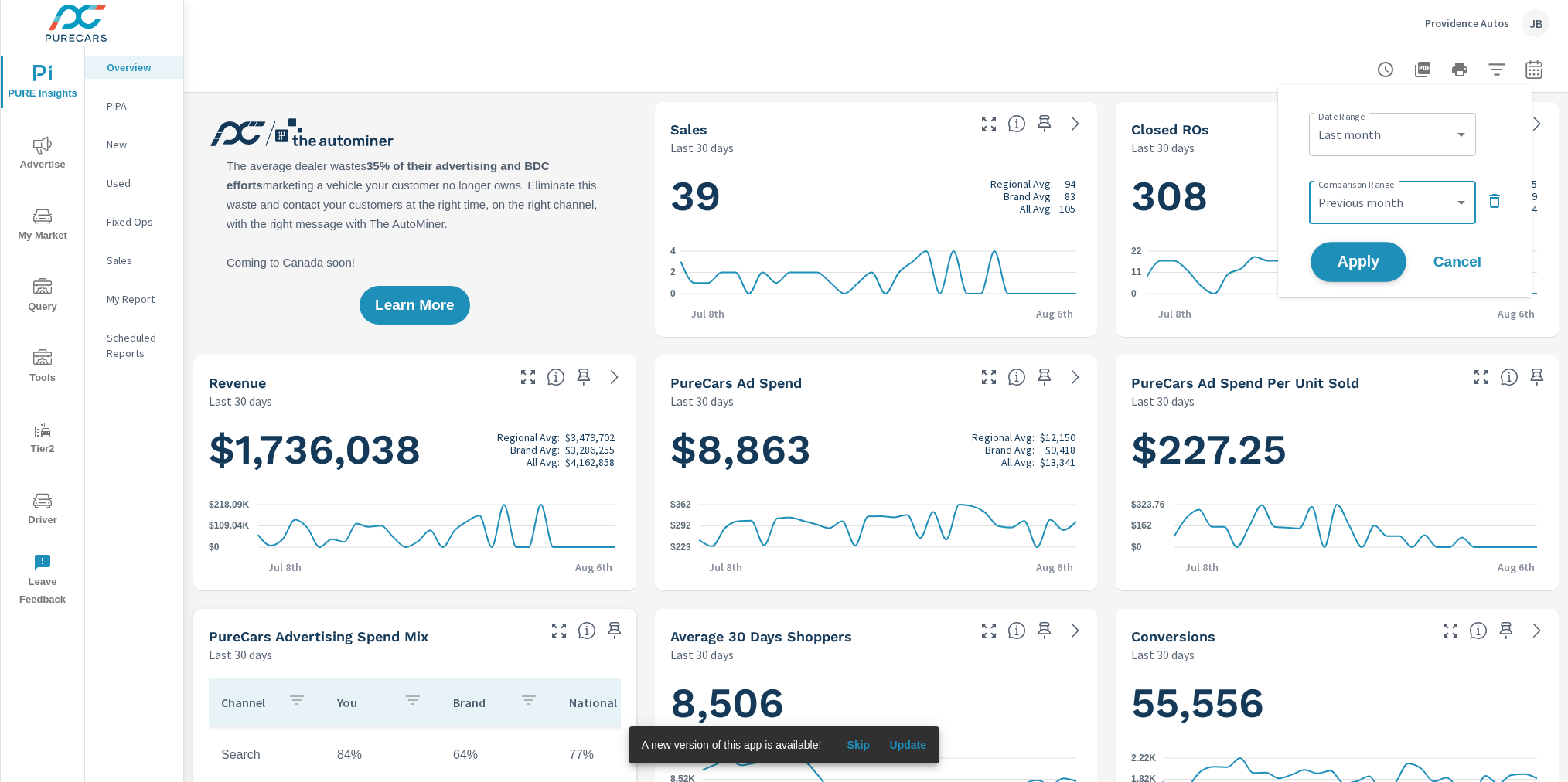 click on "Apply" at bounding box center [1358, 262] 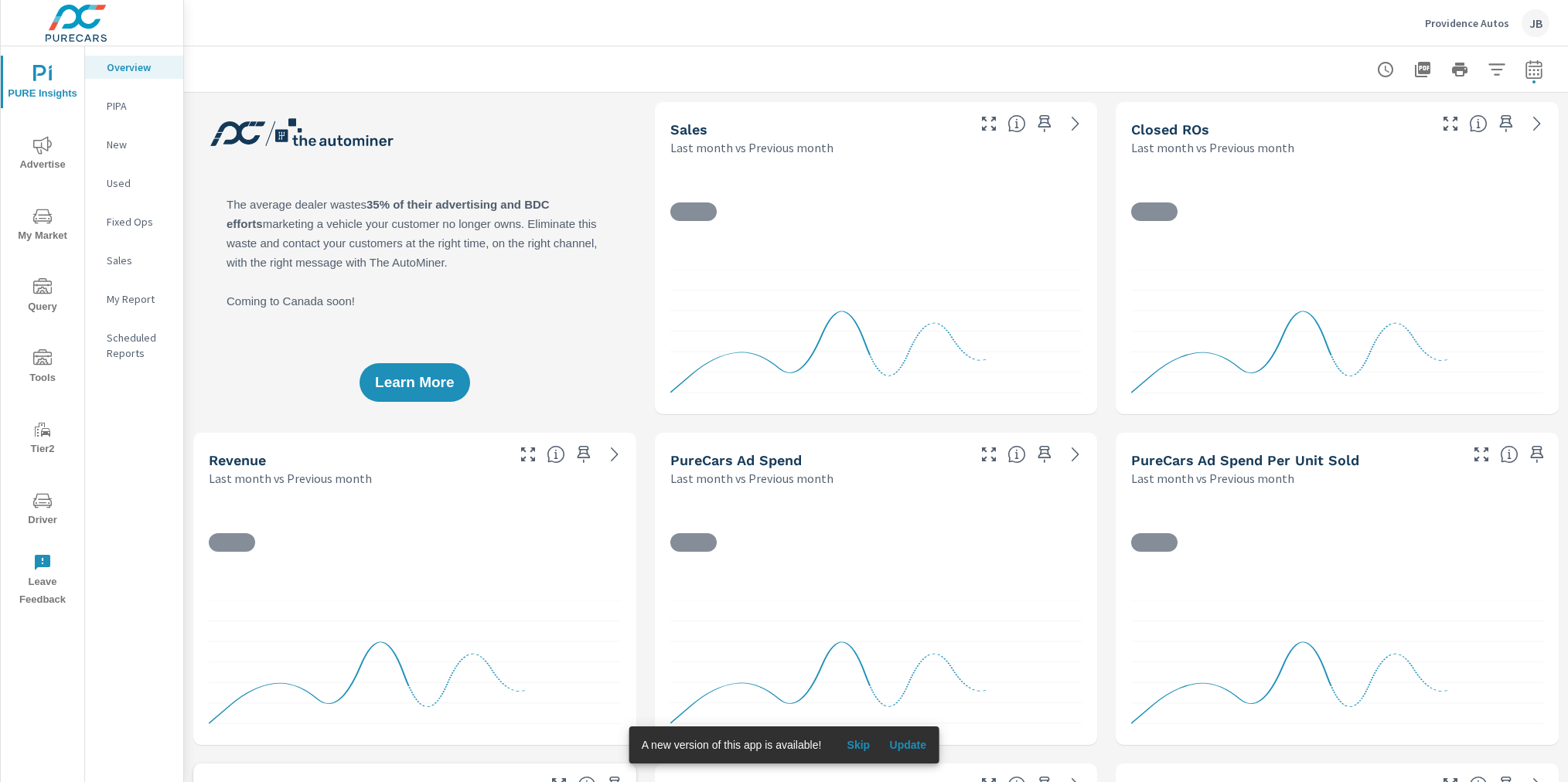 scroll, scrollTop: 0, scrollLeft: 0, axis: both 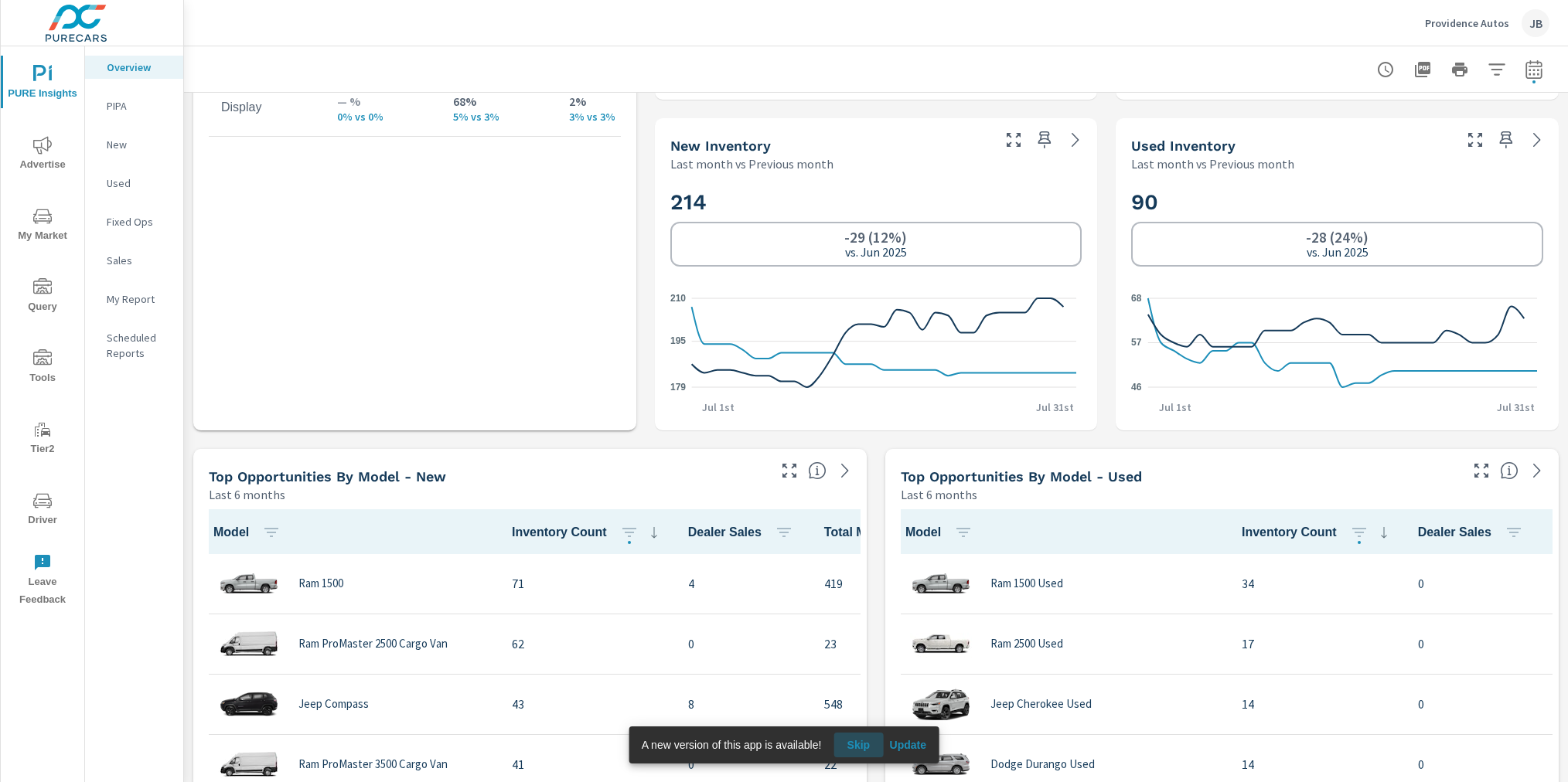 click on "Skip" at bounding box center [858, 745] 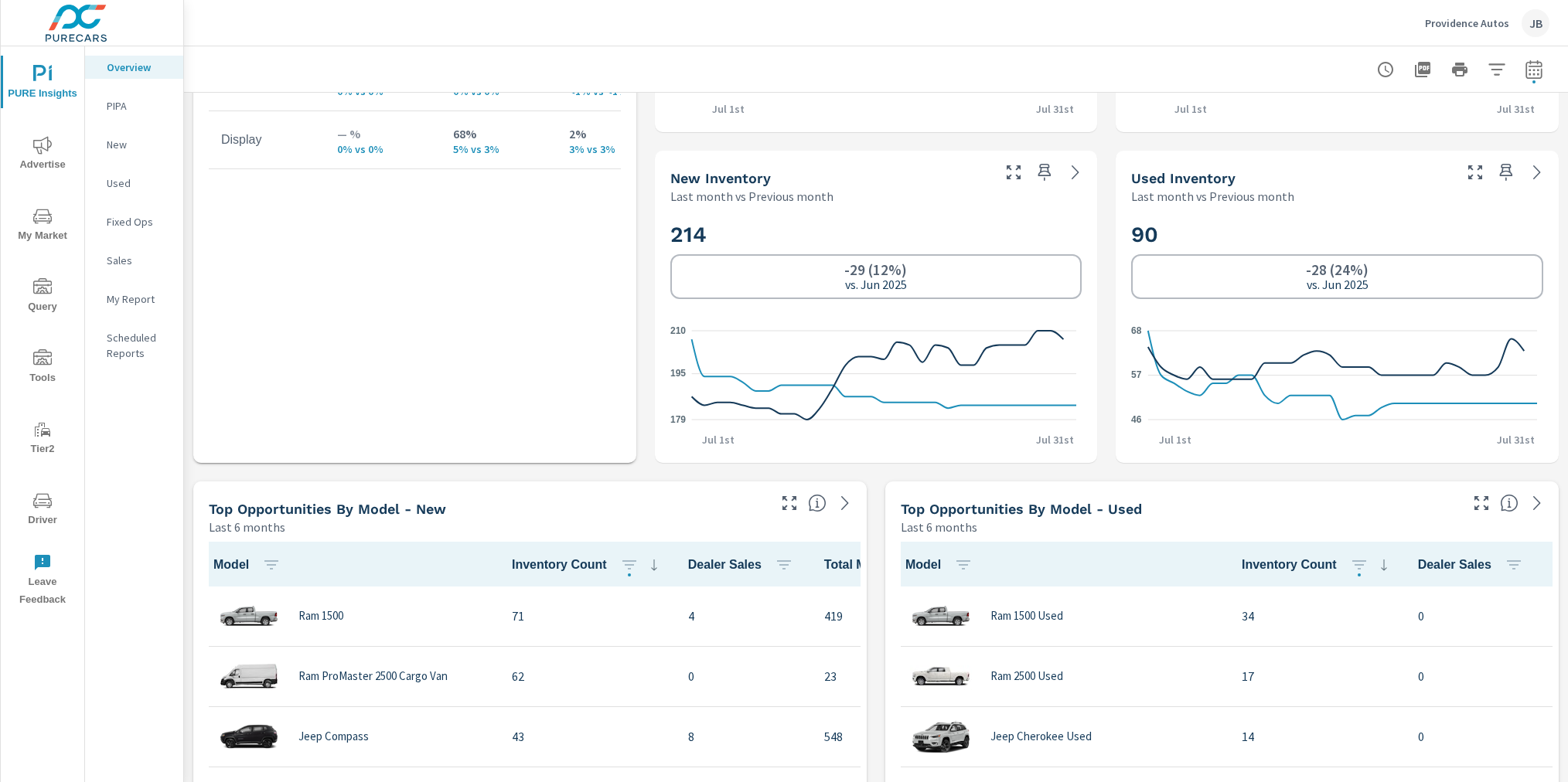 scroll, scrollTop: 824, scrollLeft: 0, axis: vertical 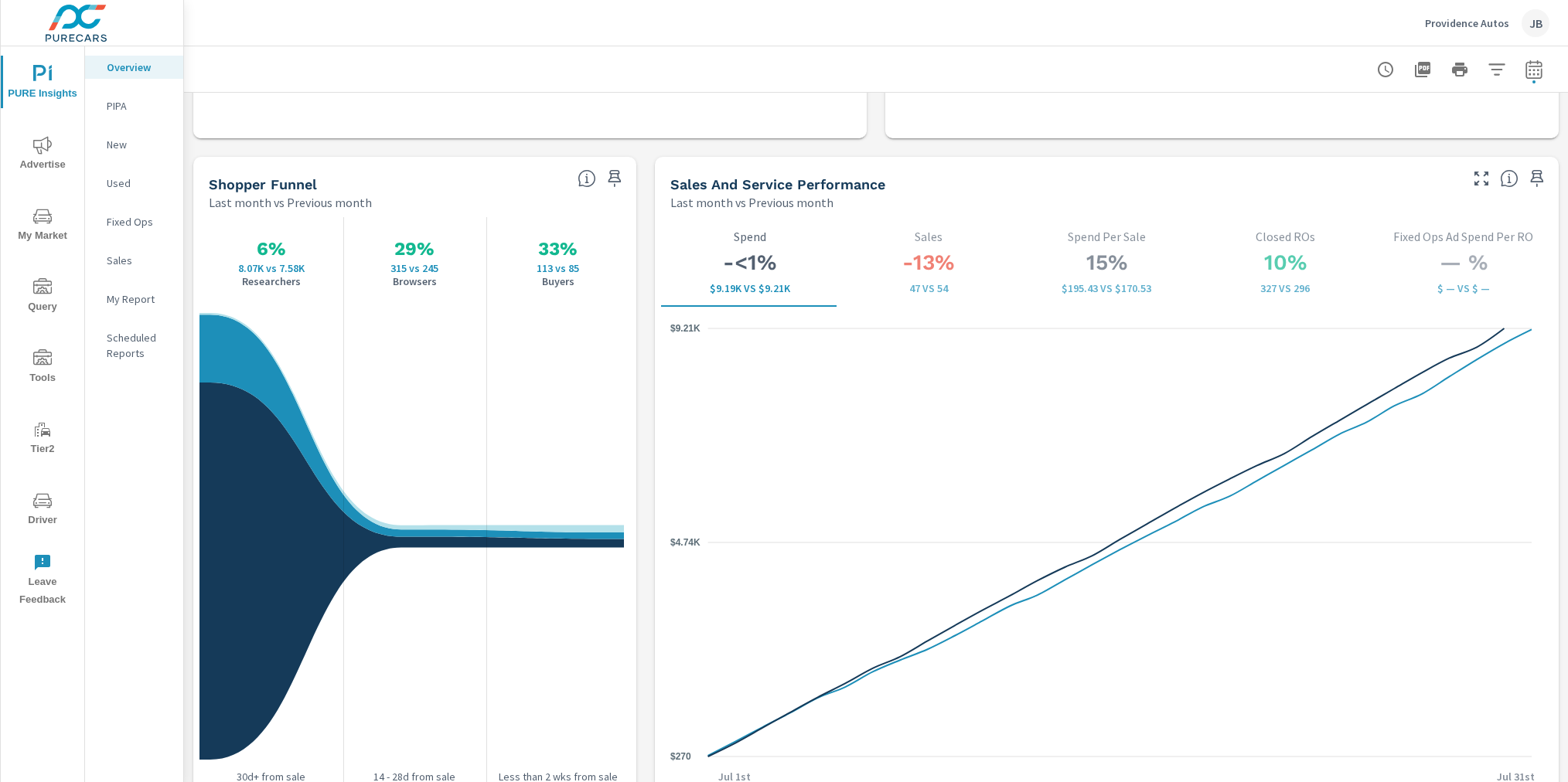 click on "Advertise" at bounding box center (43, 155) 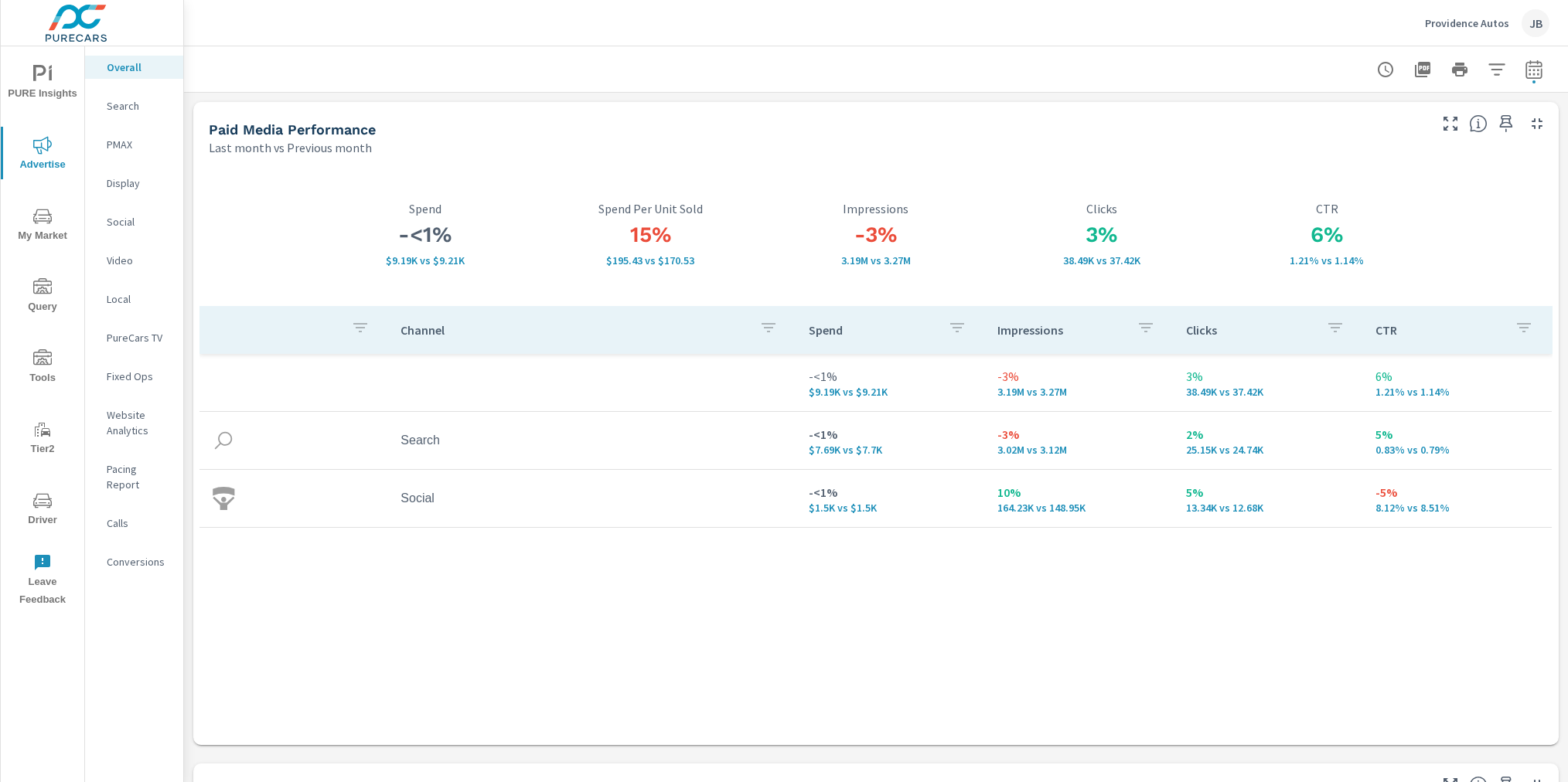 click on "Search" at bounding box center [138, 106] 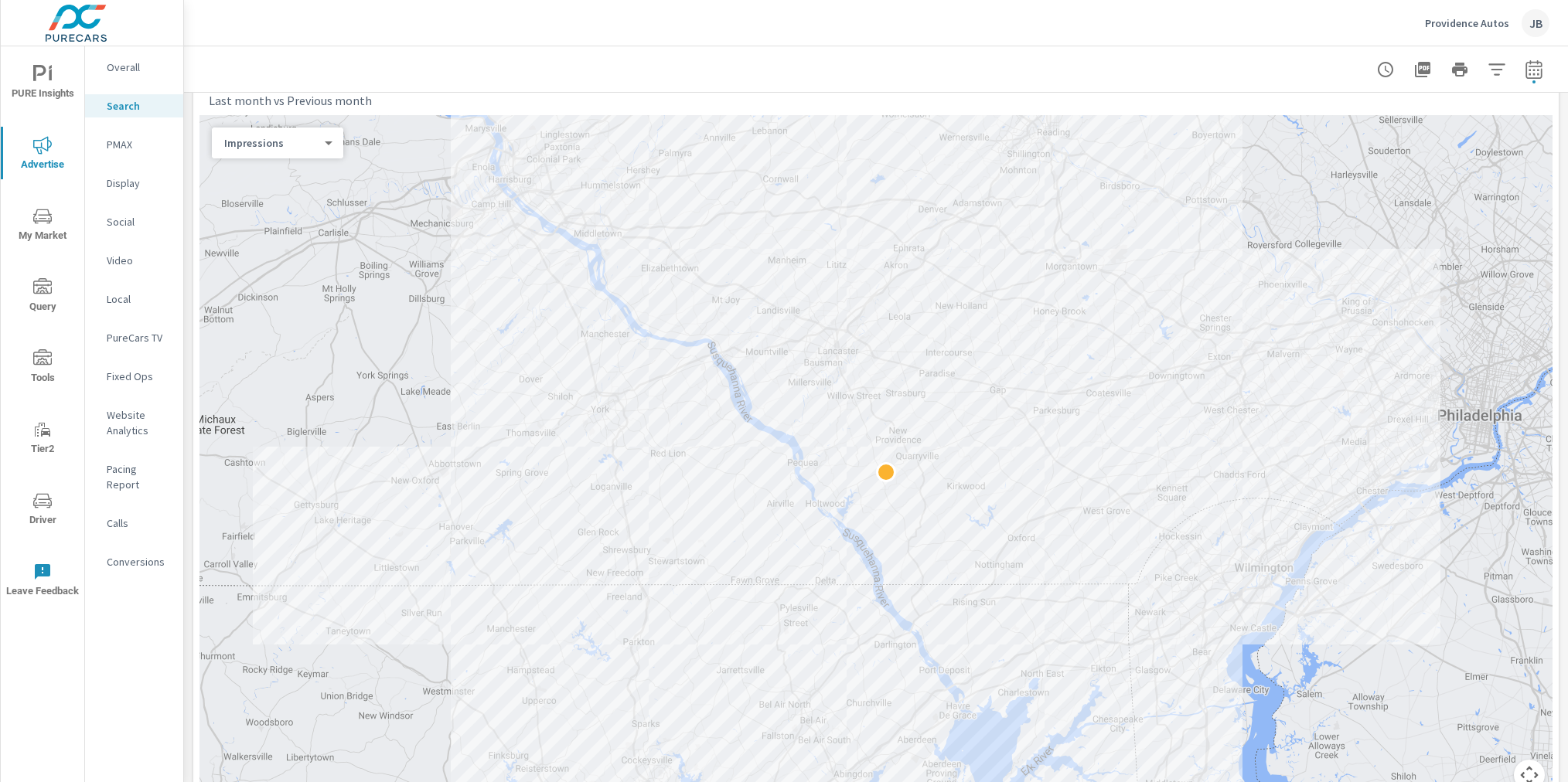 scroll, scrollTop: 214, scrollLeft: 0, axis: vertical 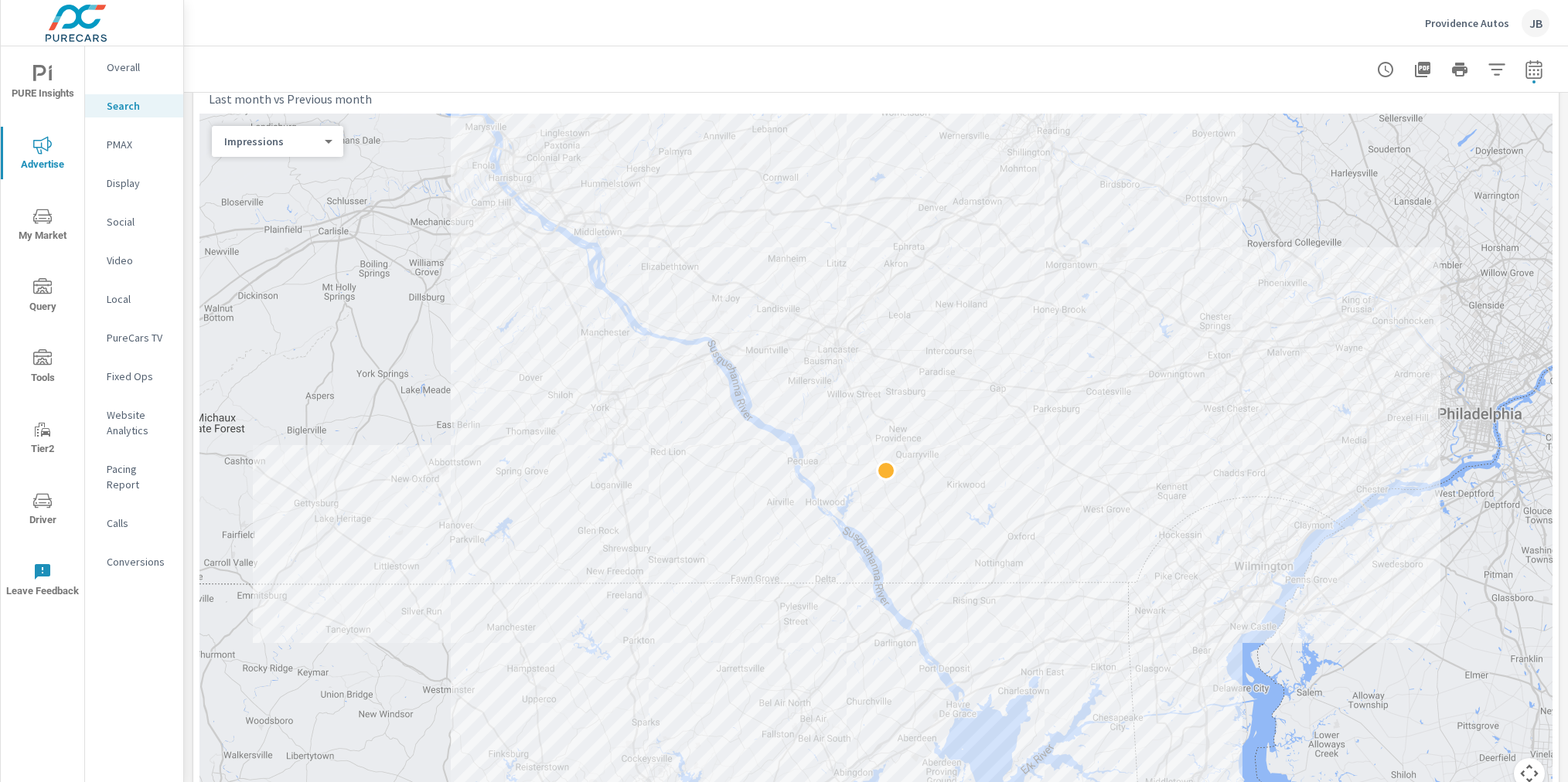 click on "Impressions 0 ​" at bounding box center (278, 141) 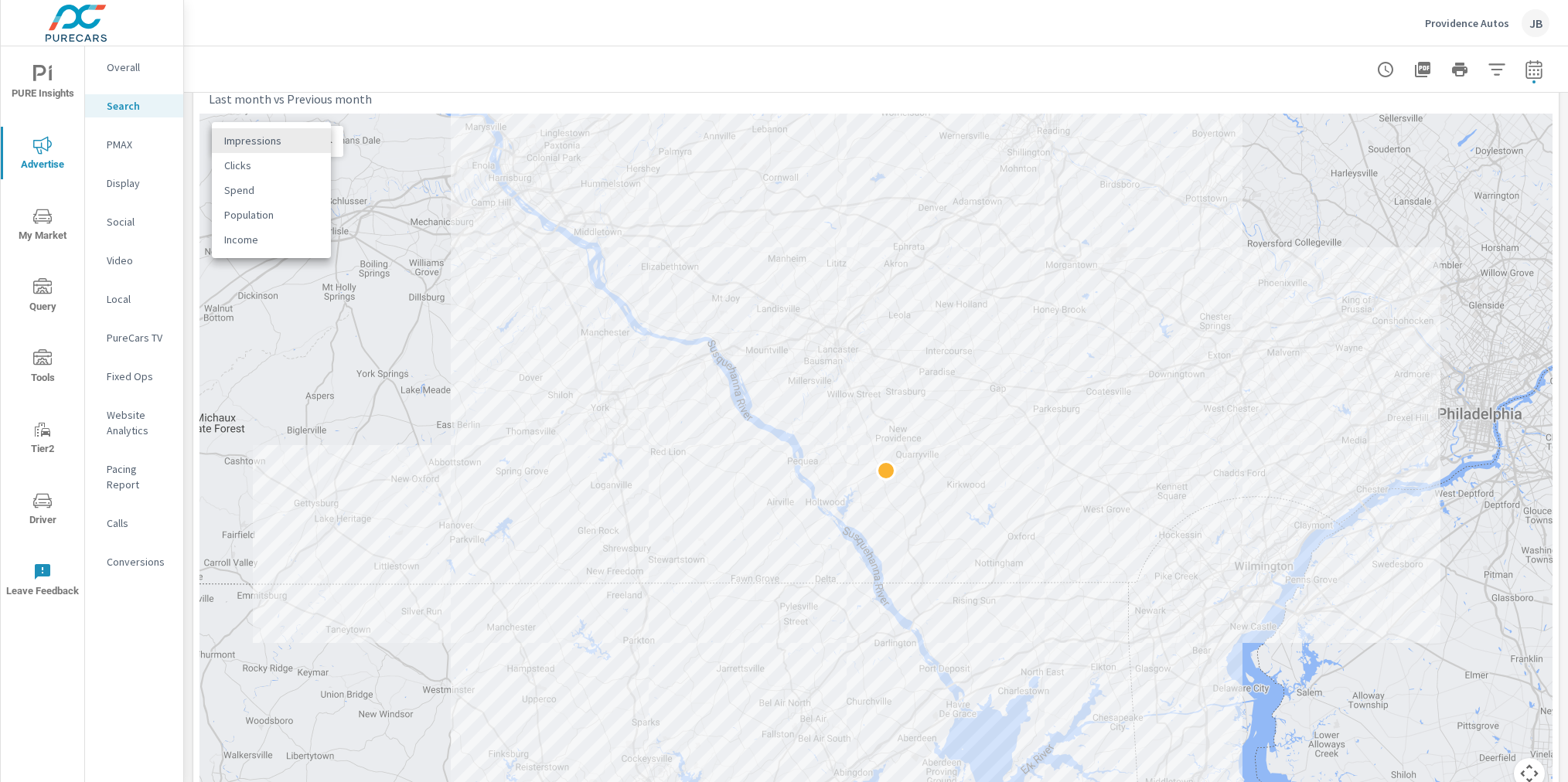 click on "PURE Insights Advertise My Market Query Tools Tier2 Driver Leave Feedback Overall Search PMAX Display Social Video Local PureCars TV Fixed Ops Website Analytics Pacing Report Calls Conversions Providence Autos JB Search Performance Providence Autos Report date range:
Jul 01, 2025 -
Jul 31, 2025
vs
Jun 01, 2025 -
Jun 30, 2025
Impressions Last month vs Previous month 11% 26.55K vs 23.88K Clicks Last month vs Previous month 9% 1.94K vs 1.77K Spend Last month vs Previous month -<1% $2.64K vs $2.65K Spend Per Unit Sold Last month vs Previous month 14% $56 vs $49 Search Performance Overview By Postal Code Last month vs Previous month ← Move left → Move right ↑ Move up ↓ Move down + Zoom in - Zoom out Home Jump left by 75% End Jump right by 75% Page Up Jump up by 75% Page Down Jump down by 75% Keyboard shortcuts Map Data Map data ©2025 Google Map data ©2025 Google 5 km  Terms Report a map error ) 1" at bounding box center (784, 391) 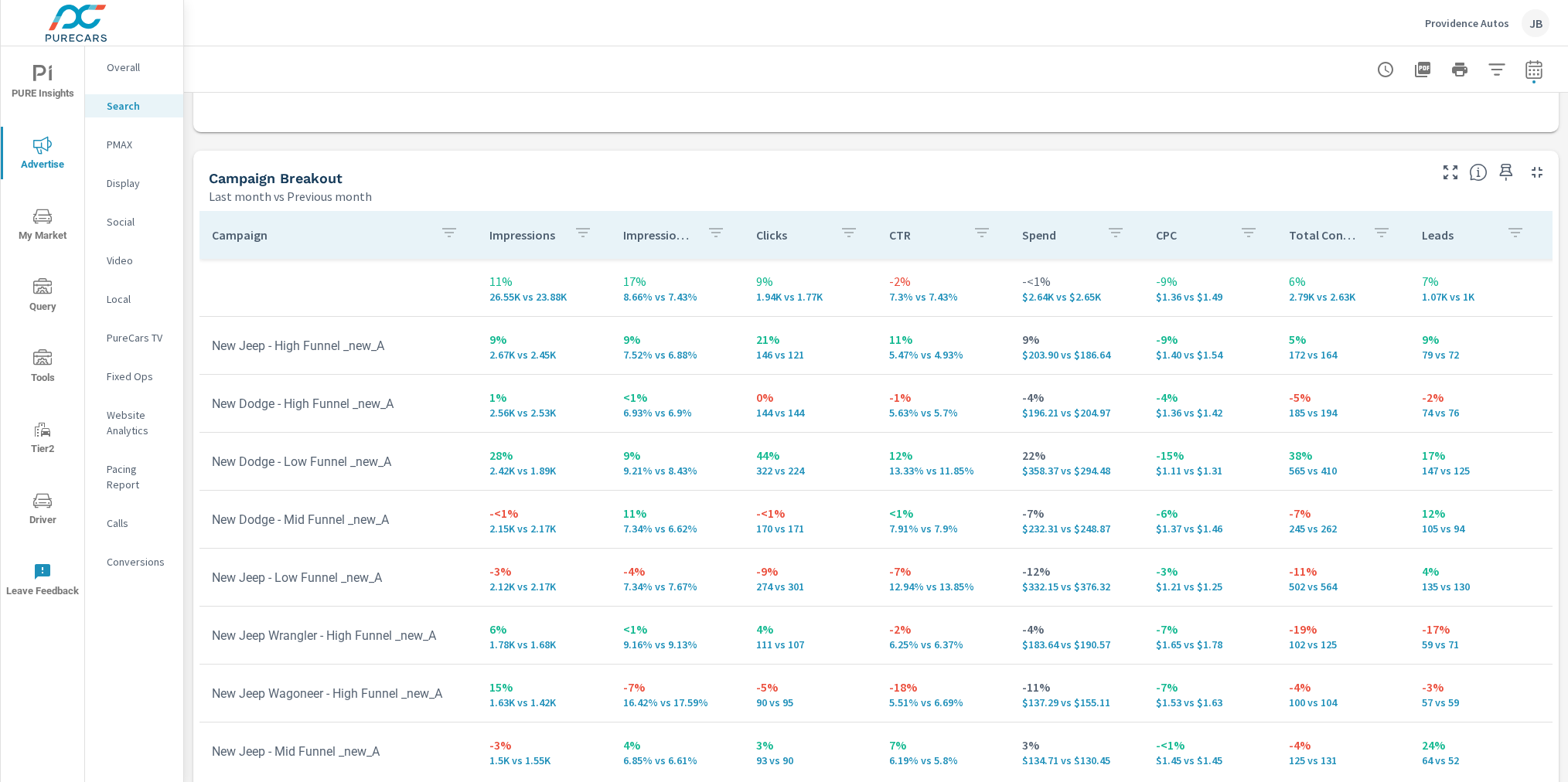 scroll, scrollTop: 1460, scrollLeft: 0, axis: vertical 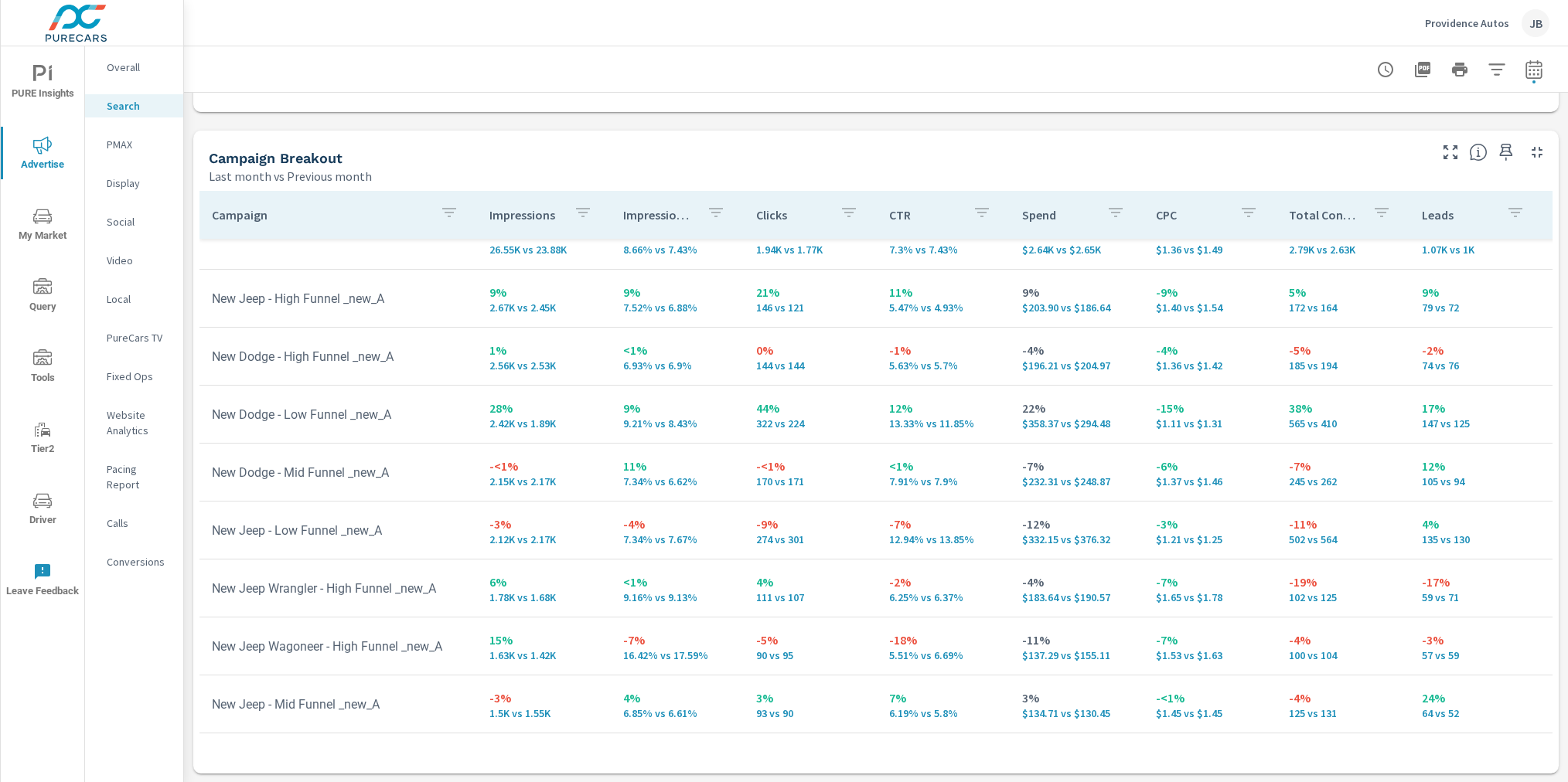 click on "New Jeep - Mid Funnel _new_A" at bounding box center [338, 704] 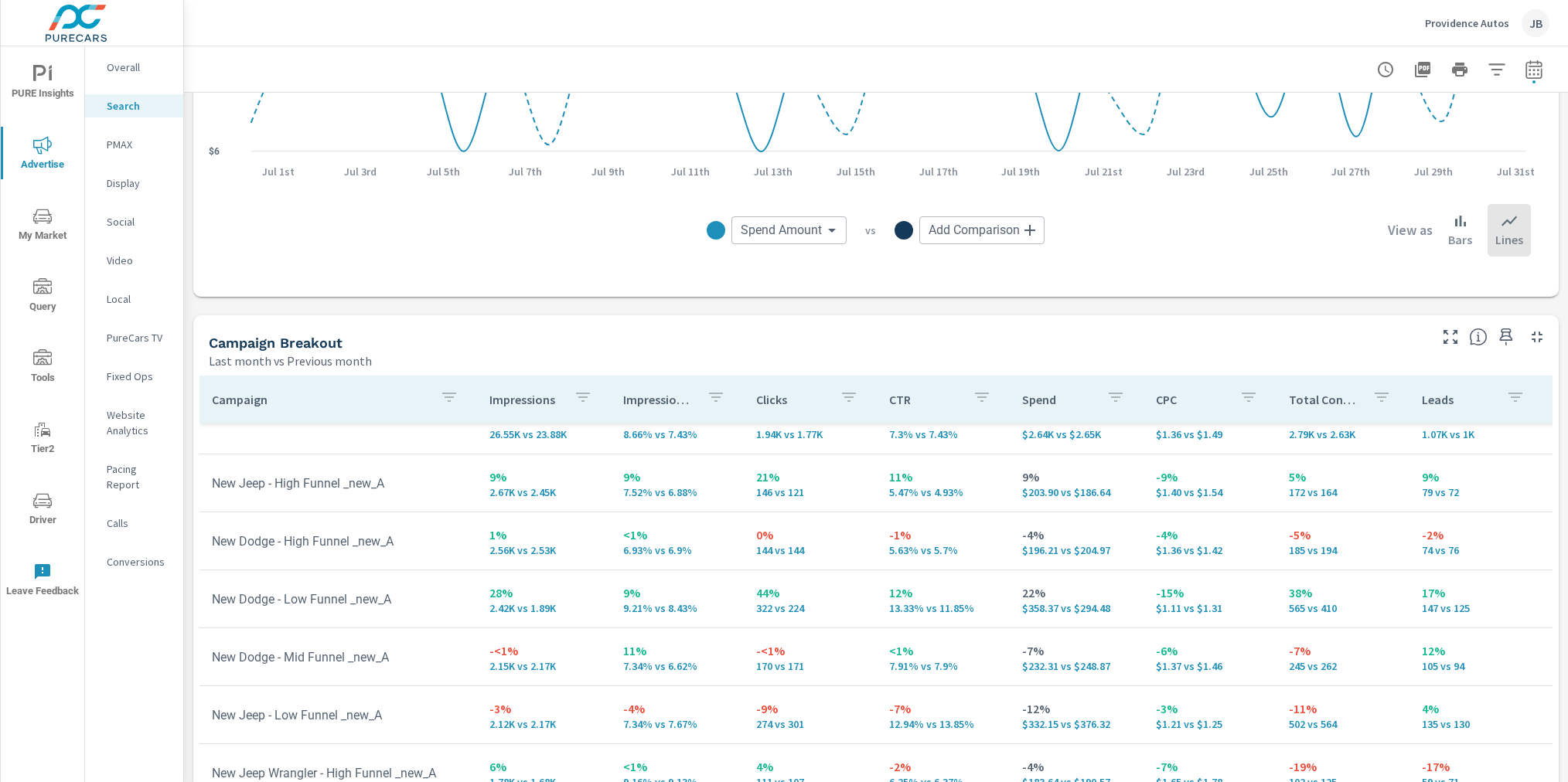 scroll, scrollTop: 1277, scrollLeft: 0, axis: vertical 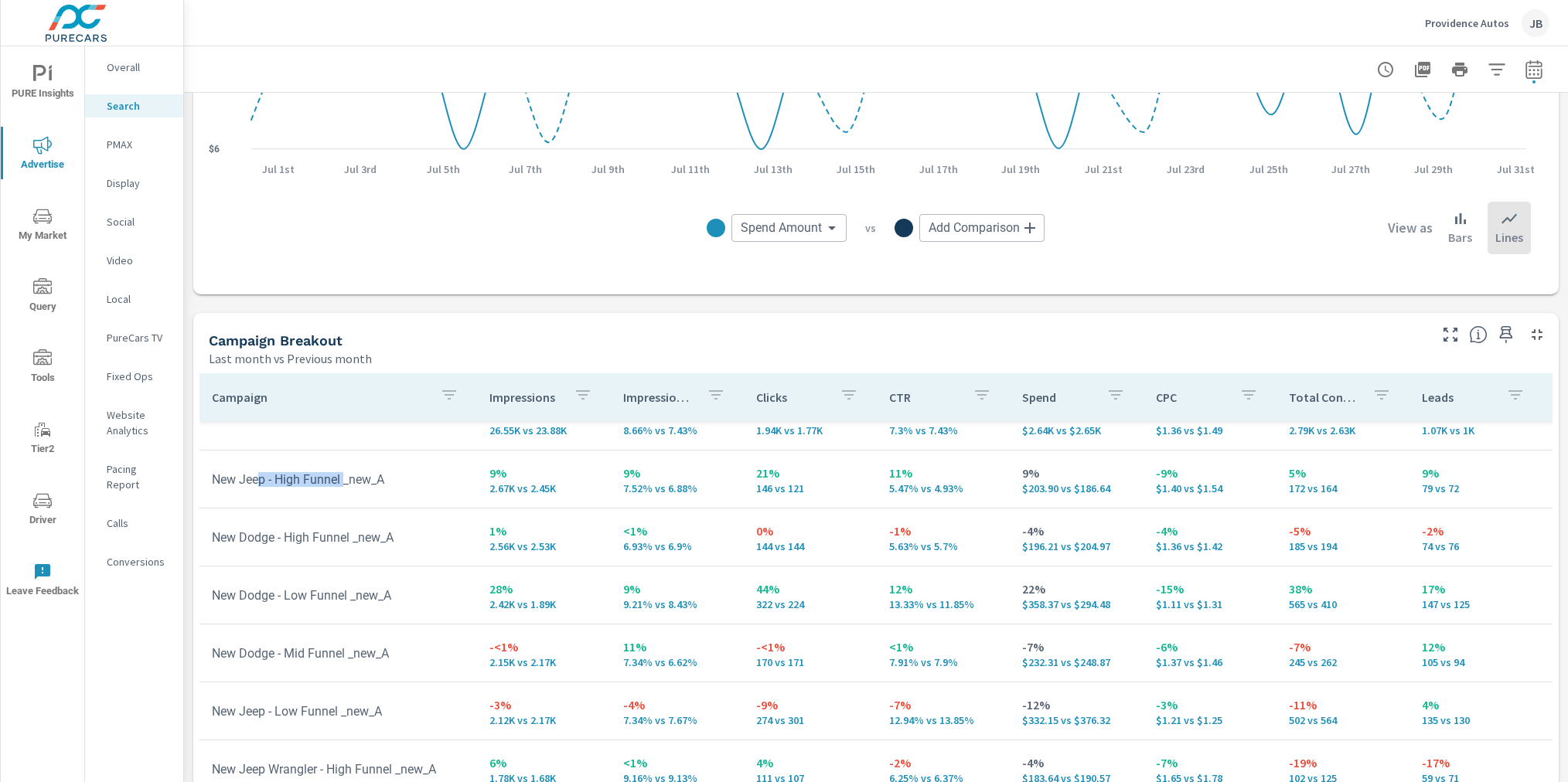 drag, startPoint x: 352, startPoint y: 482, endPoint x: 261, endPoint y: 483, distance: 91.00549 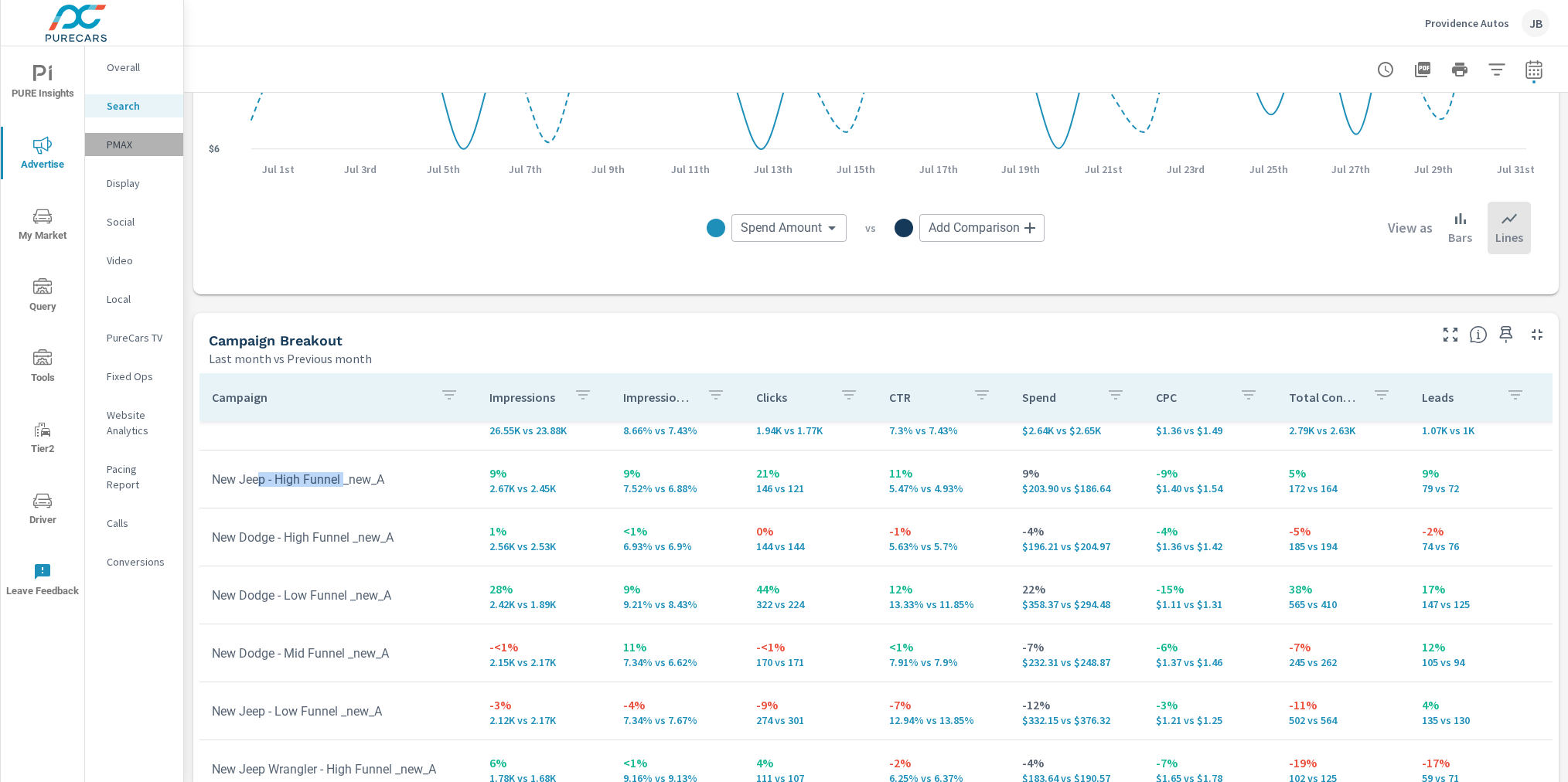 click on "PMAX" at bounding box center (138, 144) 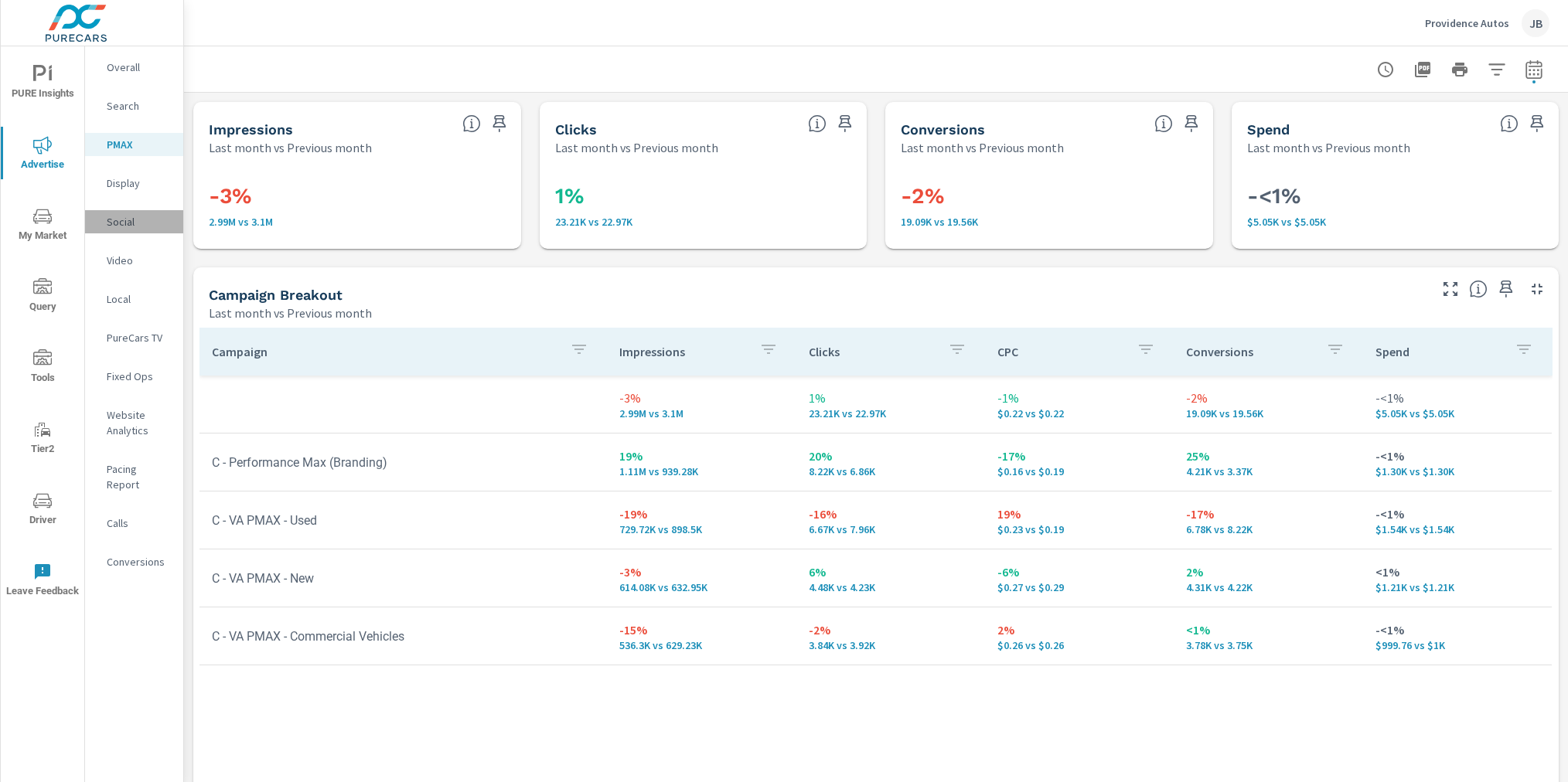 click on "Social" at bounding box center (138, 222) 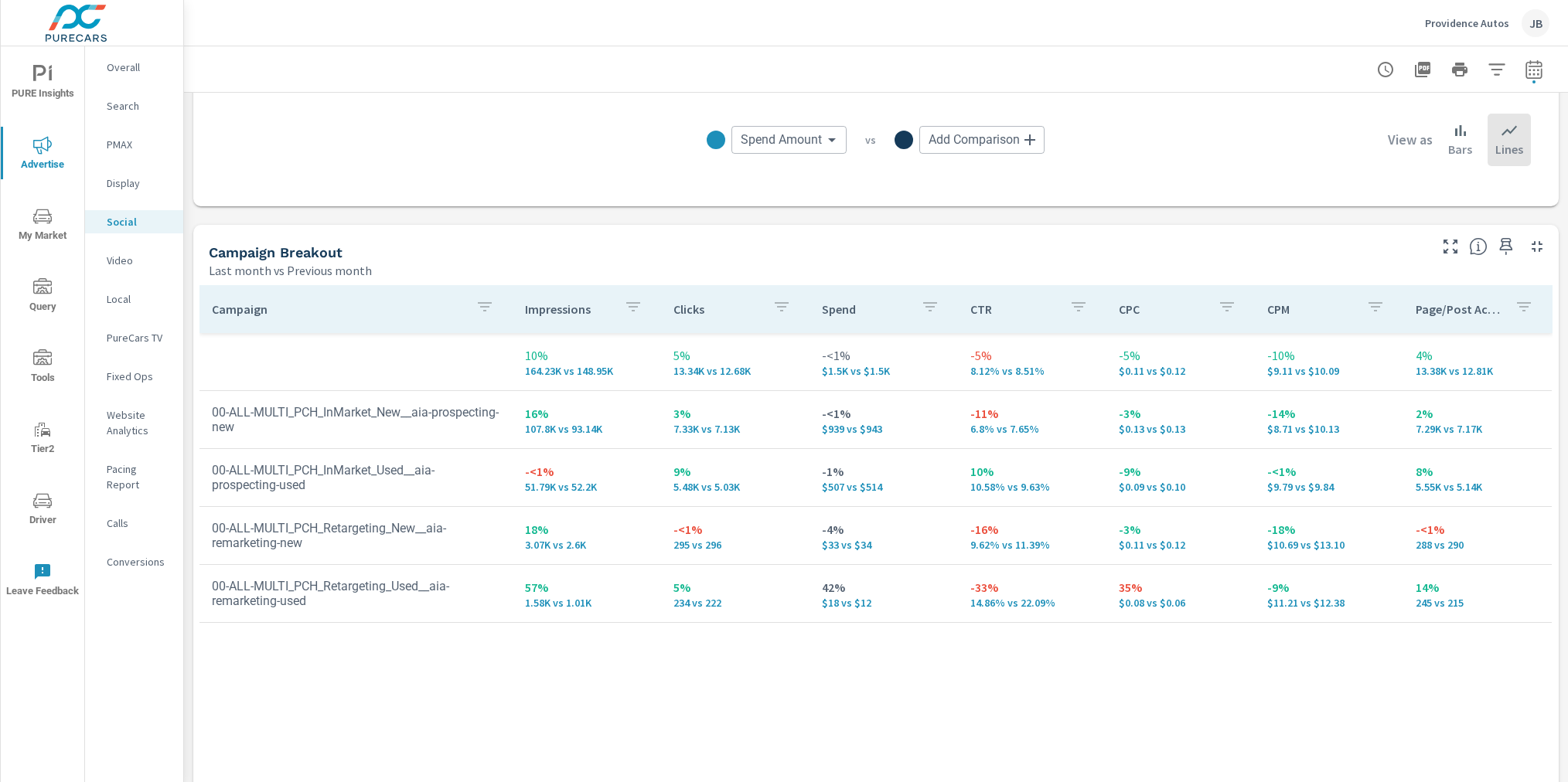scroll, scrollTop: 577, scrollLeft: 0, axis: vertical 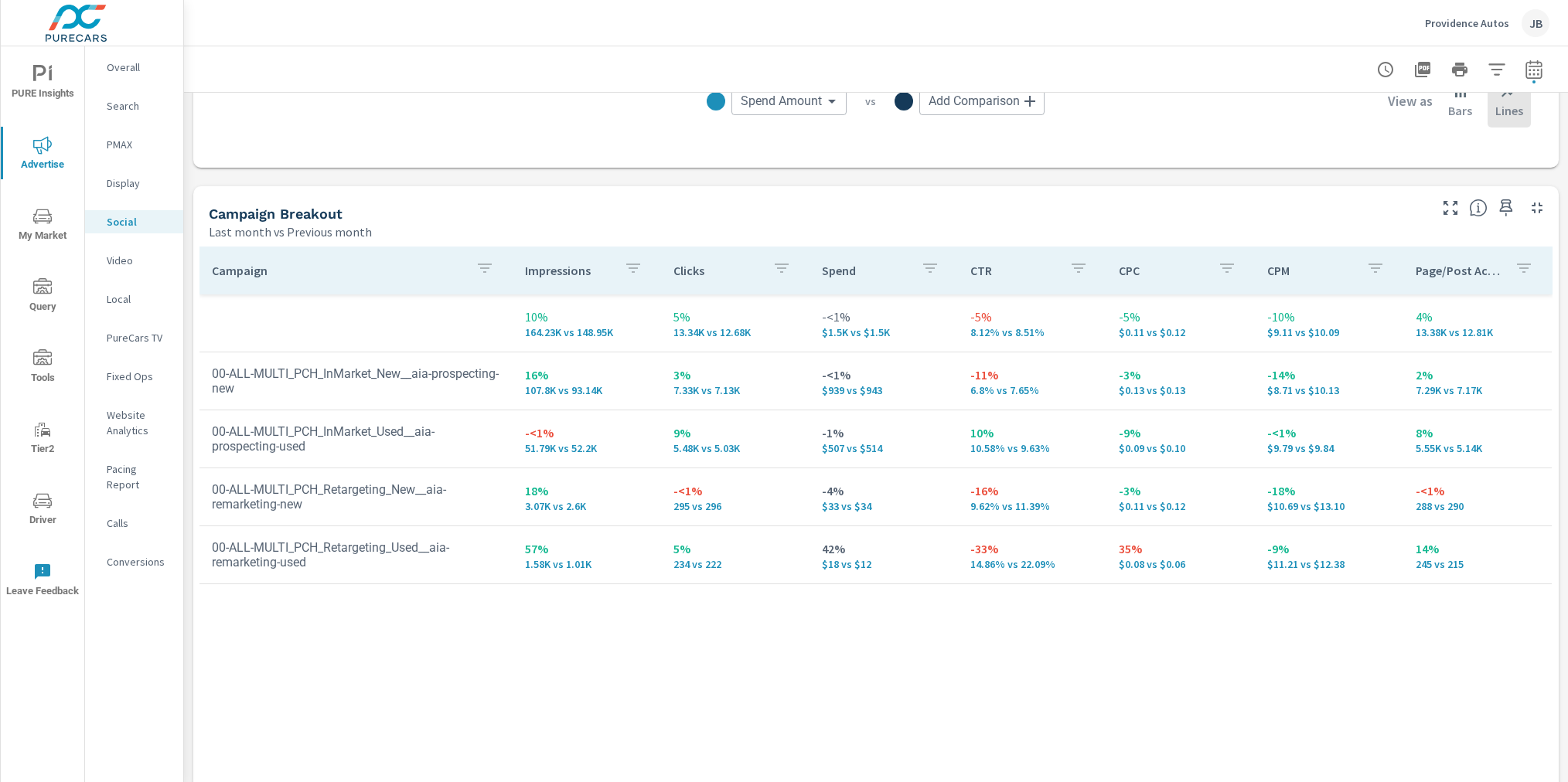 click on "Driver" at bounding box center (43, 510) 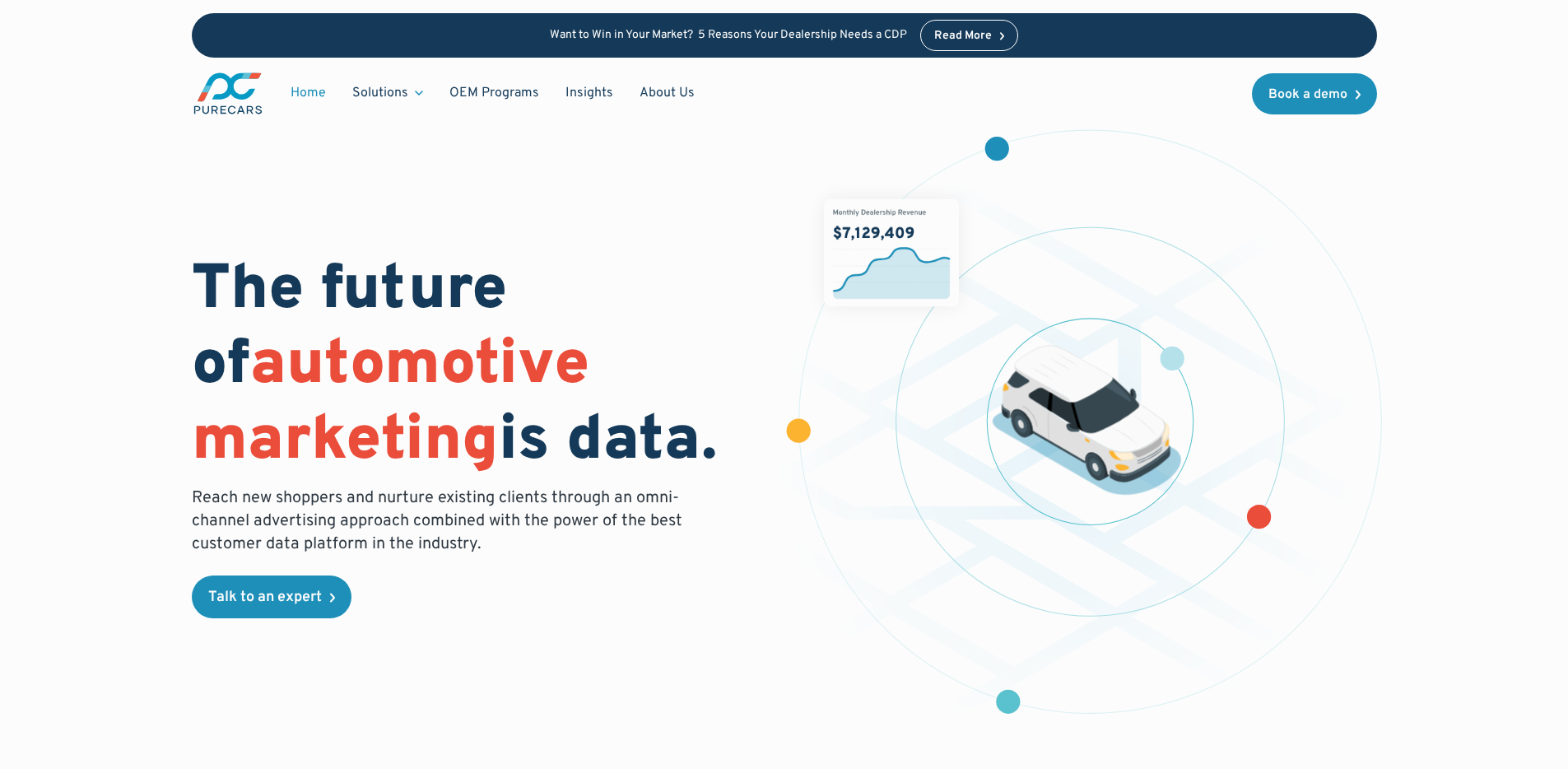 scroll, scrollTop: 0, scrollLeft: 0, axis: both 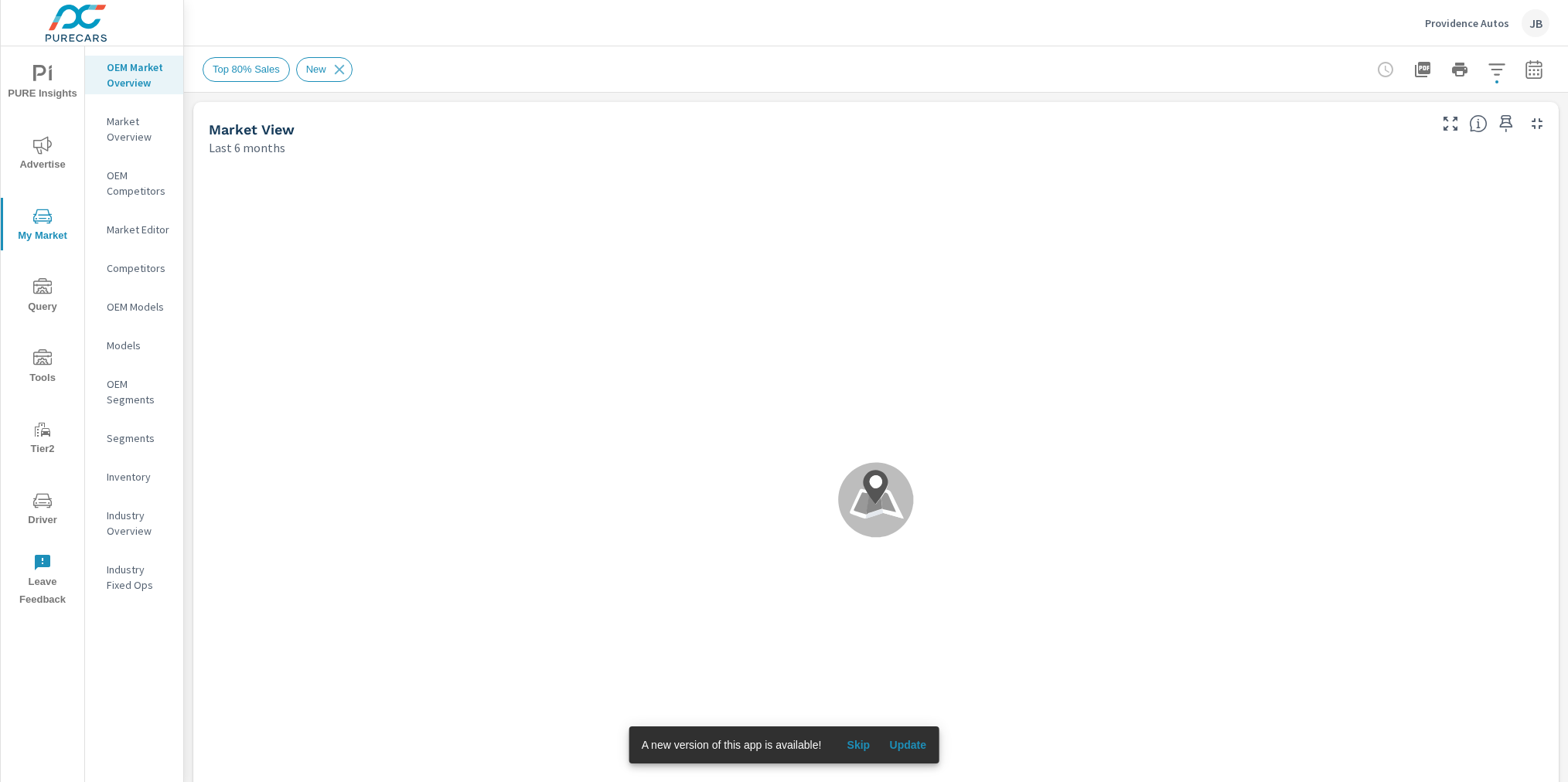 click 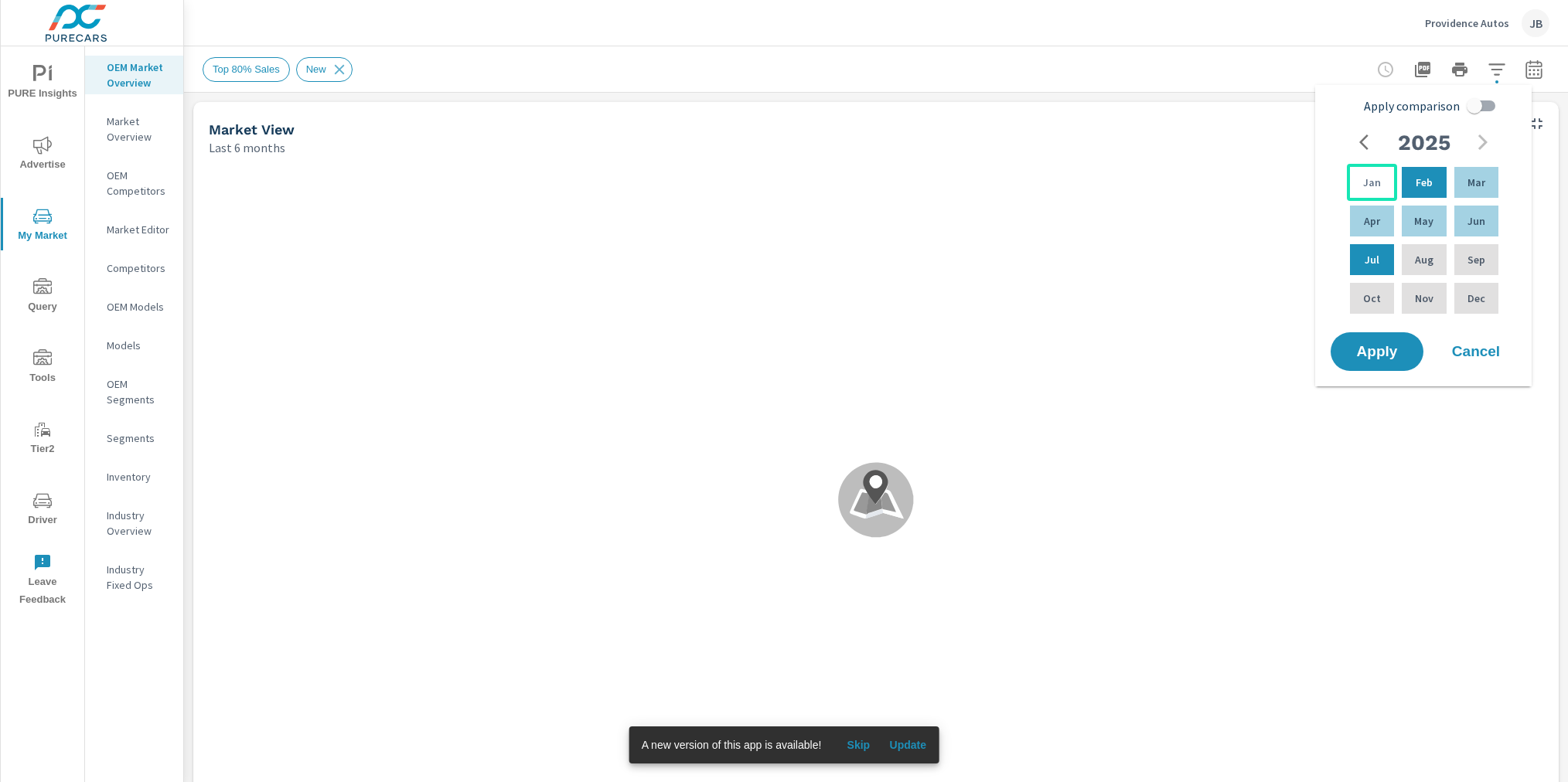 click on "Jan" at bounding box center (1372, 182) 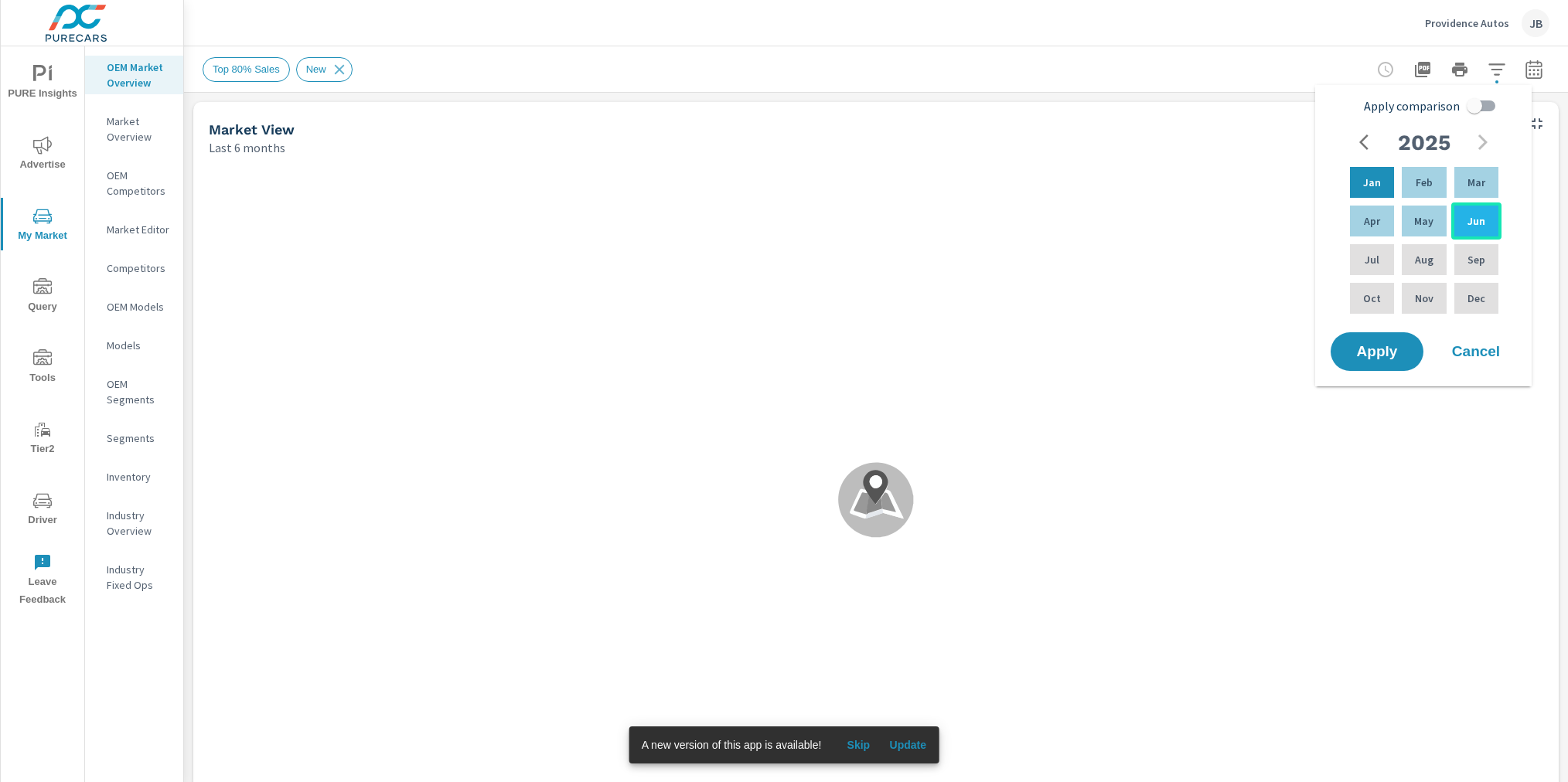 click on "Jun" at bounding box center [1476, 221] 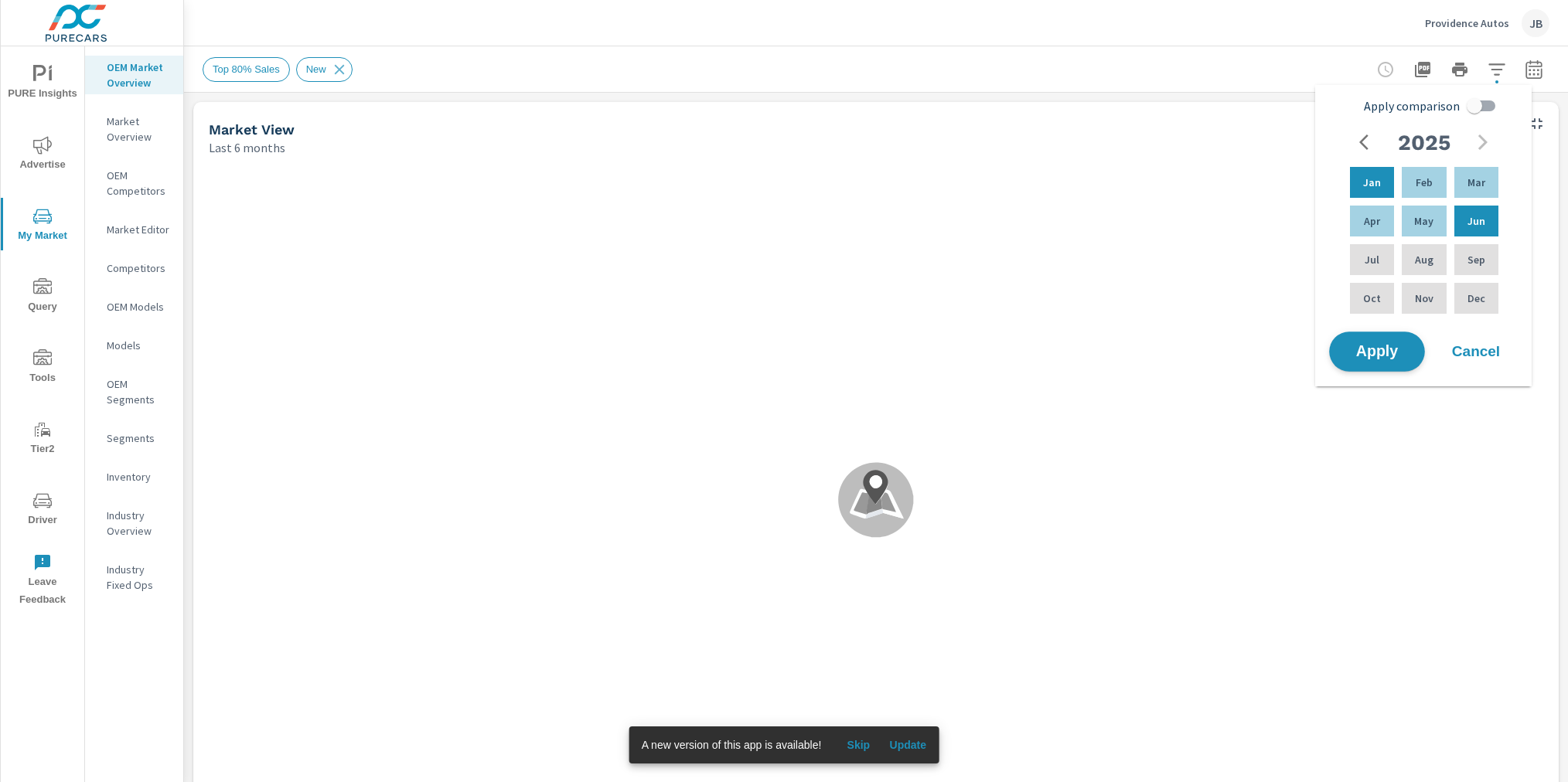 scroll, scrollTop: 0, scrollLeft: 0, axis: both 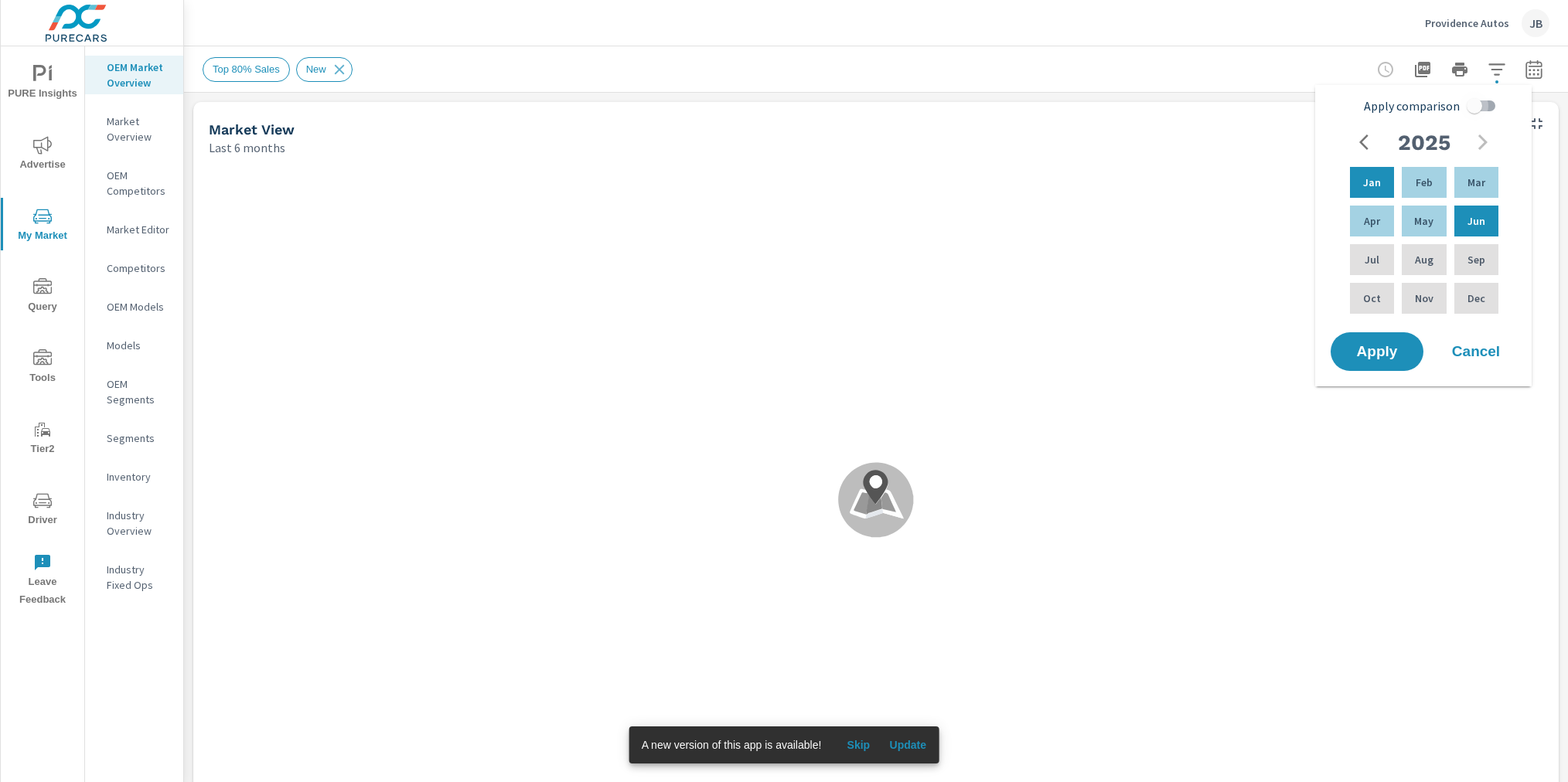 click on "Apply comparison" at bounding box center (1474, 106) 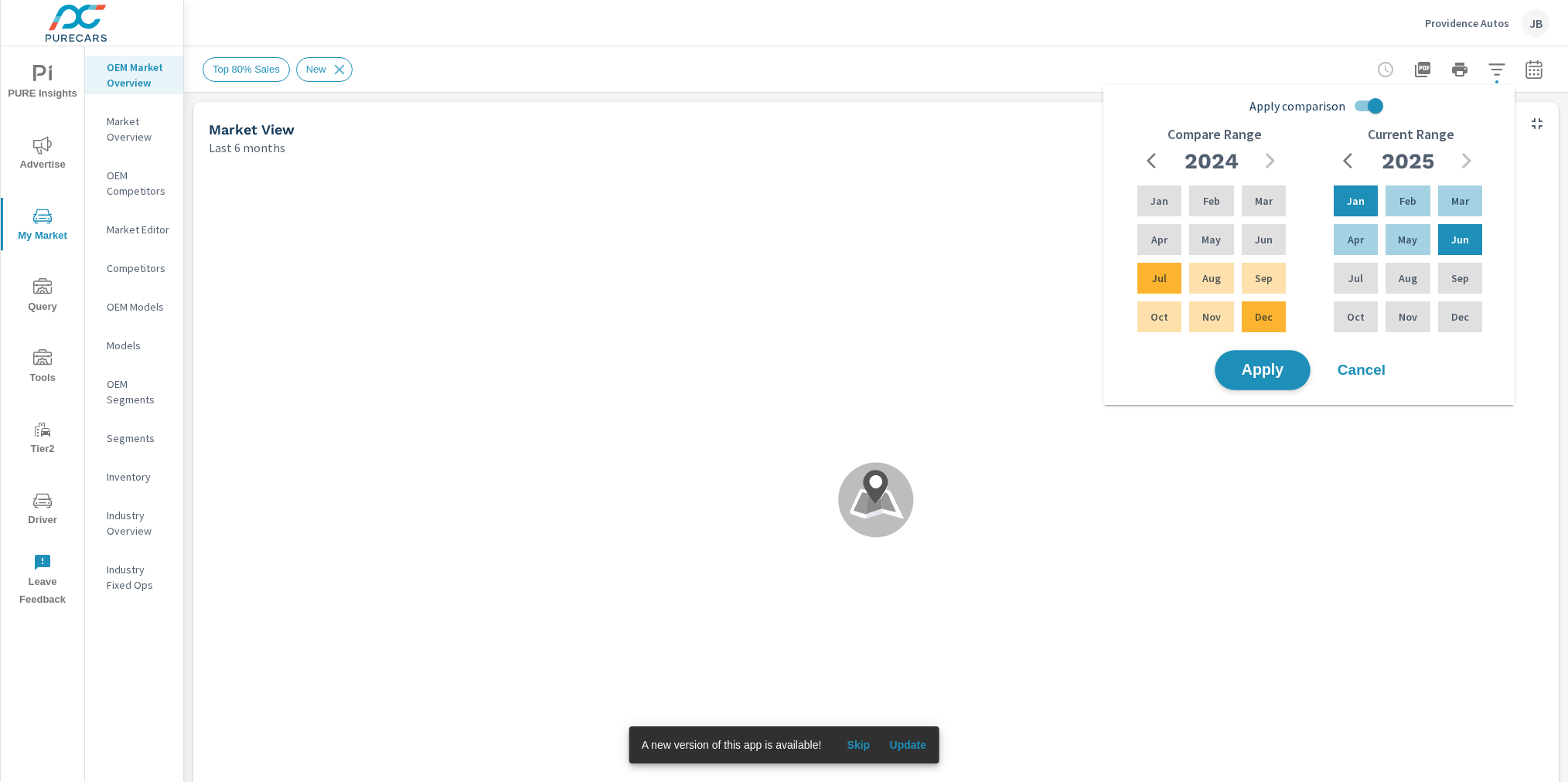 click on "Apply" at bounding box center [1263, 370] 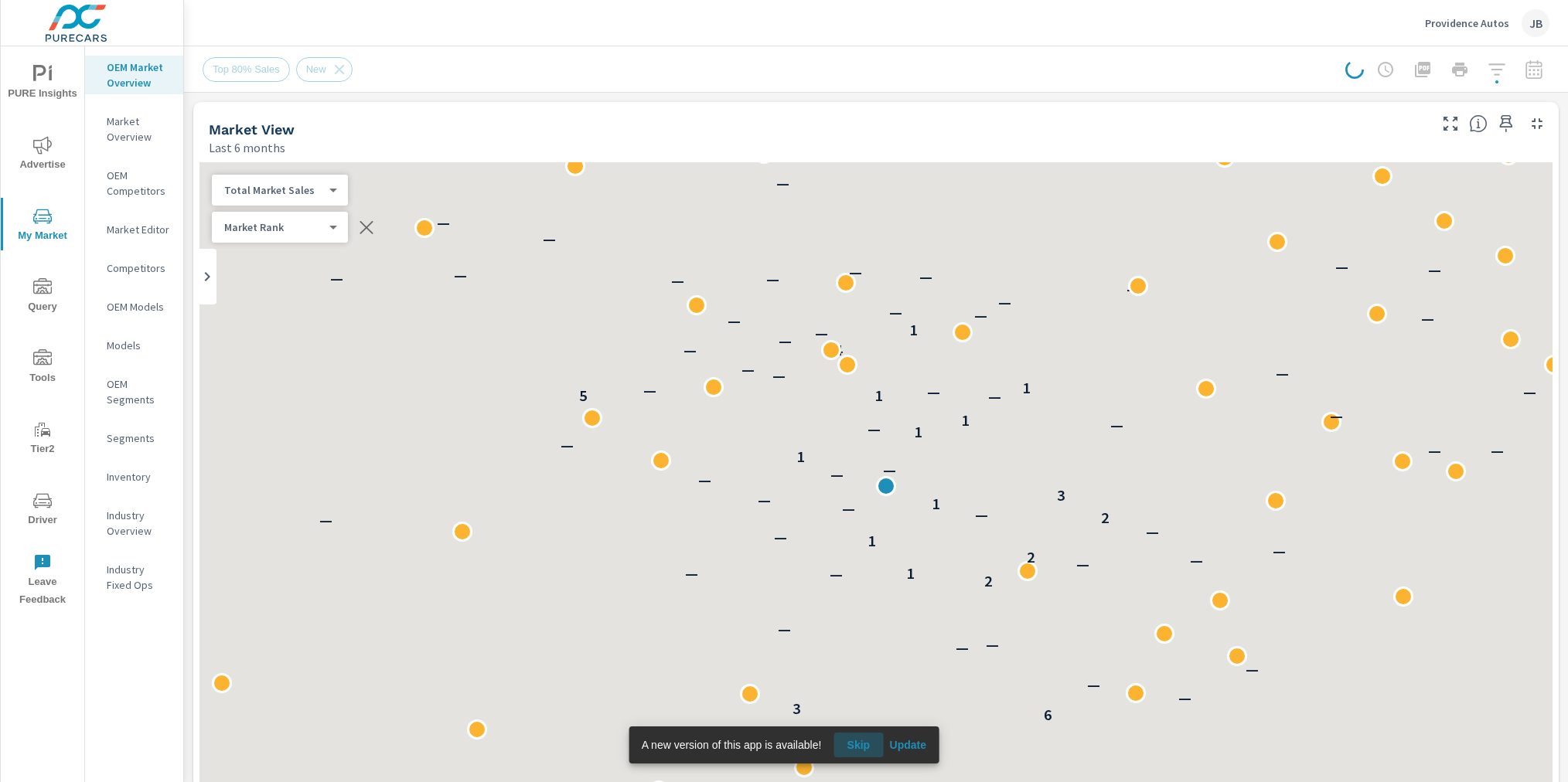 click on "Skip" at bounding box center (858, 745) 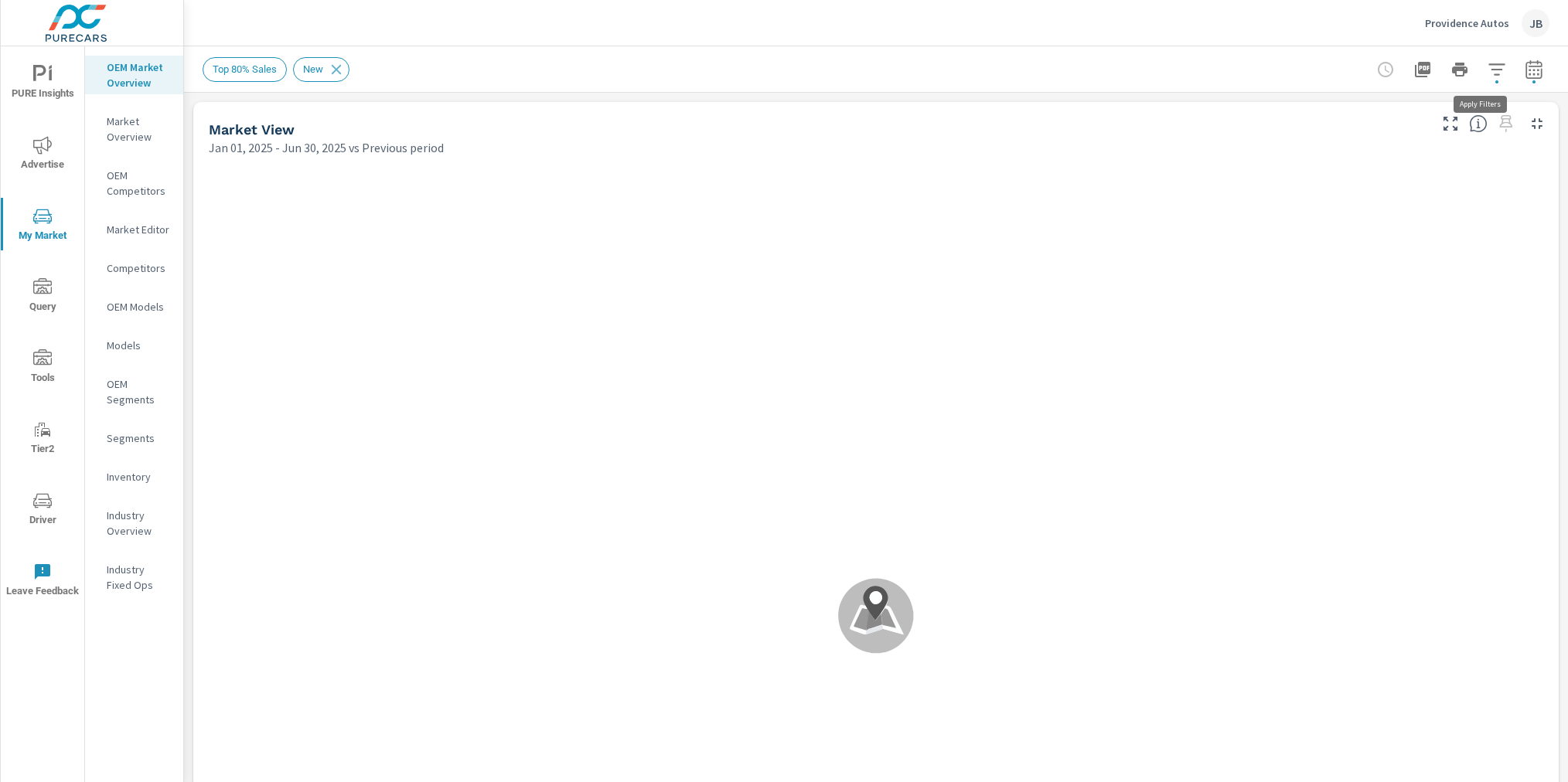 click 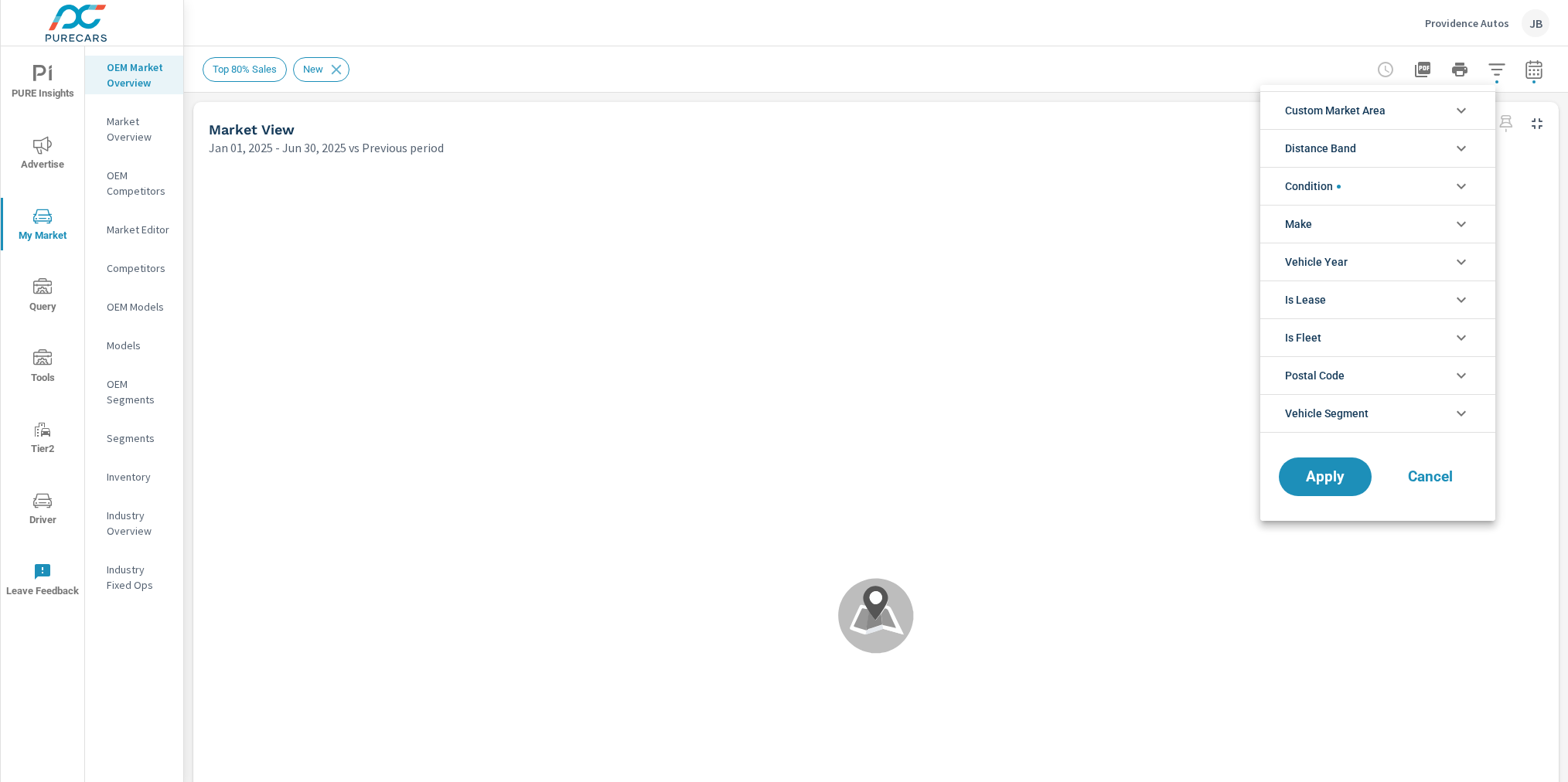 click on "Custom Market Area" at bounding box center [1335, 110] 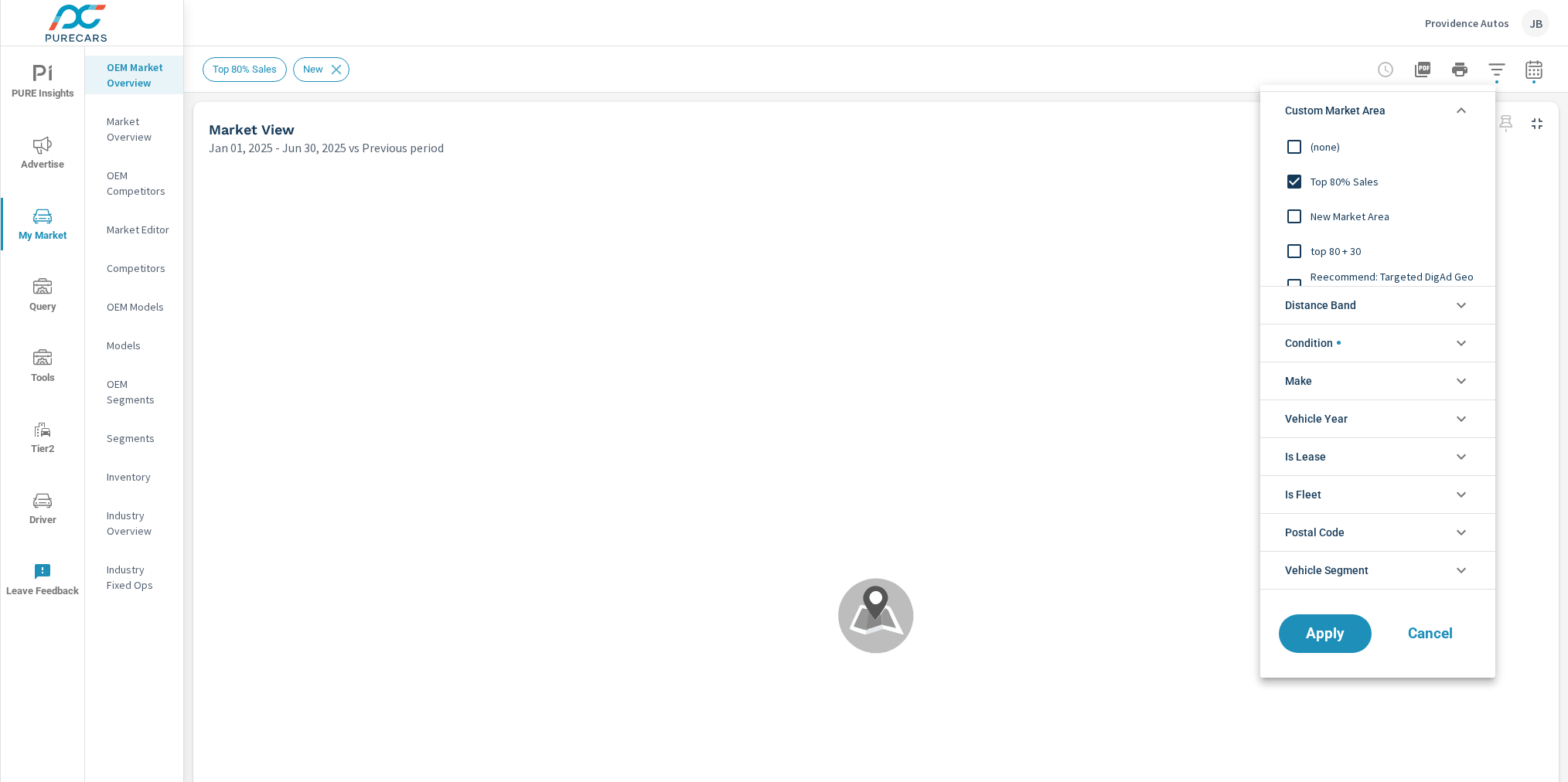 click at bounding box center [784, 391] 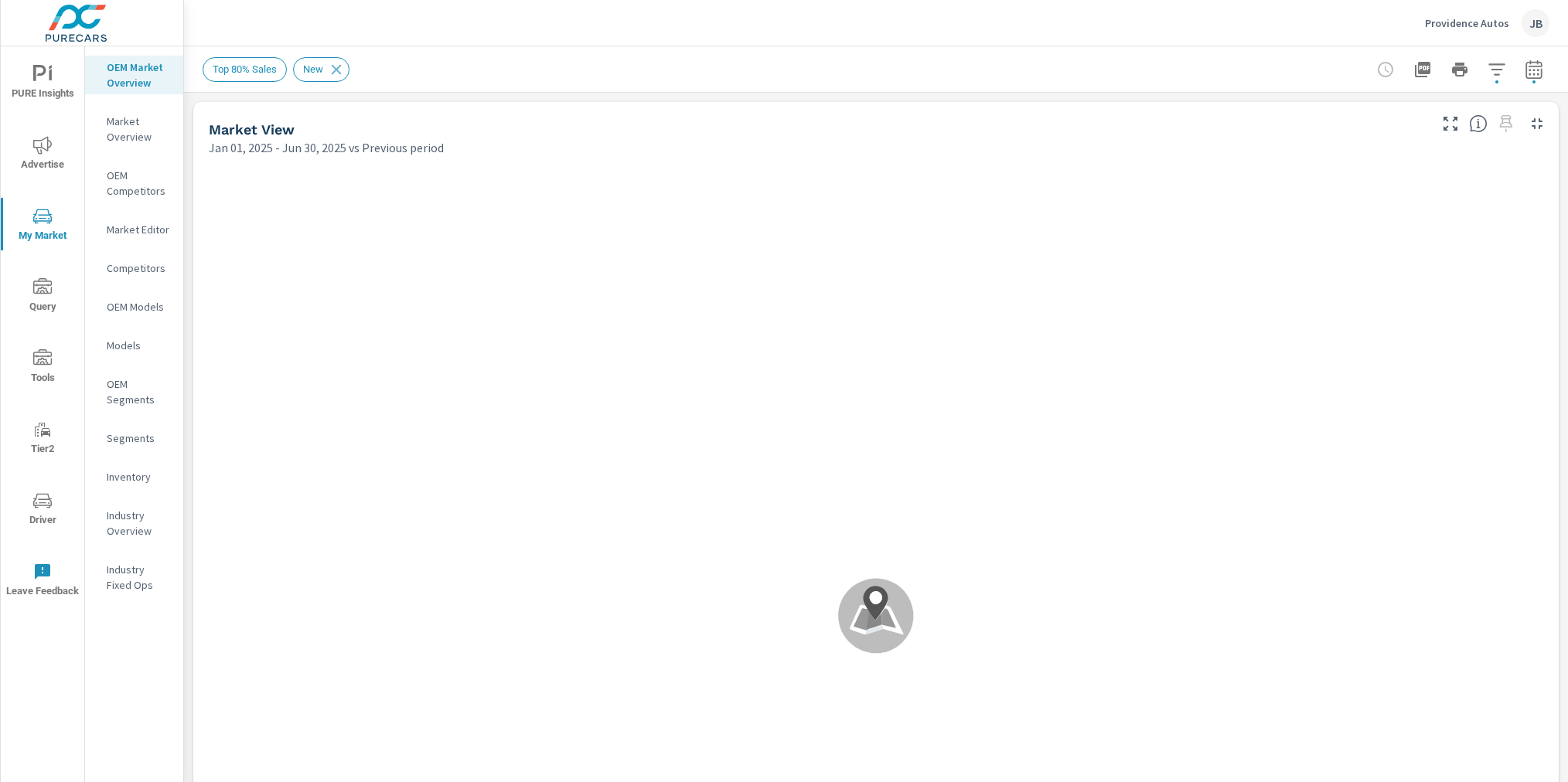 scroll, scrollTop: 0, scrollLeft: 0, axis: both 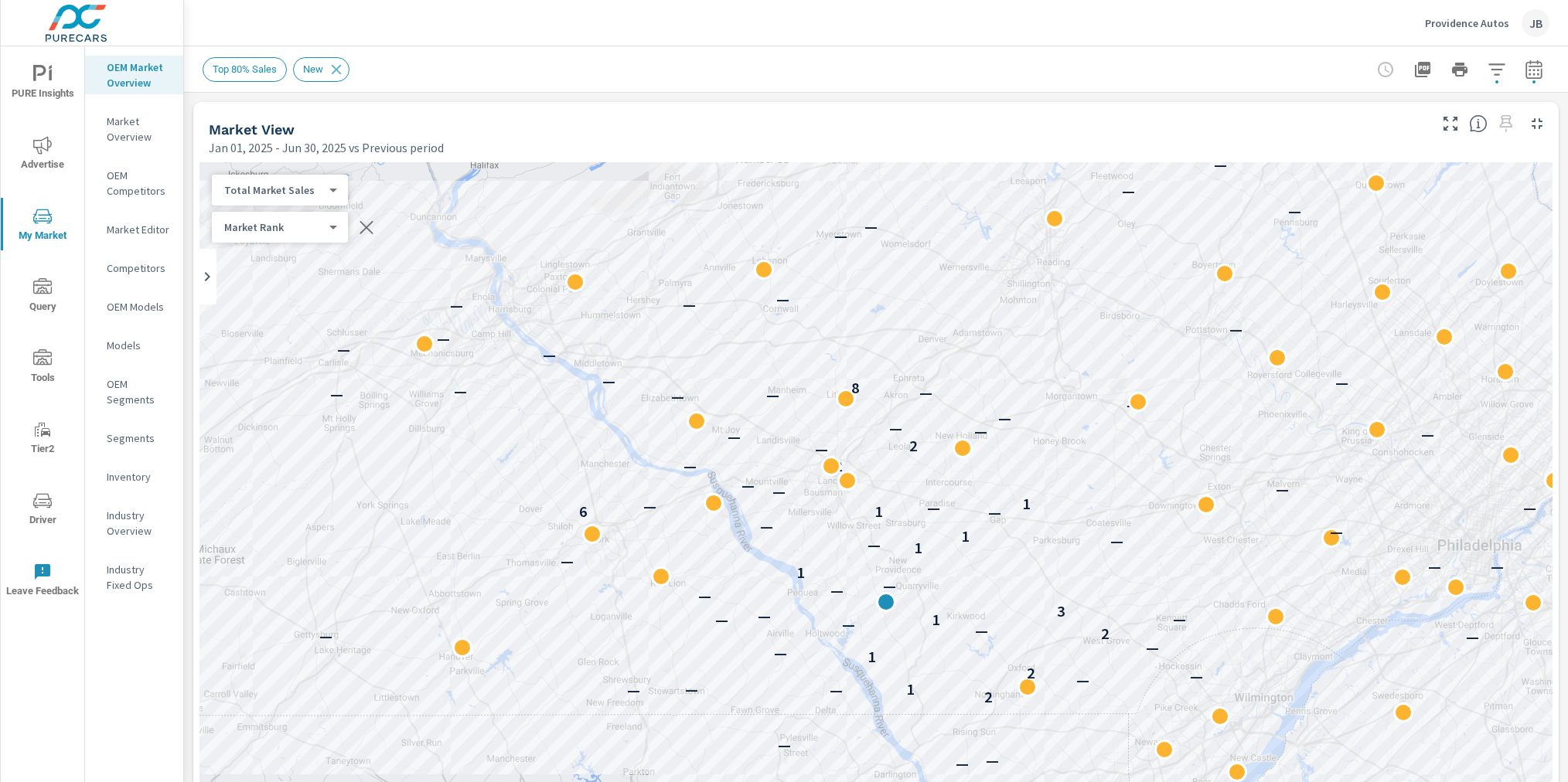 click on "PURE Insights Advertise My Market Query Tools Tier2 Driver Leave Feedback OEM Market Overview Market Overview OEM Competitors Market Editor Competitors OEM Models Models OEM Segments Segments Inventory Industry Overview Industry Fixed Ops Providence Autos JB Market Overview Providence Autos Report date range:
[DATE] -
[DATE]
vs
[DATE] -
[DATE]
Filters: AccountPma: Top 80% Sales ConditionId: New Top 80% Sales New Market View
[DATE] -
[DATE]
vs Previous period ← Move left → Move right ↑ Move up ↓ Move down + Zoom in - Zoom out Home Jump left by 75% End Jump right by 75% Page Up Jump up by 75% Page Down Jump down by 75% — — — — — — — — 6 4 — — — — — — 2 — — 1 — — — 2 1 — — — — 2 — — — 1 — — 3 — — — 1 — — — — — 1 — — 1 — — — 6 1" at bounding box center [784, 391] 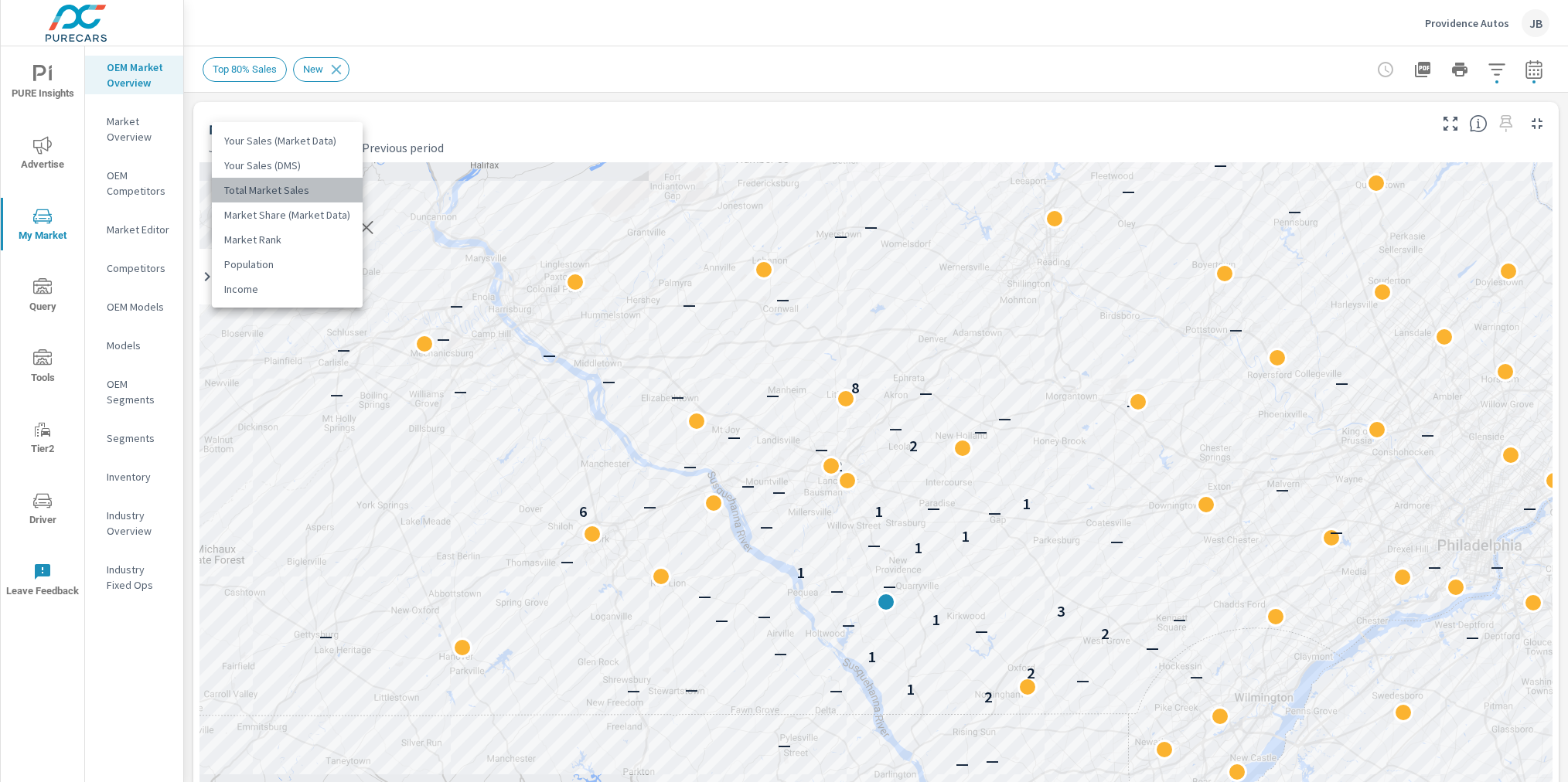 click on "Total Market Sales" at bounding box center (287, 190) 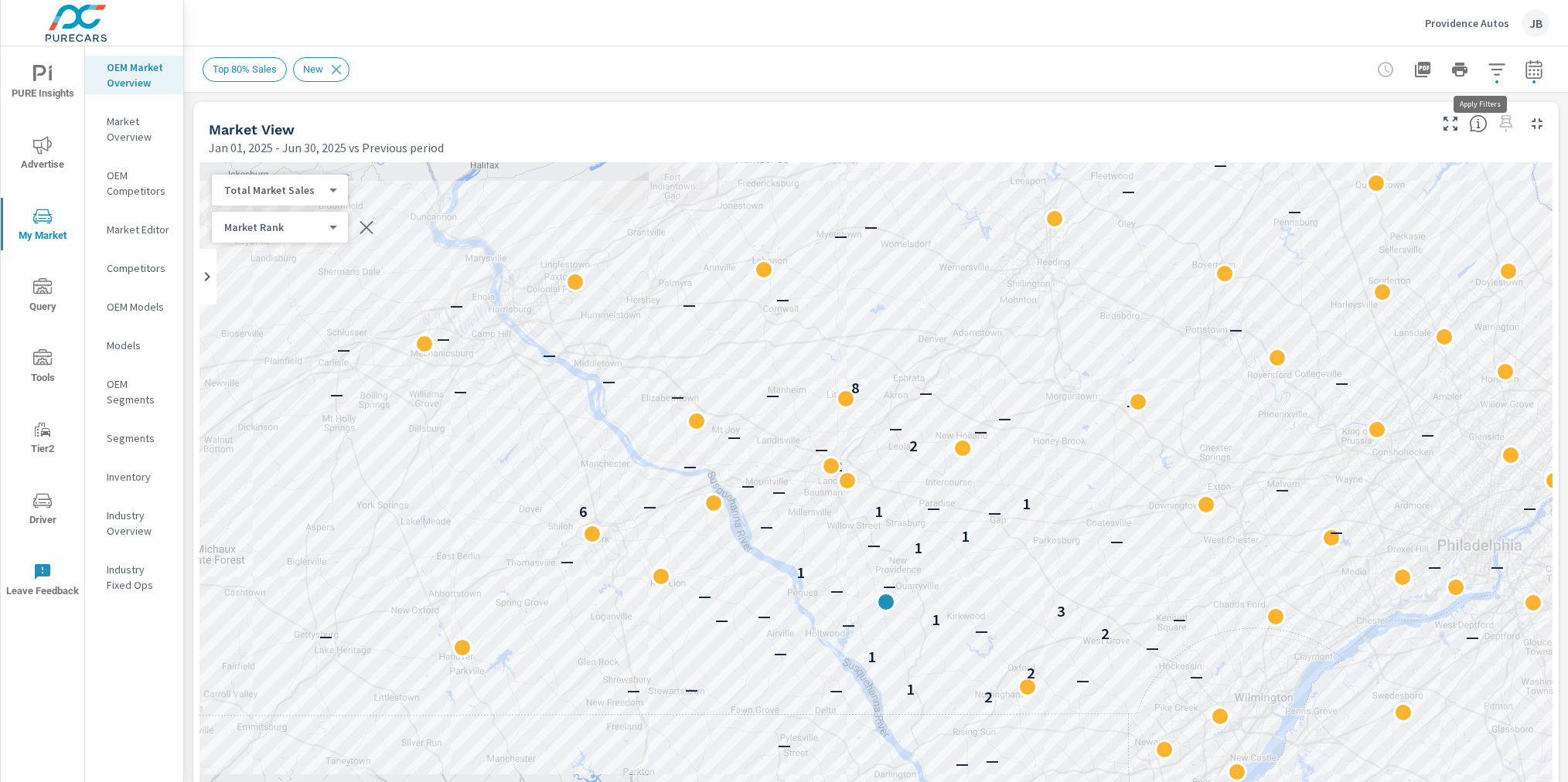 click 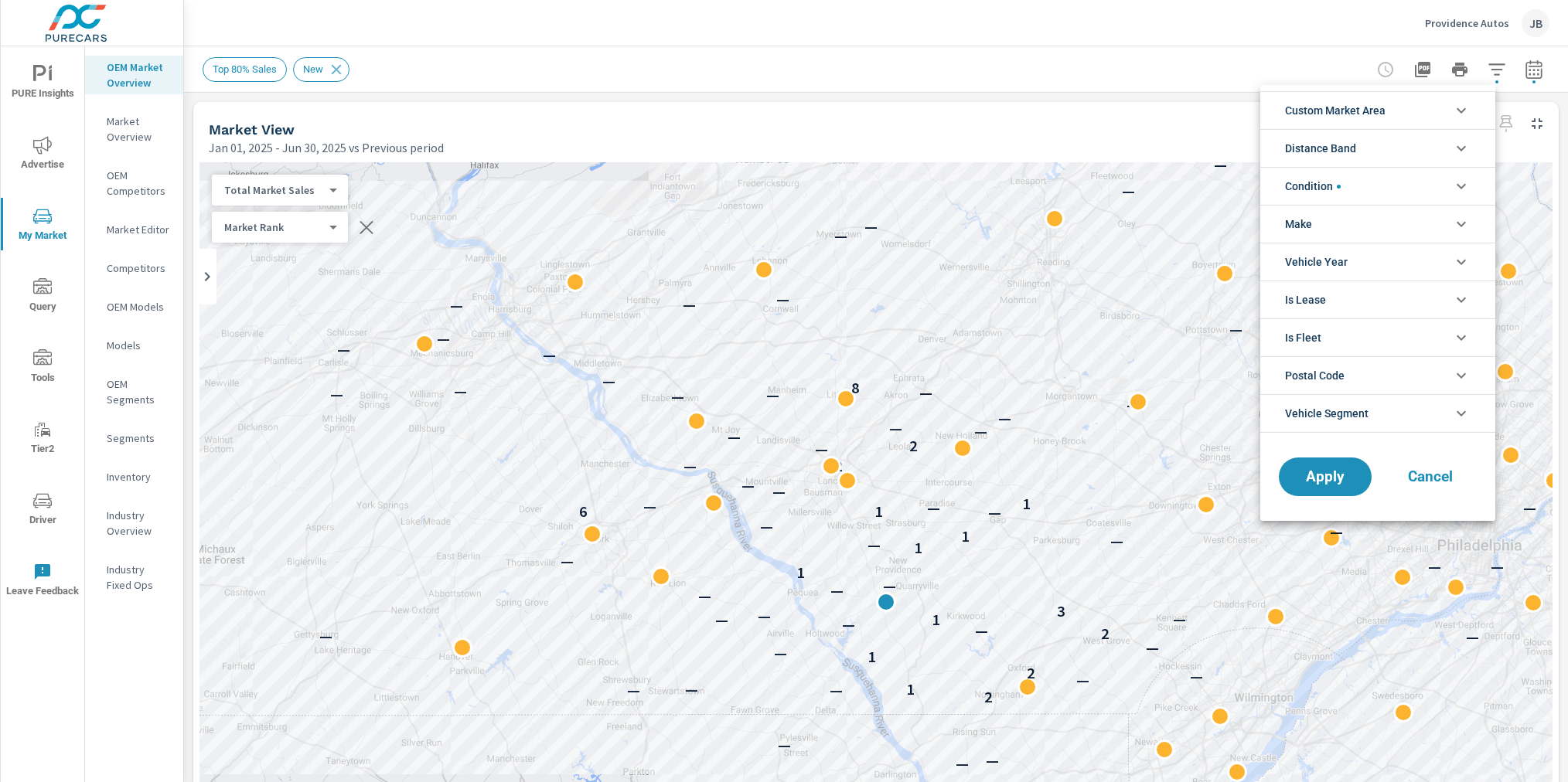 click on "Custom Market Area" at bounding box center [1335, 110] 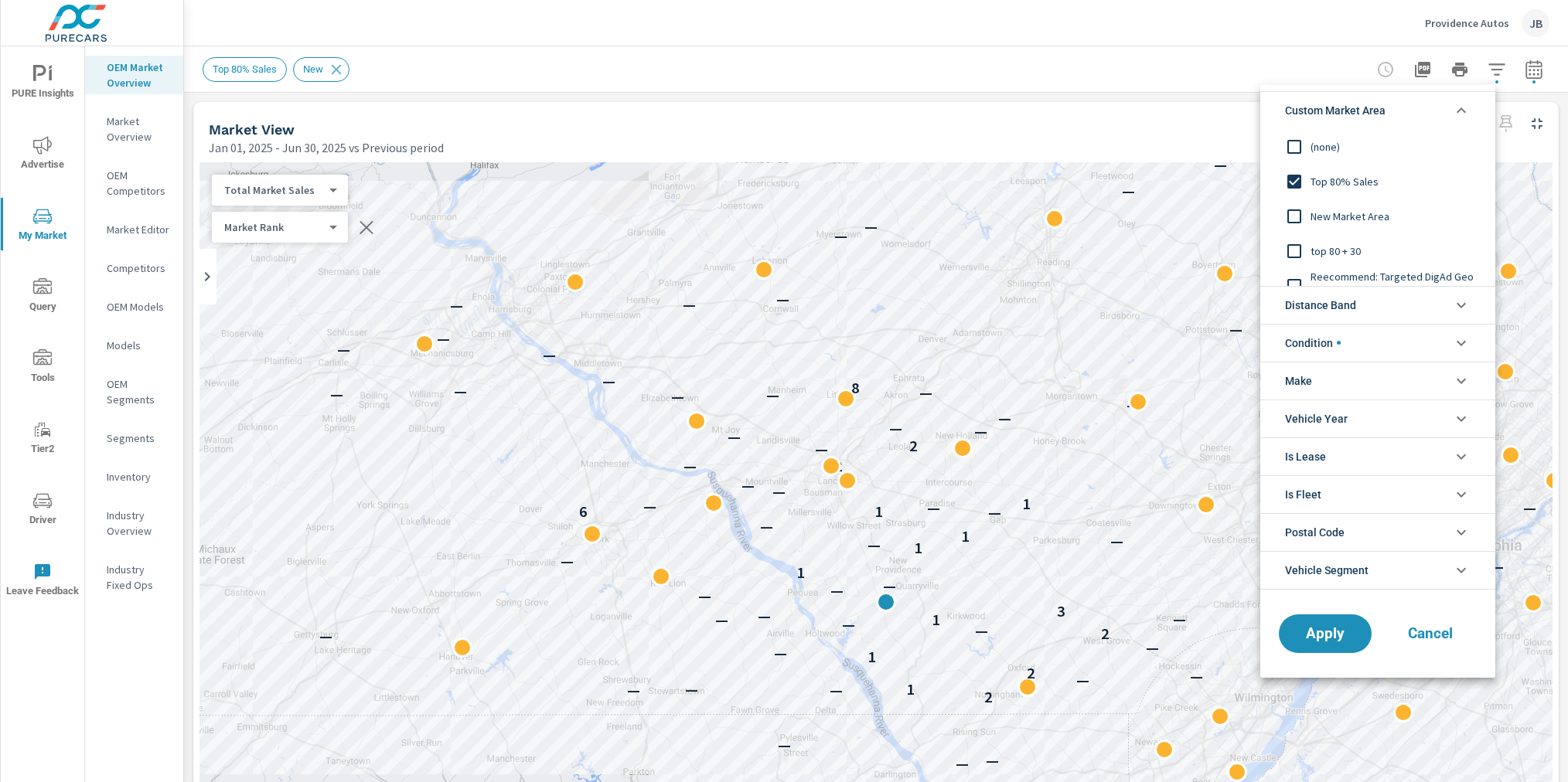 scroll, scrollTop: 52, scrollLeft: 0, axis: vertical 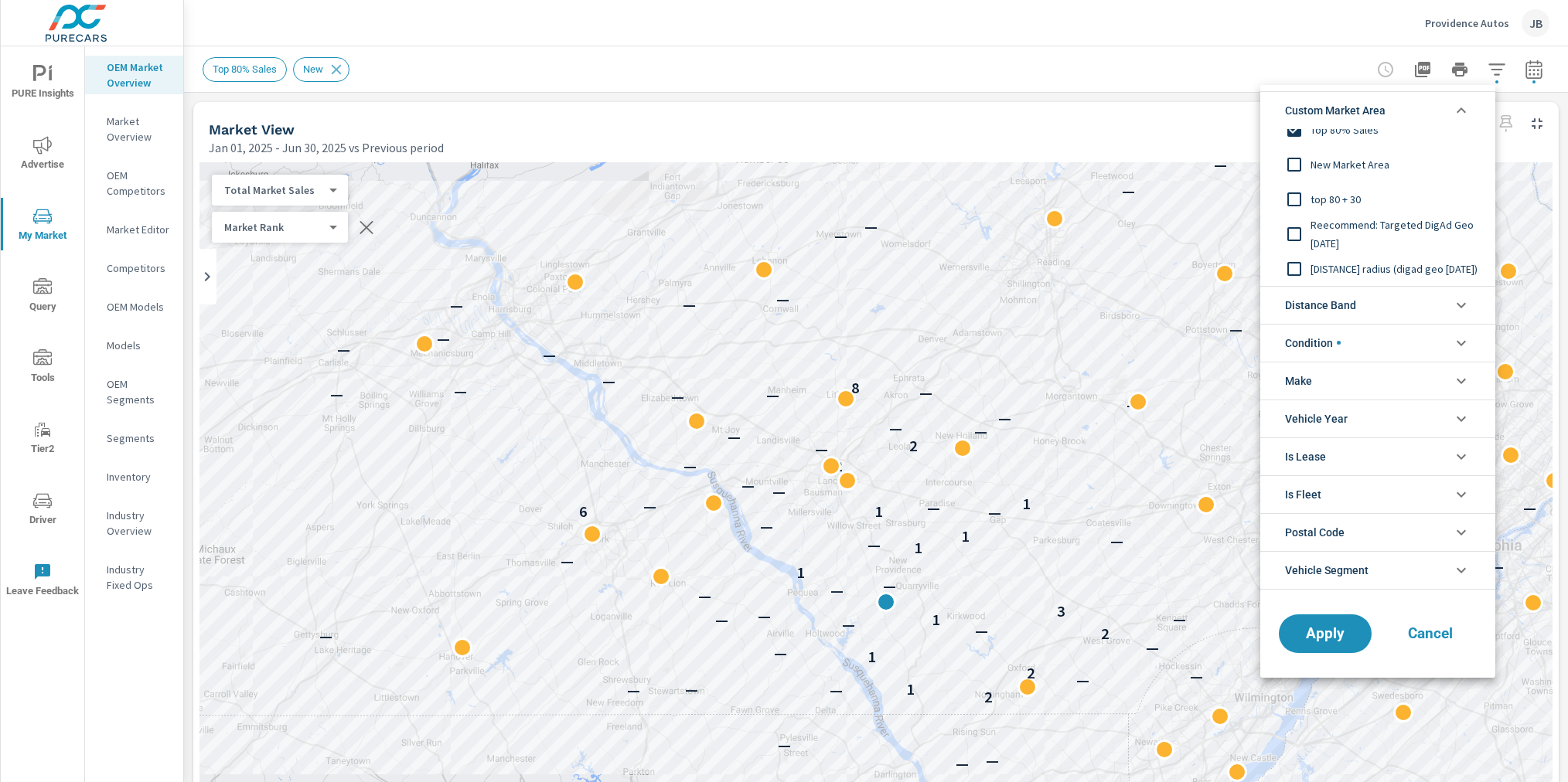 click at bounding box center [1294, 234] 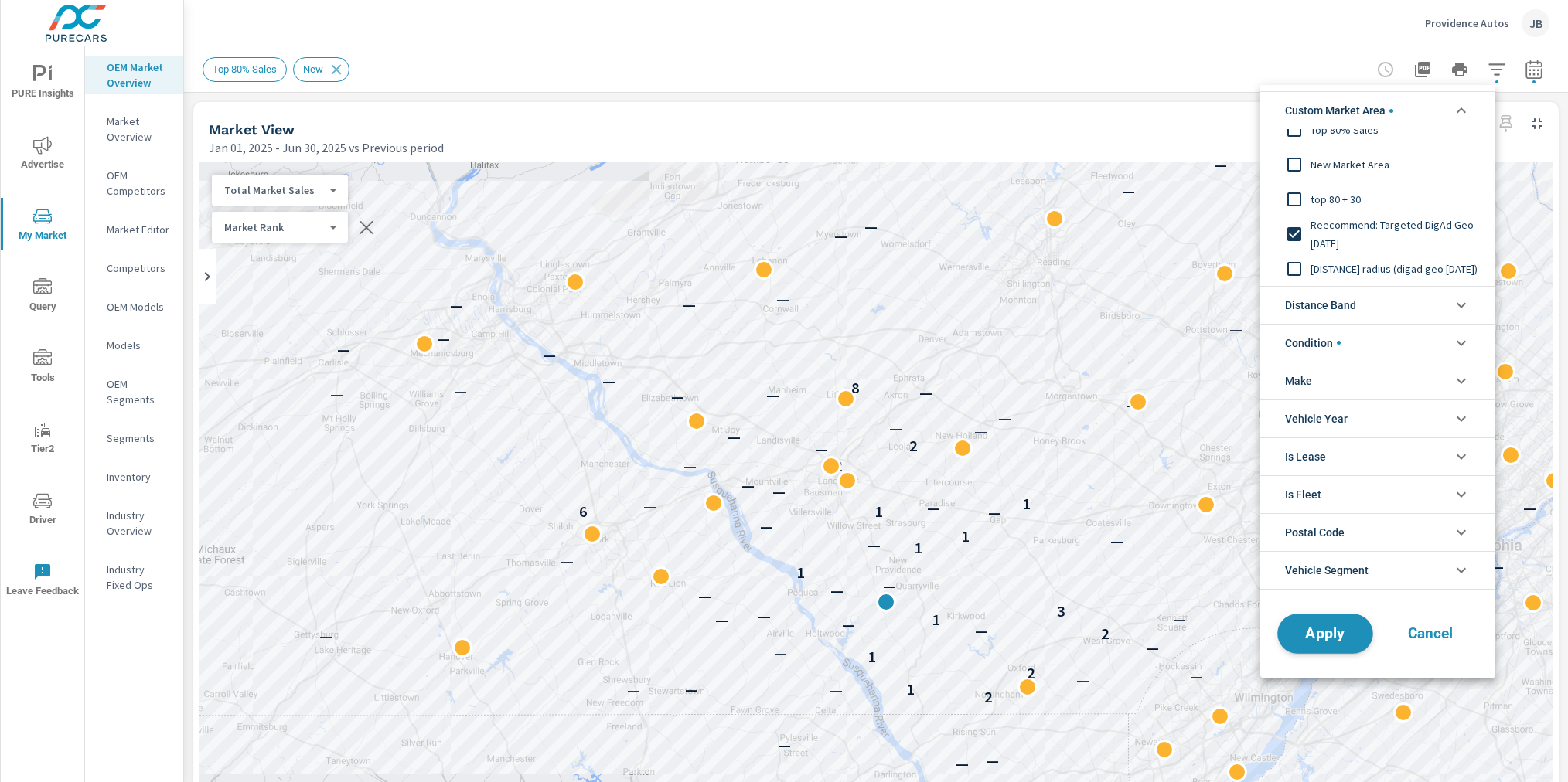 click on "Apply" at bounding box center (1325, 633) 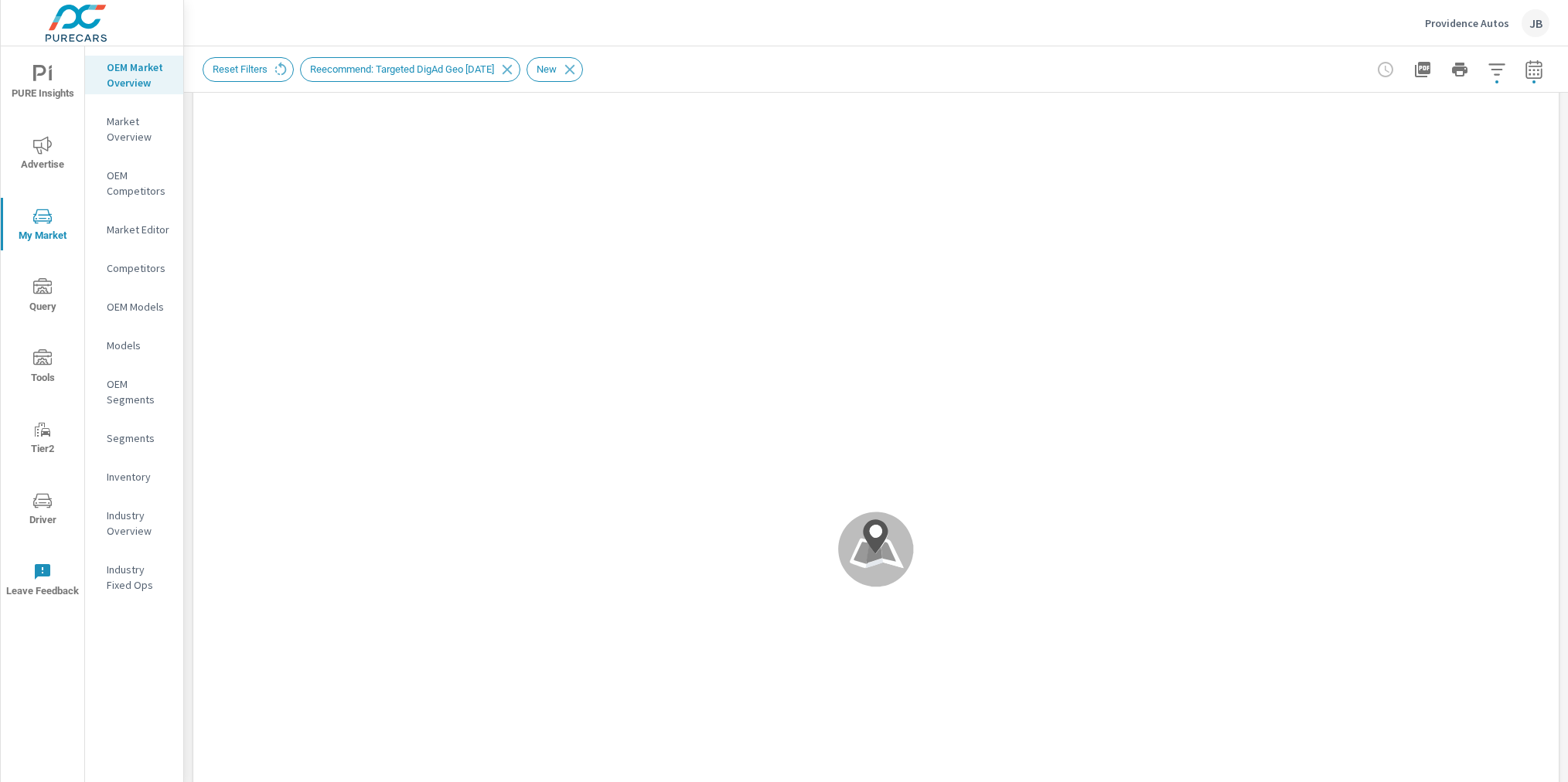 scroll, scrollTop: 68, scrollLeft: 0, axis: vertical 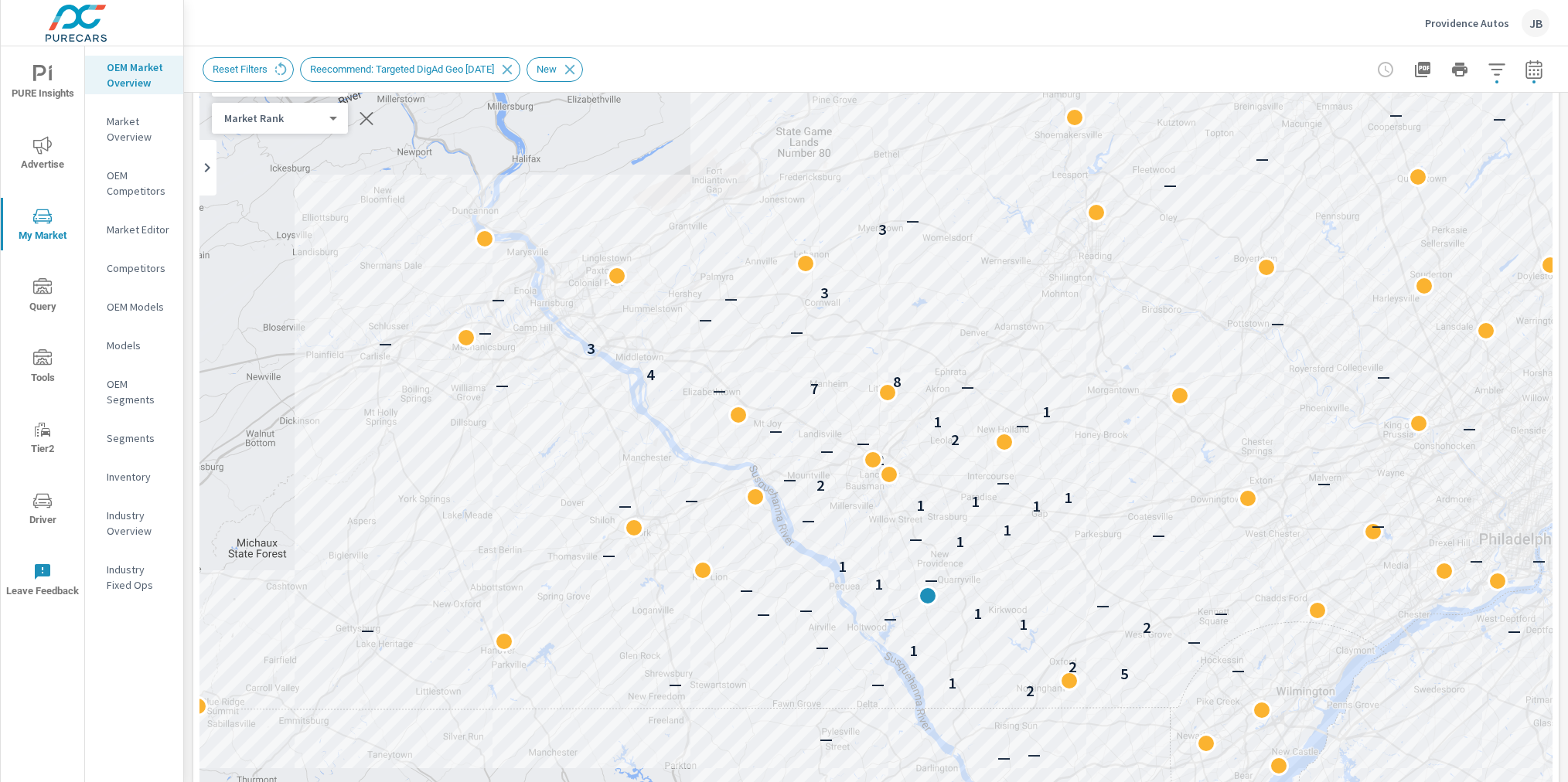 drag, startPoint x: 1307, startPoint y: 368, endPoint x: 1350, endPoint y: 474, distance: 114.38968 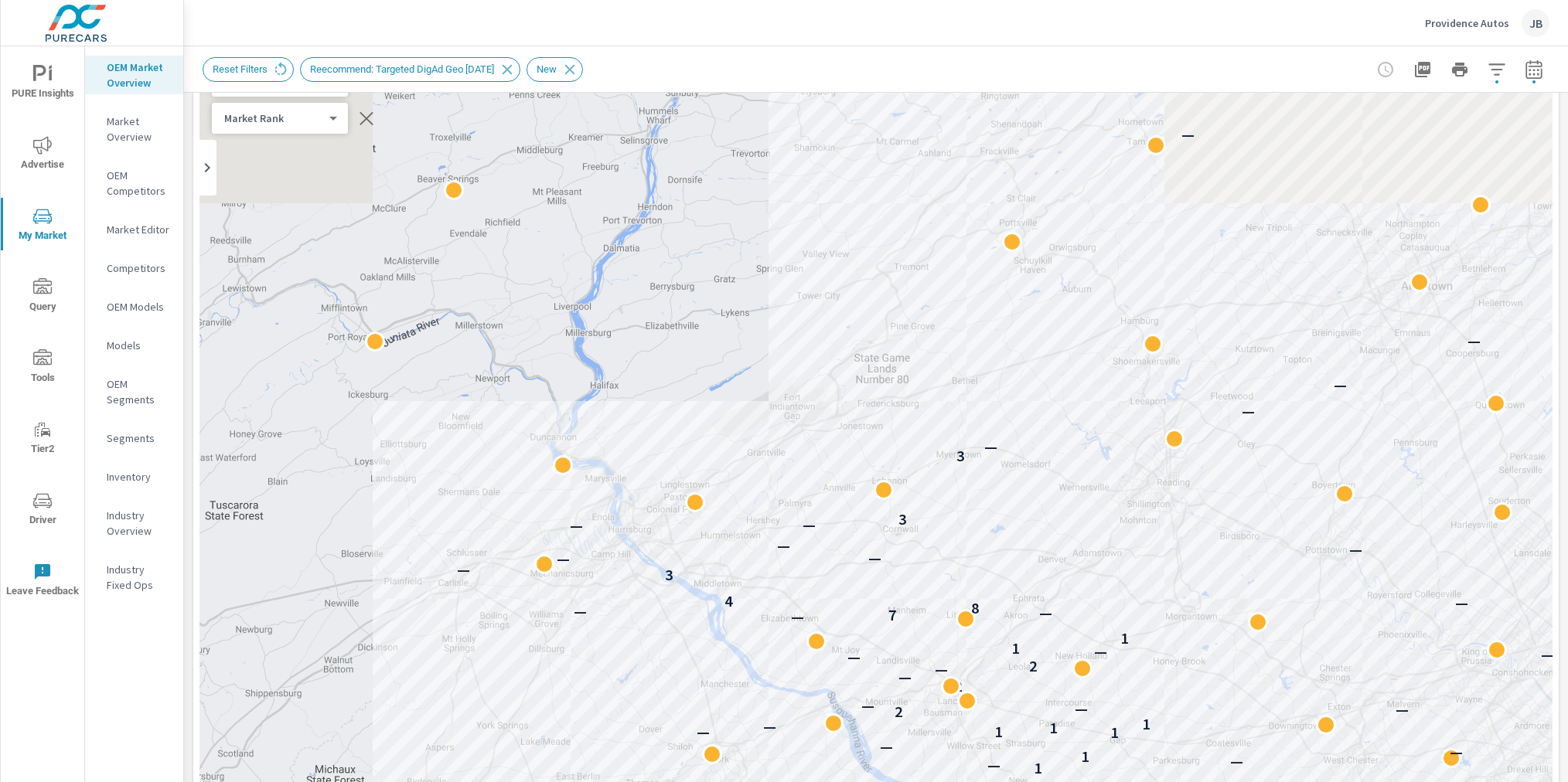 drag, startPoint x: 326, startPoint y: 518, endPoint x: 356, endPoint y: 625, distance: 111.12605 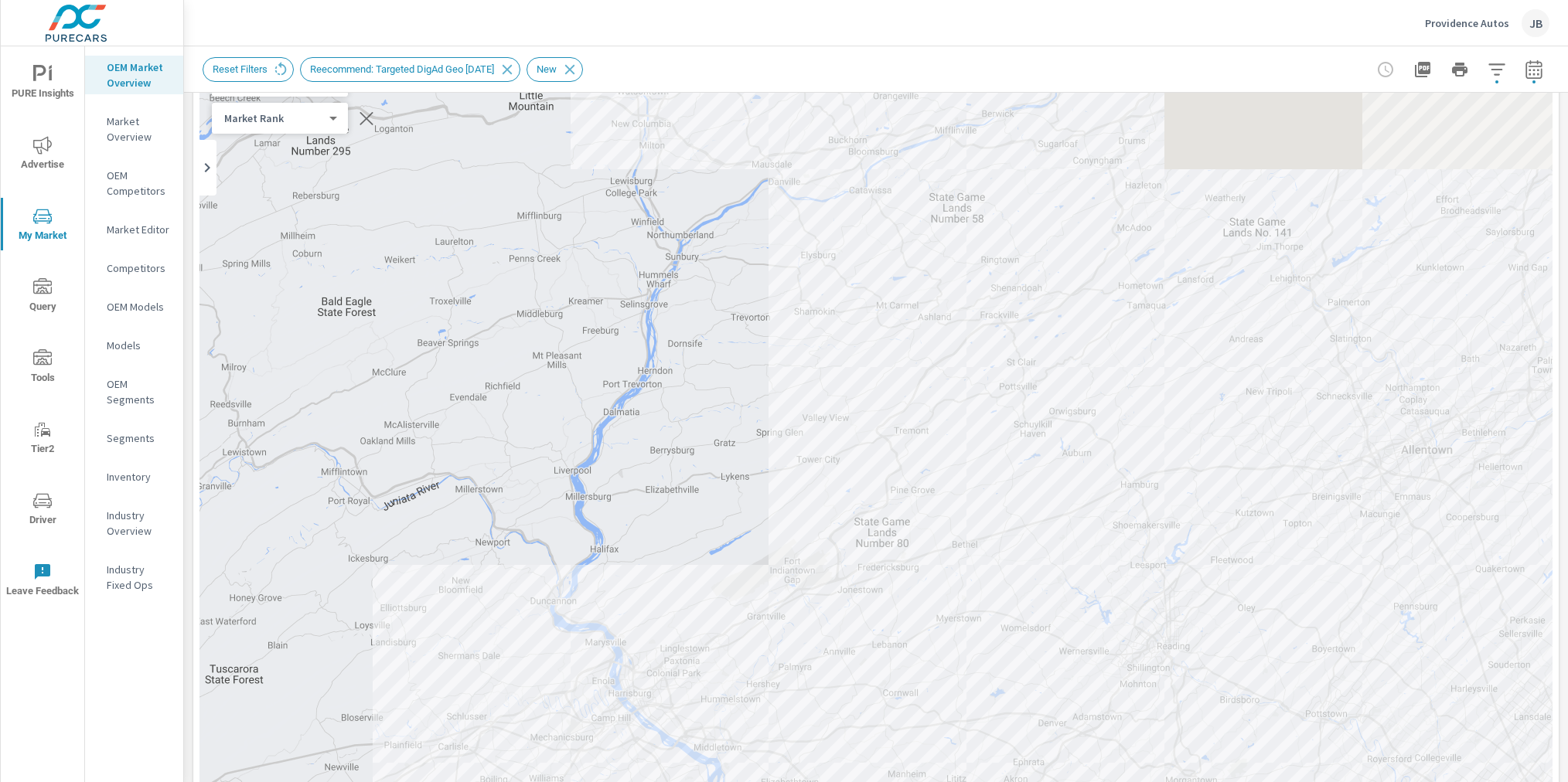 drag, startPoint x: 343, startPoint y: 424, endPoint x: 344, endPoint y: 436, distance: 12.041595 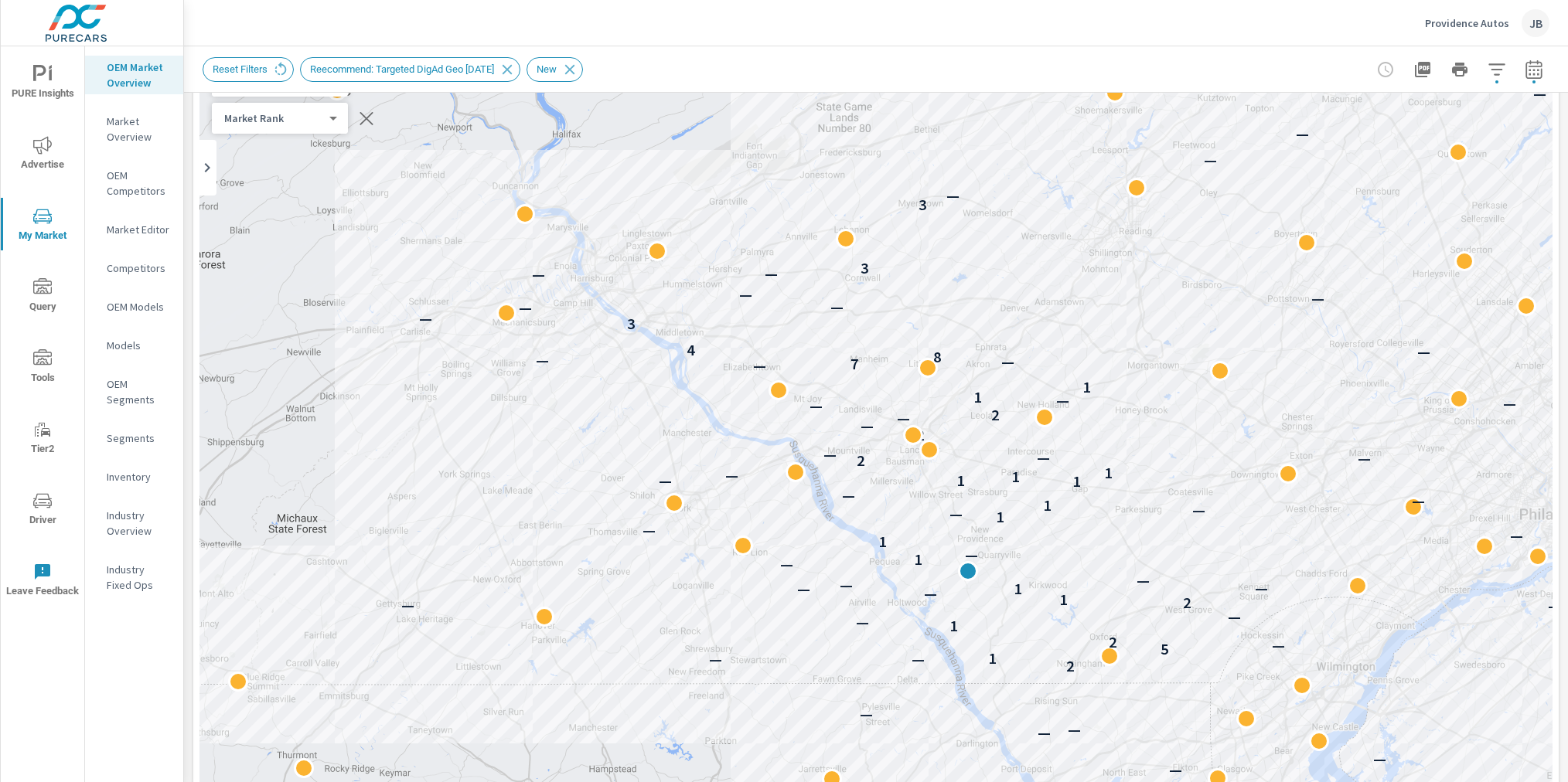drag, startPoint x: 1162, startPoint y: 593, endPoint x: 692, endPoint y: 122, distance: 665.38786 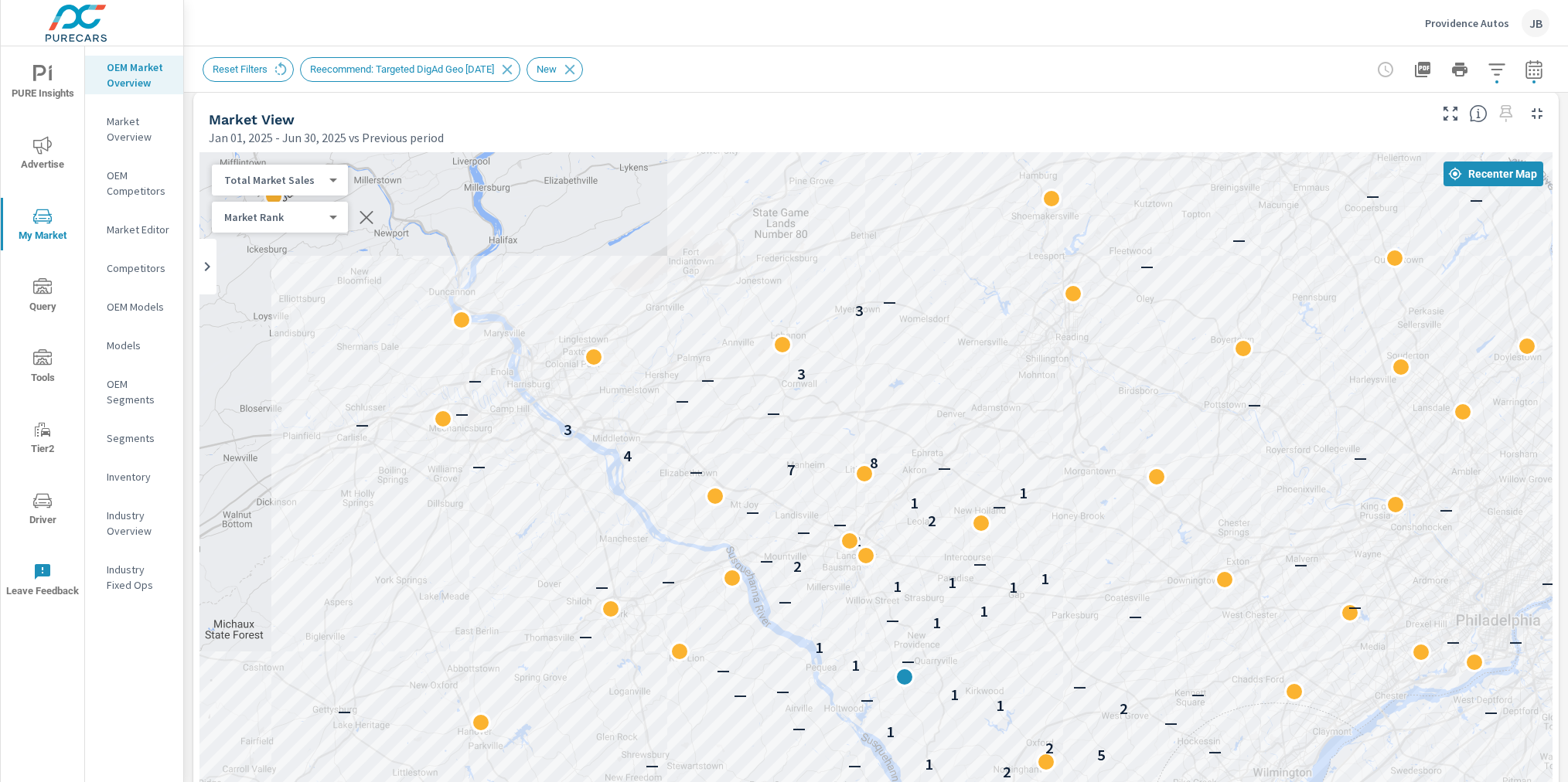 scroll, scrollTop: 5, scrollLeft: 0, axis: vertical 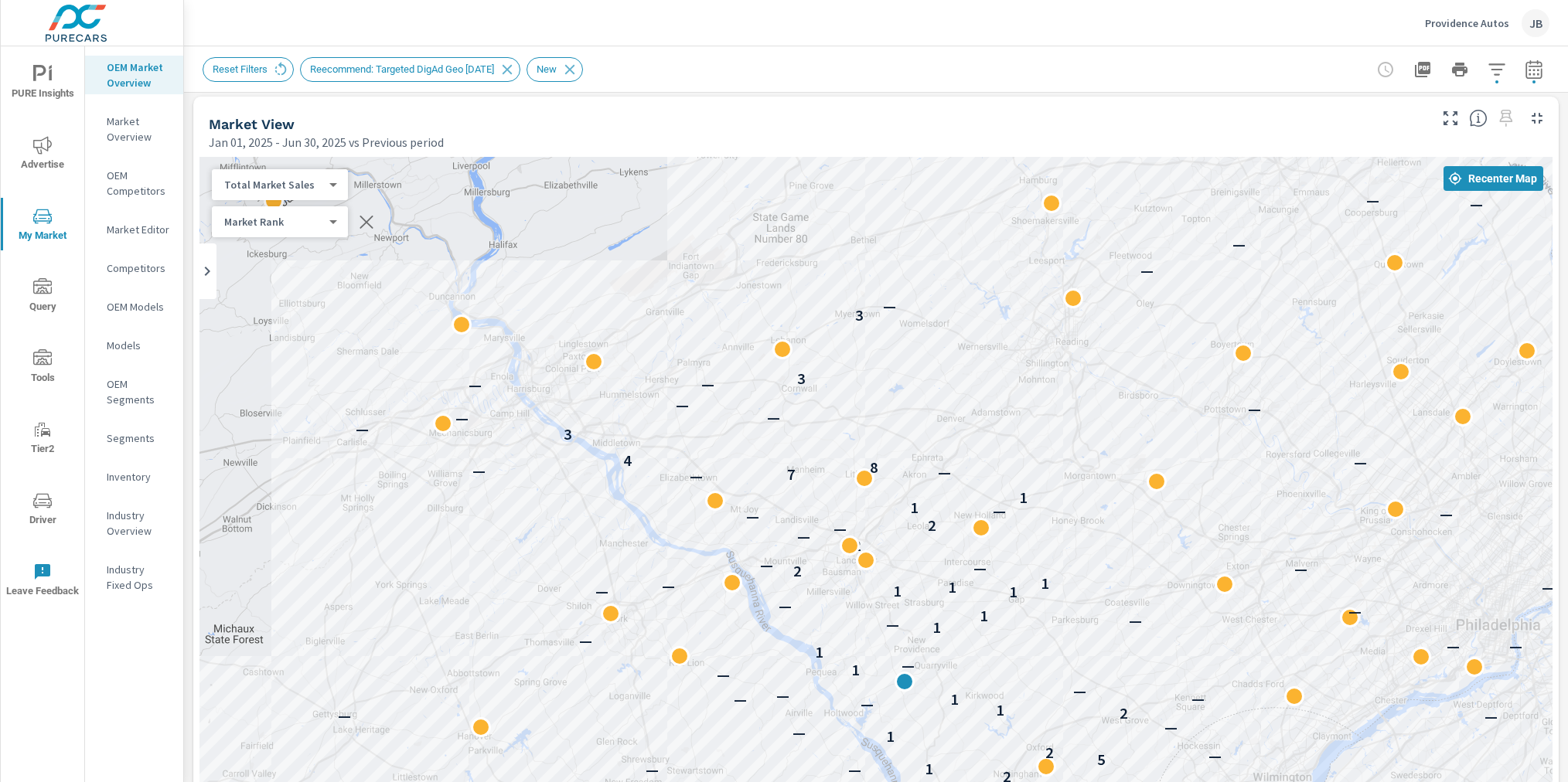 click on "PURE Insights Advertise My Market Query Tools Tier2 Driver Leave Feedback OEM Market Overview Market Overview OEM Competitors Market Editor Competitors OEM Models Models OEM Segments Segments Inventory Industry Overview Industry Fixed Ops Providence Autos JB Market Overview Providence Autos Report date range:
[DATE] -
[DATE]
vs
[DATE] -
[DATE]
Filters: AccountPma: Reecommend: Targeted DigAd Geo [DATE] ConditionId: New Reset Filters Reecommend: Targeted DigAd Geo [DATE] New Market View
[DATE] -
[DATE]
vs Previous period ← Move left → Move right ↑ Move up ↓ Move down + Zoom in - Zoom out Home Jump left by 75% End Jump right by 75% Page Up Jump up by 75% Page Down Jump down by 75% [DASHES]" at bounding box center [784, 391] 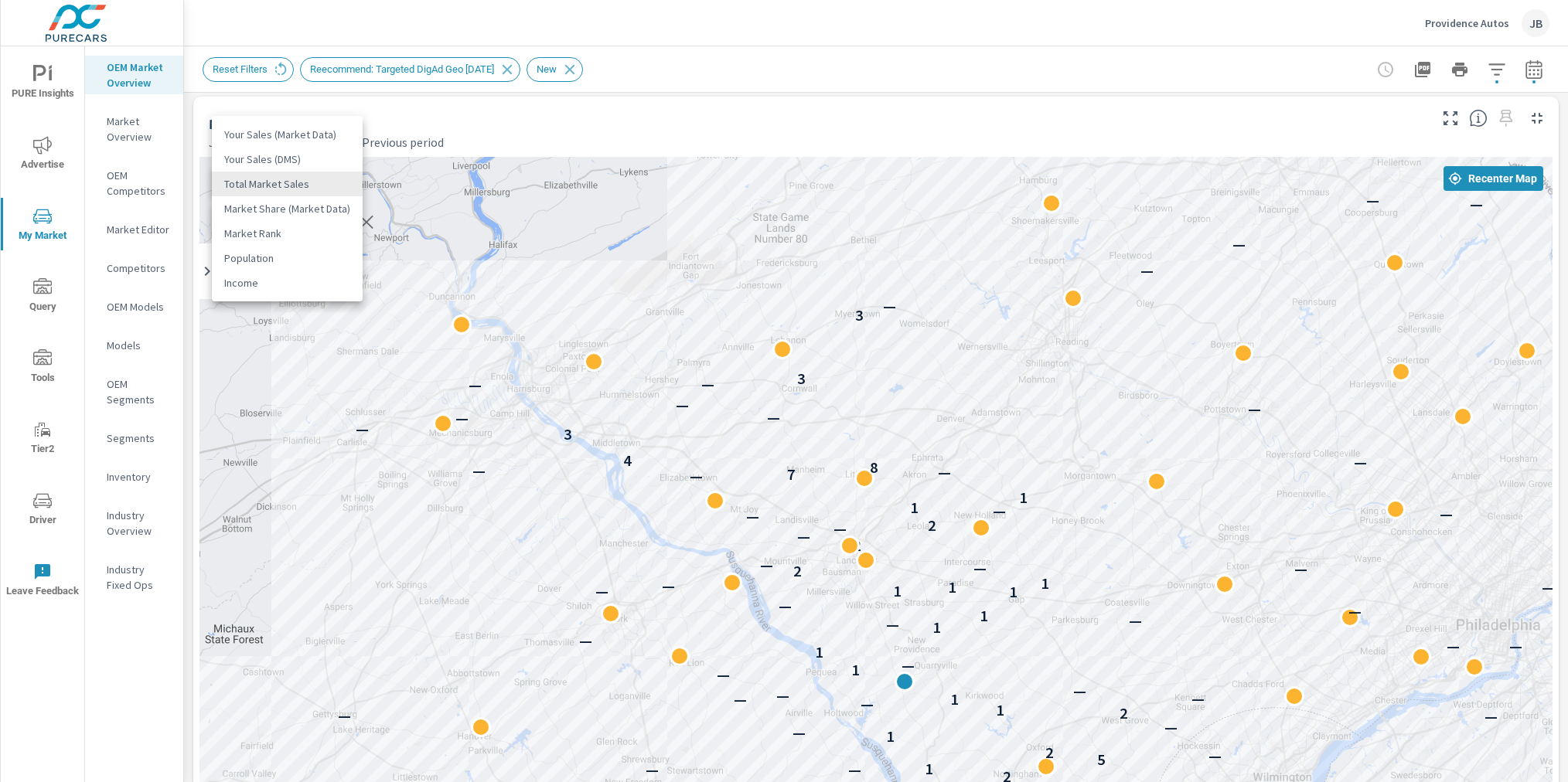click on "Your Sales (DMS)" at bounding box center (287, 159) 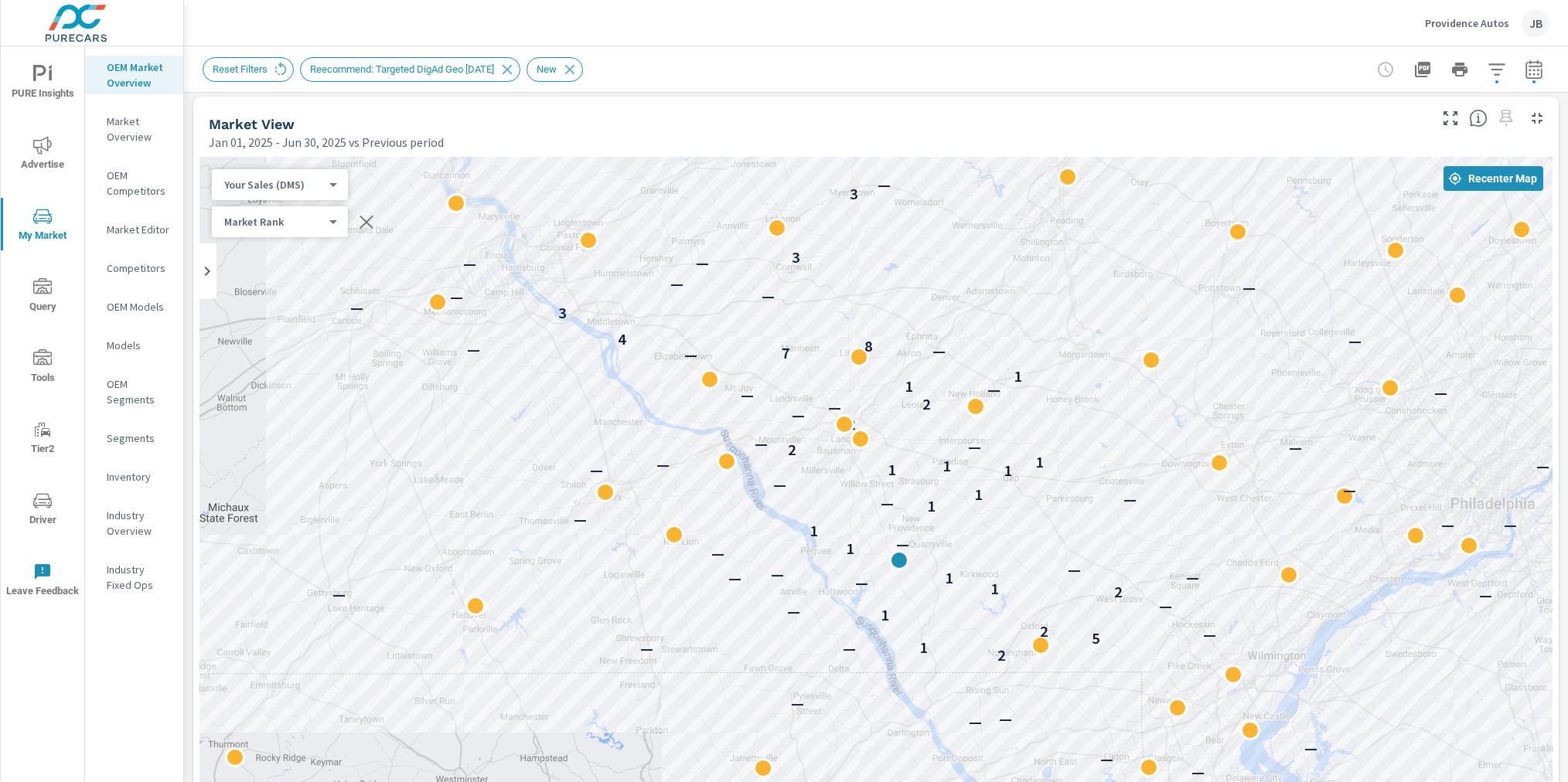 drag, startPoint x: 369, startPoint y: 508, endPoint x: 363, endPoint y: 387, distance: 121.14867 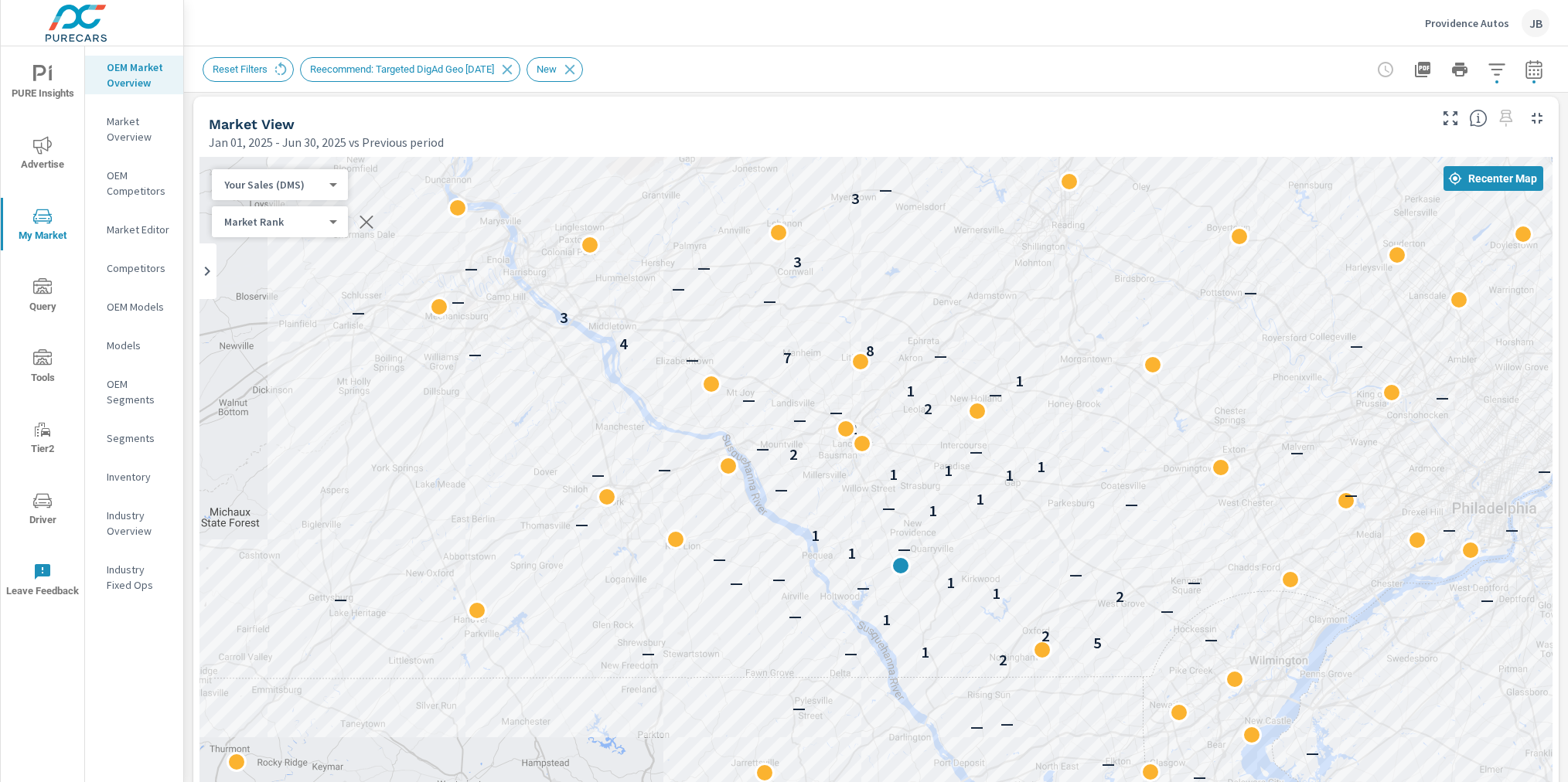 click on "PURE Insights Advertise My Market Query Tools Tier2 Driver Leave Feedback OEM Market Overview Market Overview OEM Competitors Market Editor Competitors OEM Models Models OEM Segments Segments Inventory Industry Overview Industry Fixed Ops Providence Autos JB Market Overview Providence Autos Report date range:
[DATE] -
[DATE]
vs
[DATE] -
[DATE]
Filters: AccountPma: Reecommend: Targeted DigAd Geo [DATE] ConditionId: New Reset Filters Reecommend: Targeted DigAd Geo [DATE] New Market View
[DATE] -
[DATE]
vs Previous period ← Move left → Move right ↑ Move up ↓ Move down + Zoom in - Zoom out Home Jump left by 75% End Jump right by 75% Page Up Jump up by 75% Page Down Jump down by 75% [DASHES]" at bounding box center [784, 391] 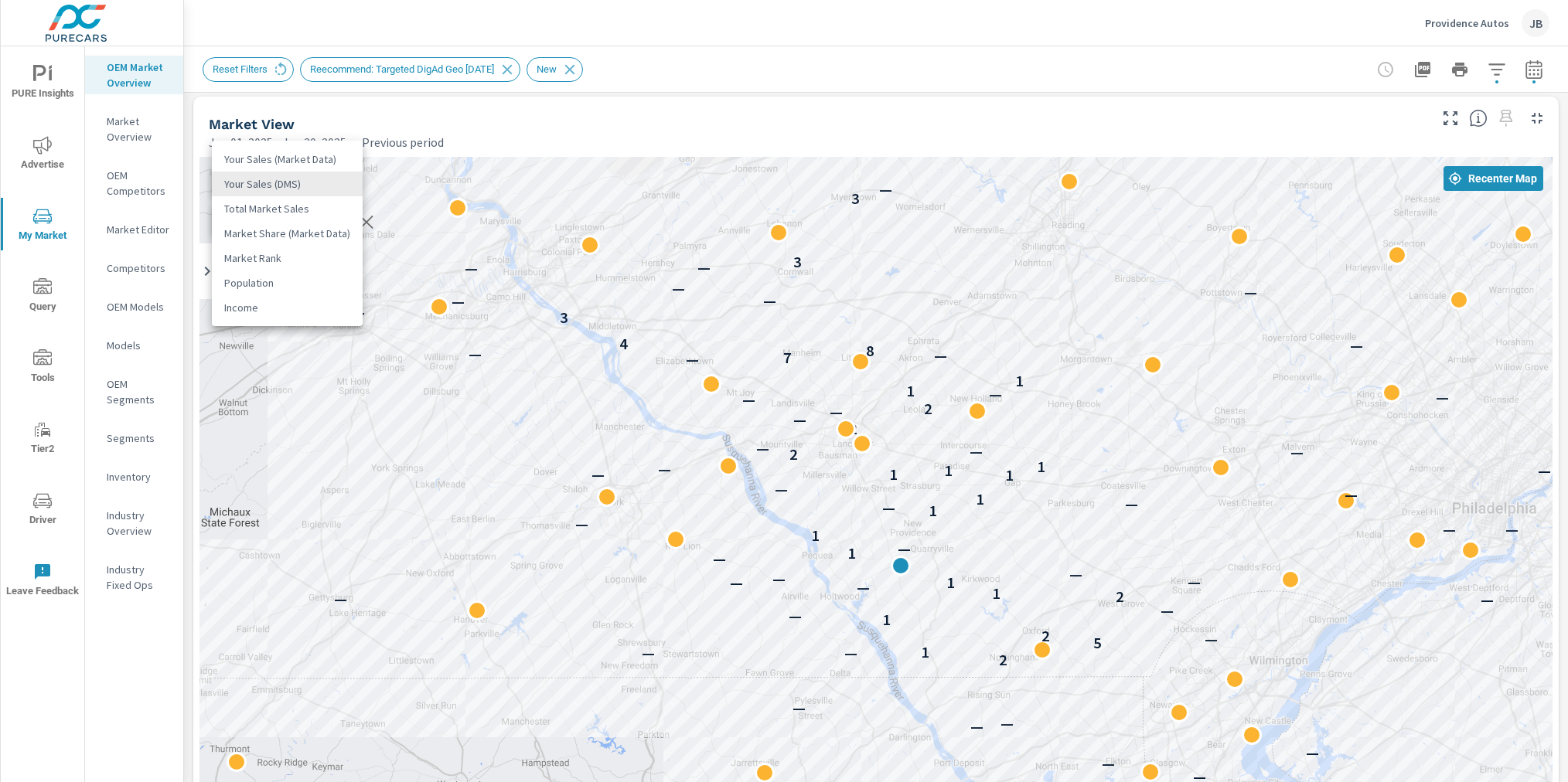 click on "Your Sales (Market Data)" at bounding box center [287, 159] 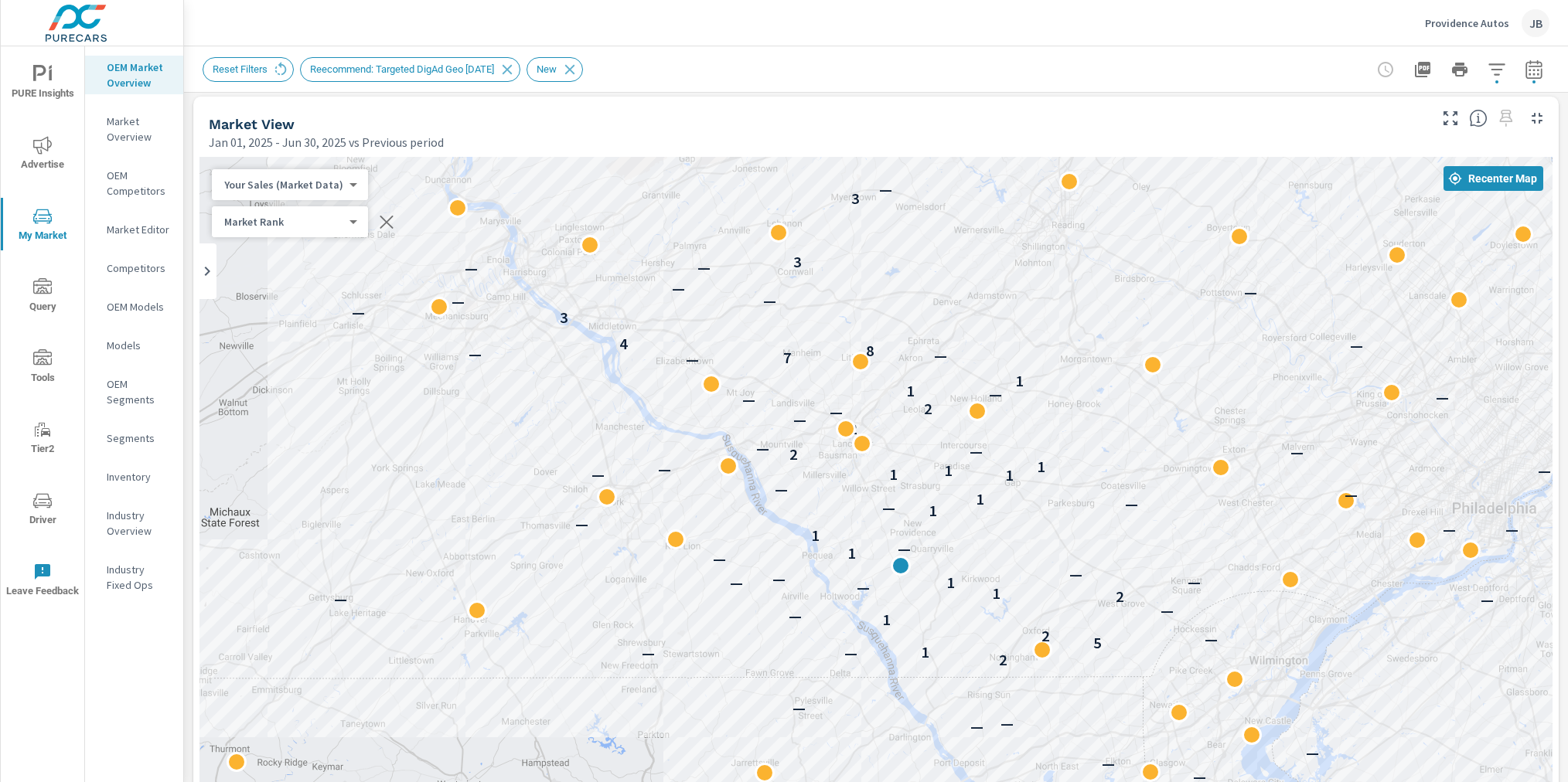 click on "PURE Insights Advertise My Market Query Tools Tier2 Driver Leave Feedback OEM Market Overview Market Overview OEM Competitors Market Editor Competitors OEM Models Models OEM Segments Segments Inventory Industry Overview Industry Fixed Ops Providence Autos JB Market Overview Providence Autos Report date range:
[DATE] -
[DATE]
vs
[DATE] -
[DATE]
Filters: AccountPma: Reecommend: Targeted DigAd Geo [DATE] ConditionId: New Reset Filters Reecommend: Targeted DigAd Geo [DATE] New Market View
[DATE] -
[DATE]
vs Previous period ← Move left → Move right ↑ Move up ↓ Move down + Zoom in - Zoom out Home Jump left by 75% End Jump right by 75% Page Up Jump up by 75% Page Down Jump down by 75% [DASHES]" at bounding box center [784, 391] 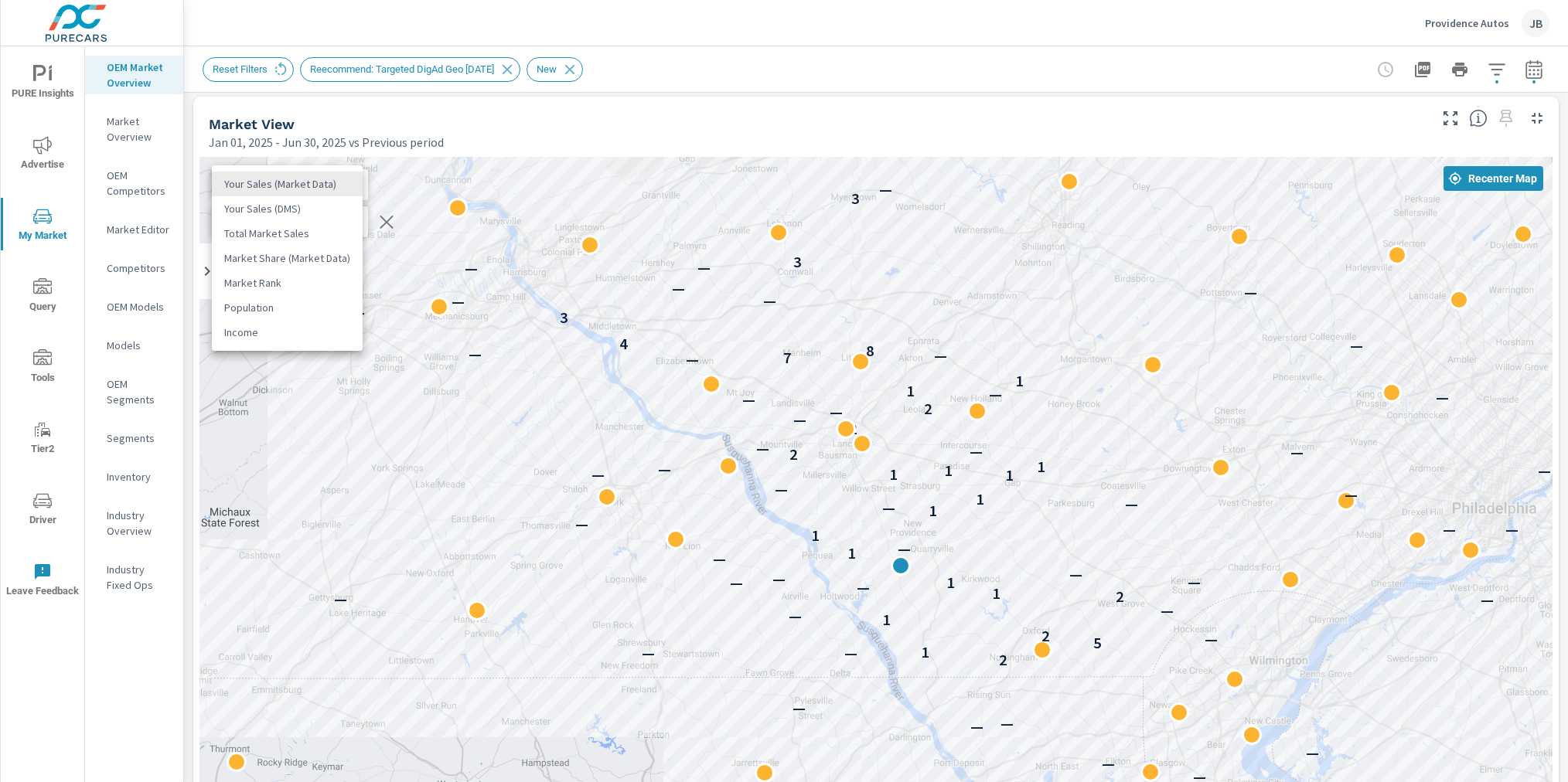 click on "Your Sales (DMS)" at bounding box center [287, 209] 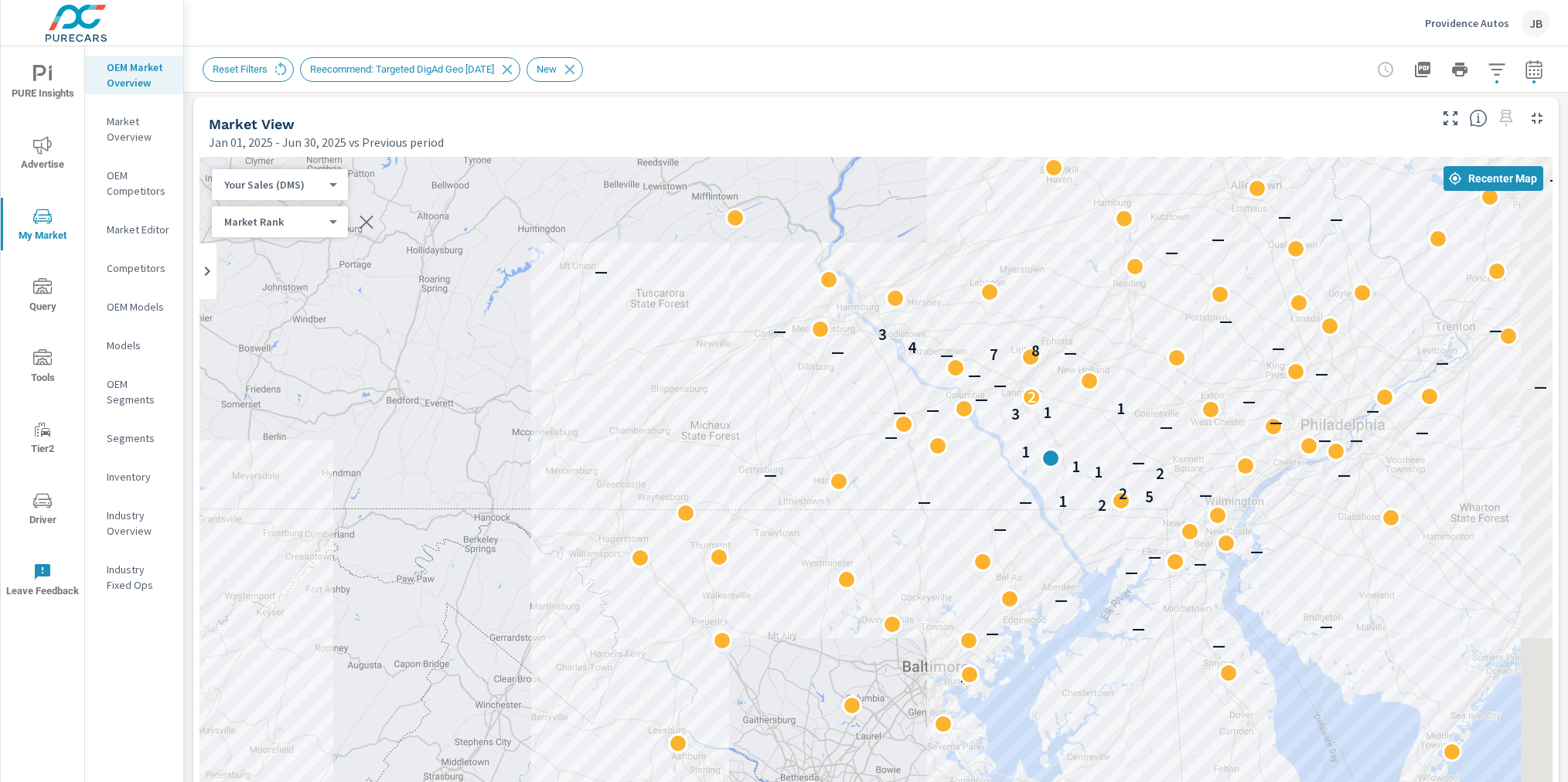 drag, startPoint x: 1419, startPoint y: 607, endPoint x: 1195, endPoint y: 541, distance: 233.52088 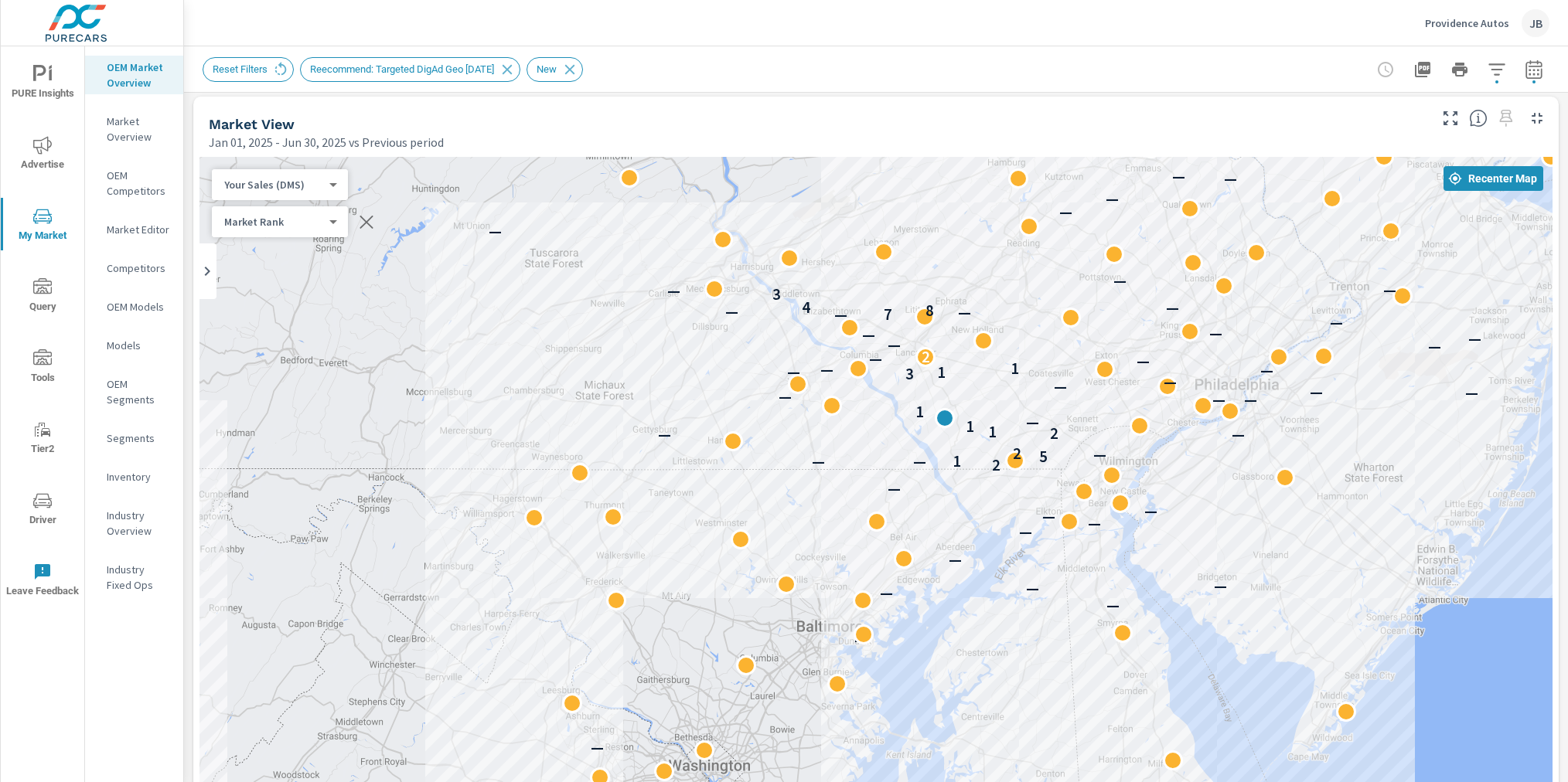 click on "PURE Insights Advertise My Market Query Tools Tier2 Driver Leave Feedback OEM Market Overview Market Overview OEM Competitors Market Editor Competitors OEM Models Models OEM Segments Segments Inventory Industry Overview Industry Fixed Ops Providence Autos JB Market Overview Providence Autos Report date range:
[DATE] -
[DATE]
vs
[DATE] -
[DATE]
Filters: AccountPma: Reecommend: Targeted DigAd Geo [DATE] ConditionId: New Reset Filters Reecommend: Targeted DigAd Geo [DATE] New Market View
[DATE] -
[DATE]
vs Previous period ← Move left → Move right ↑ Move up ↓ Move down + Zoom in - Zoom out Home Jump left by 75% End Jump right by 75% Page Up Jump up by 75% Page Down Jump down by 75% [DASHES]" at bounding box center [784, 391] 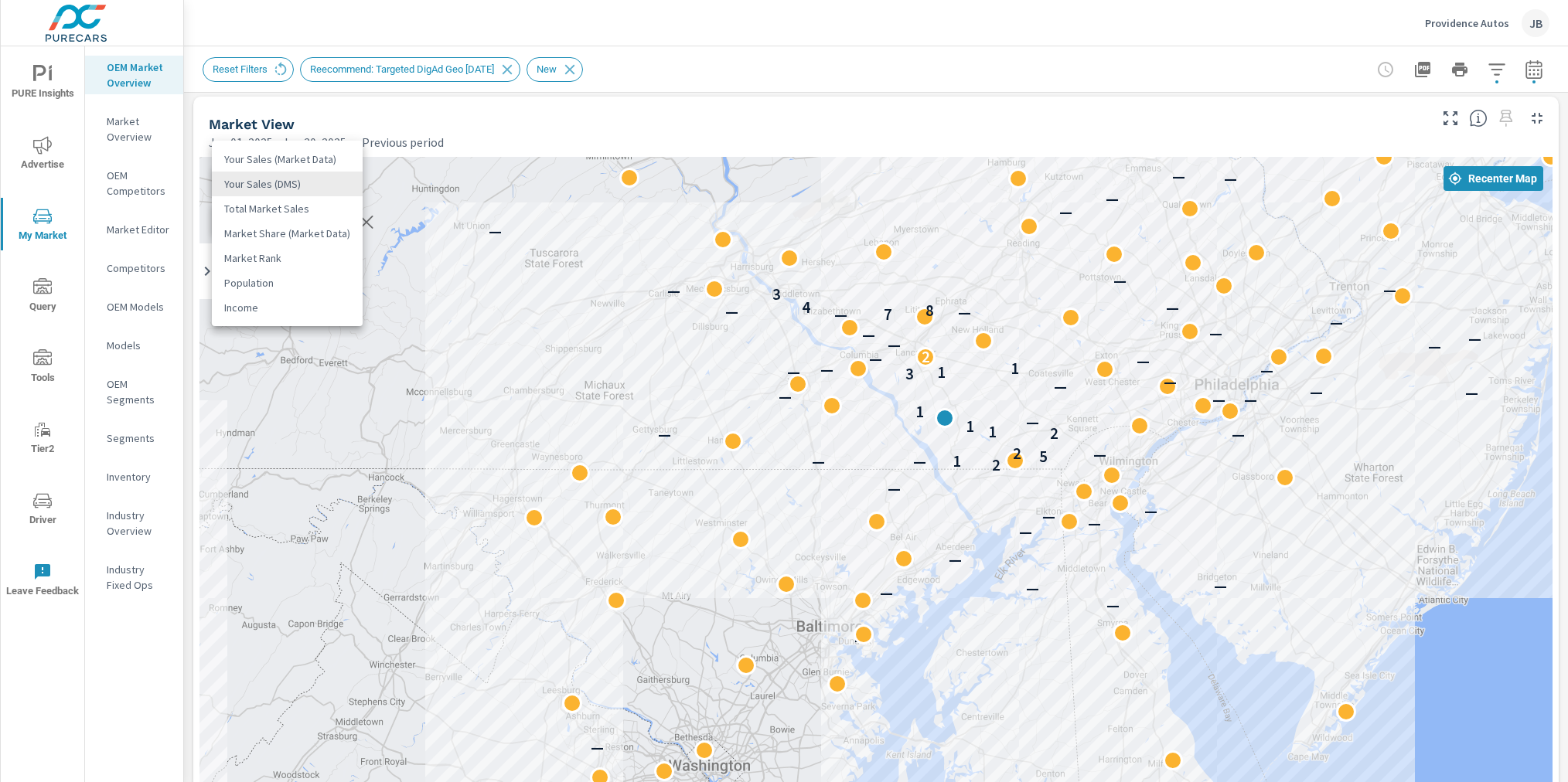 click on "Total Market Sales" at bounding box center [287, 209] 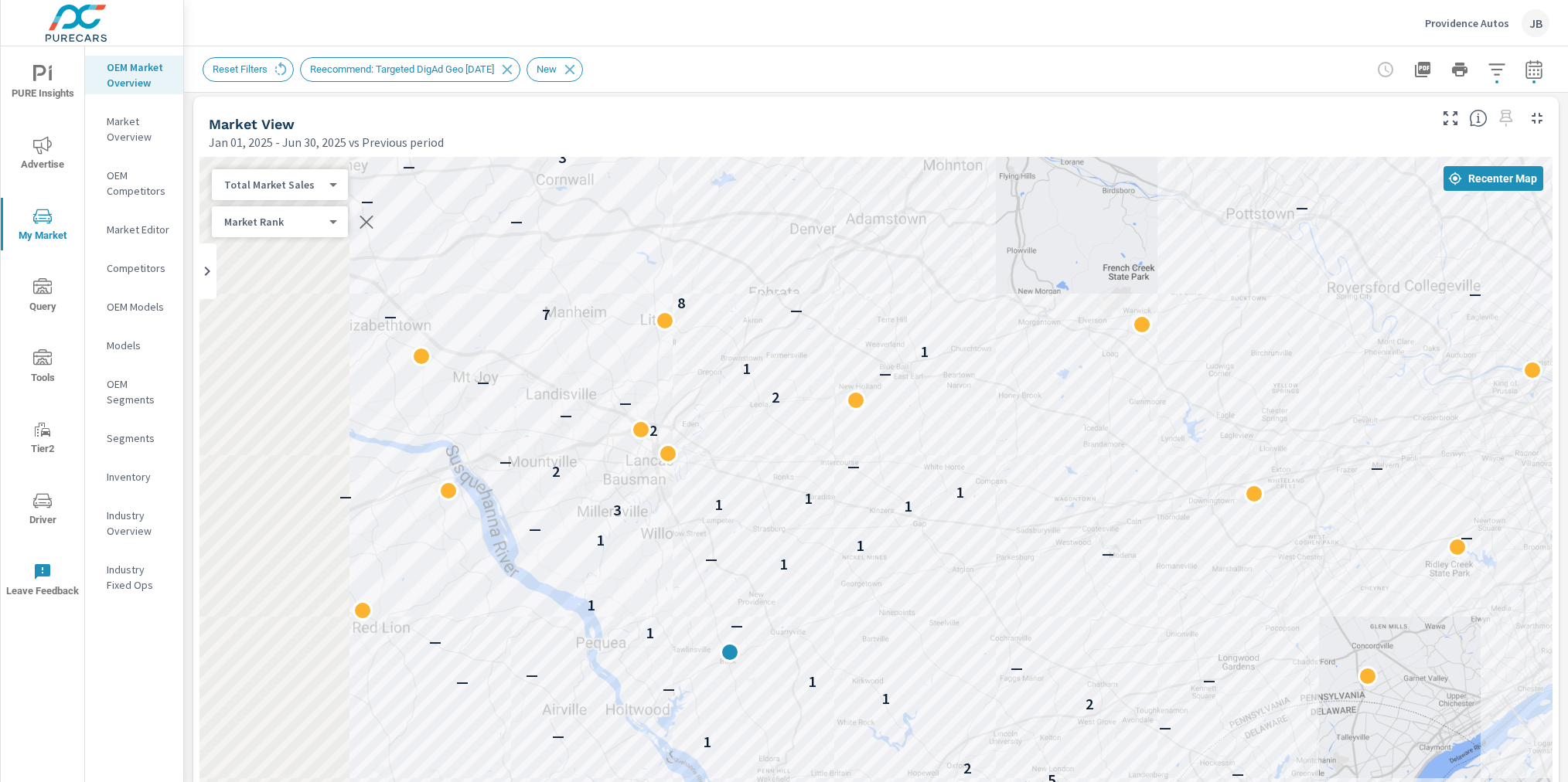 drag, startPoint x: 1096, startPoint y: 416, endPoint x: 1430, endPoint y: 548, distance: 359.13786 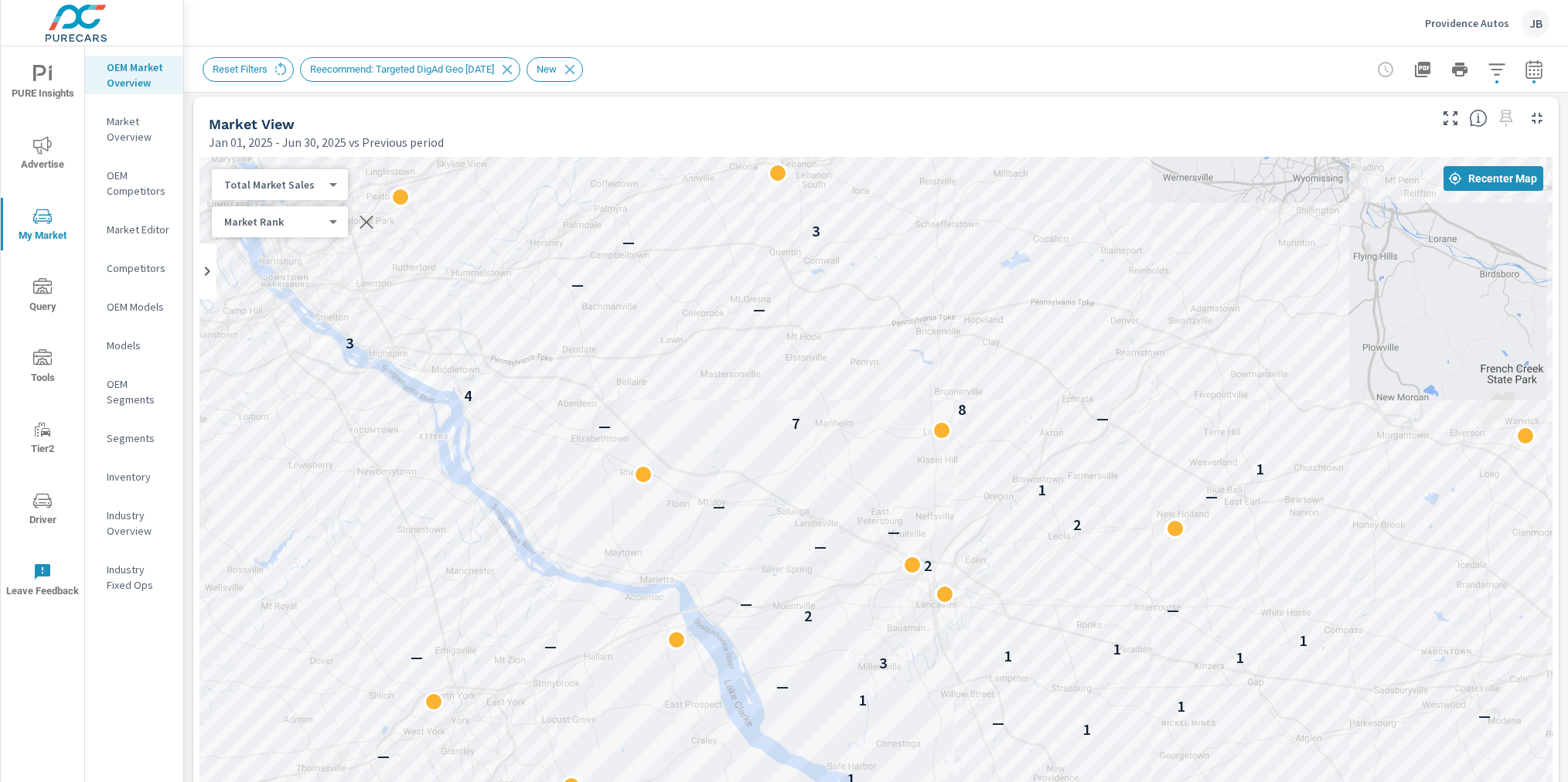 drag, startPoint x: 1119, startPoint y: 360, endPoint x: 1380, endPoint y: 494, distance: 293.3888 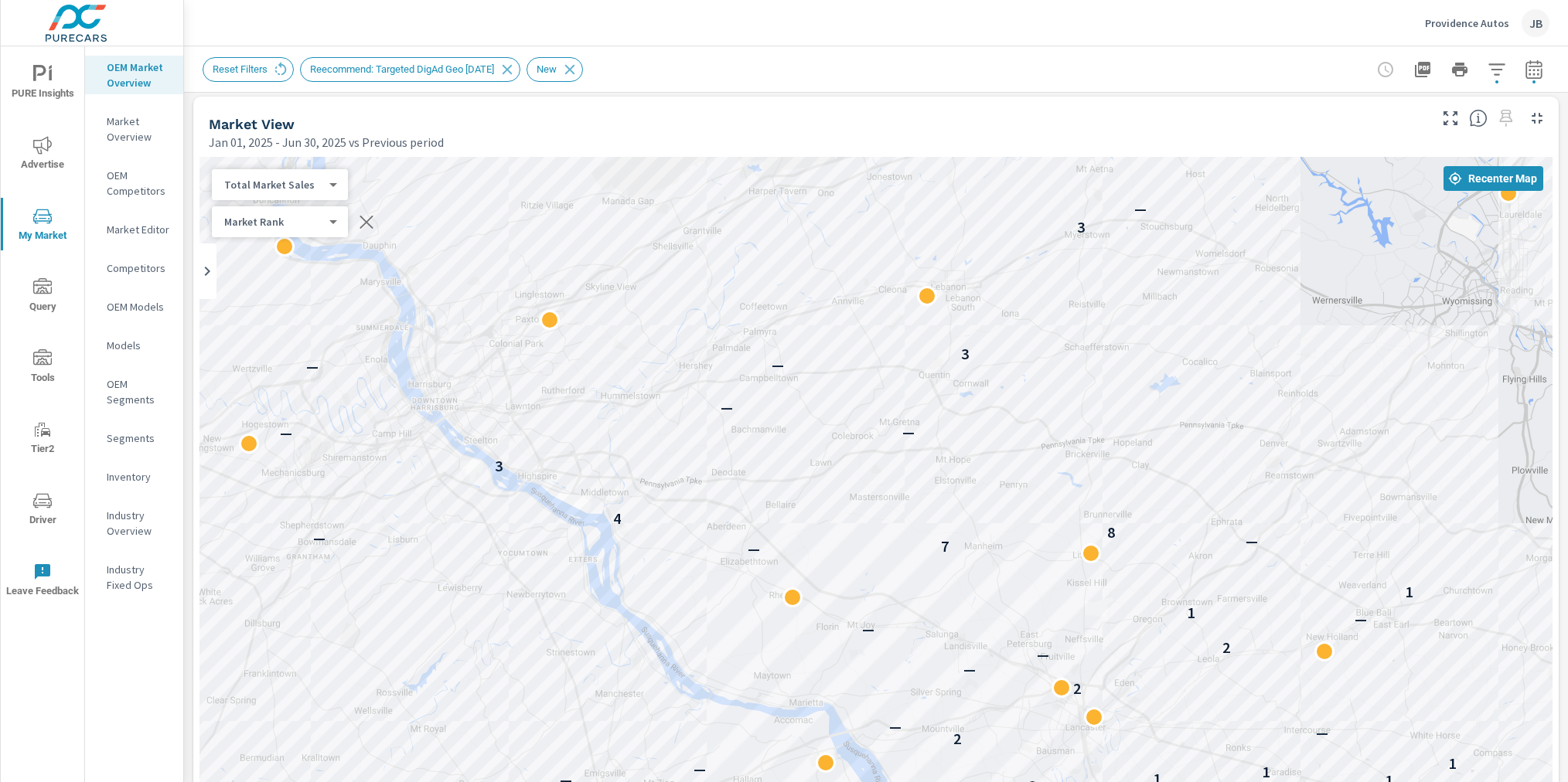 drag, startPoint x: 1085, startPoint y: 267, endPoint x: 1236, endPoint y: 391, distance: 195.3894 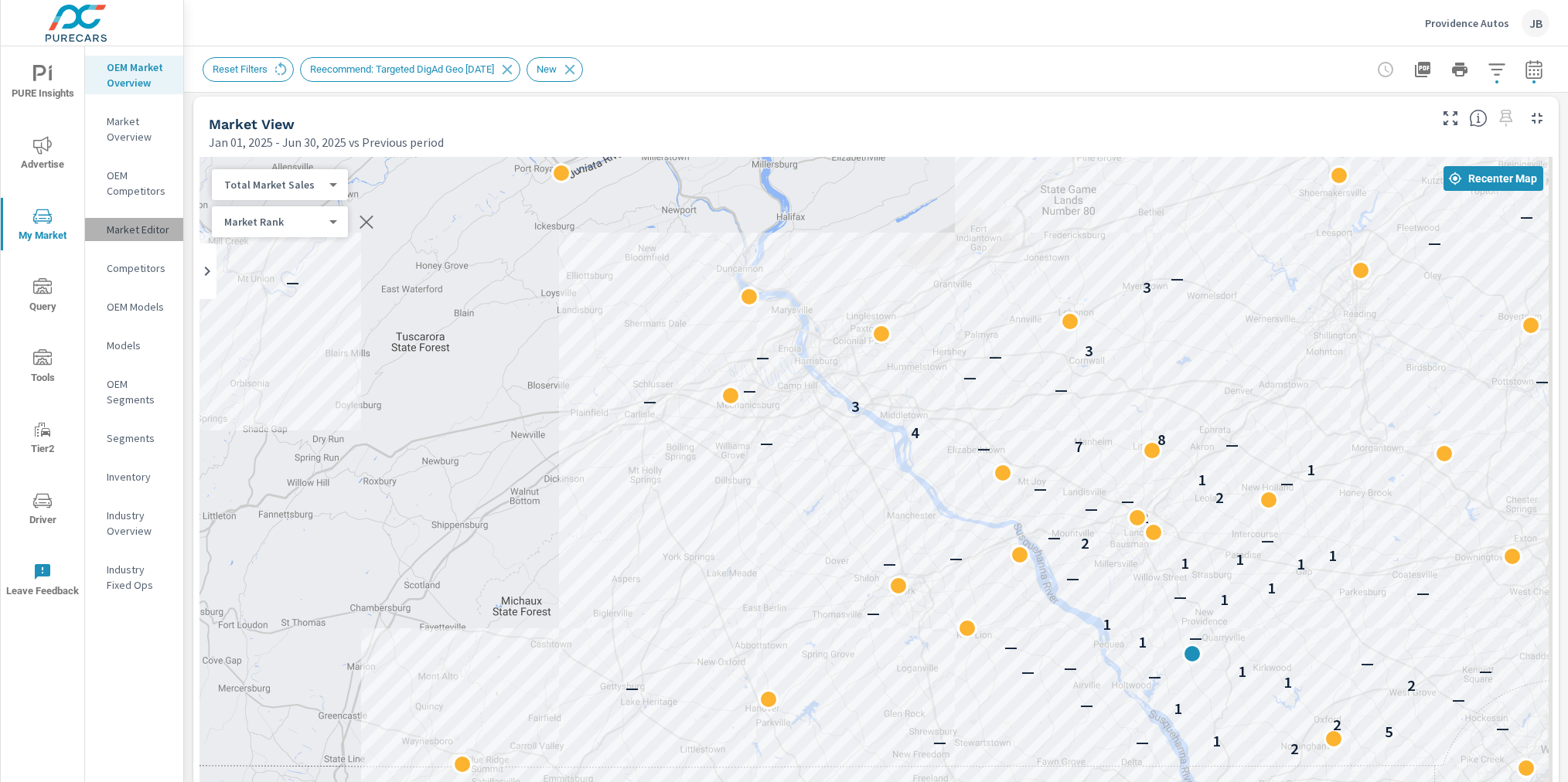 click on "Market Editor" at bounding box center [138, 230] 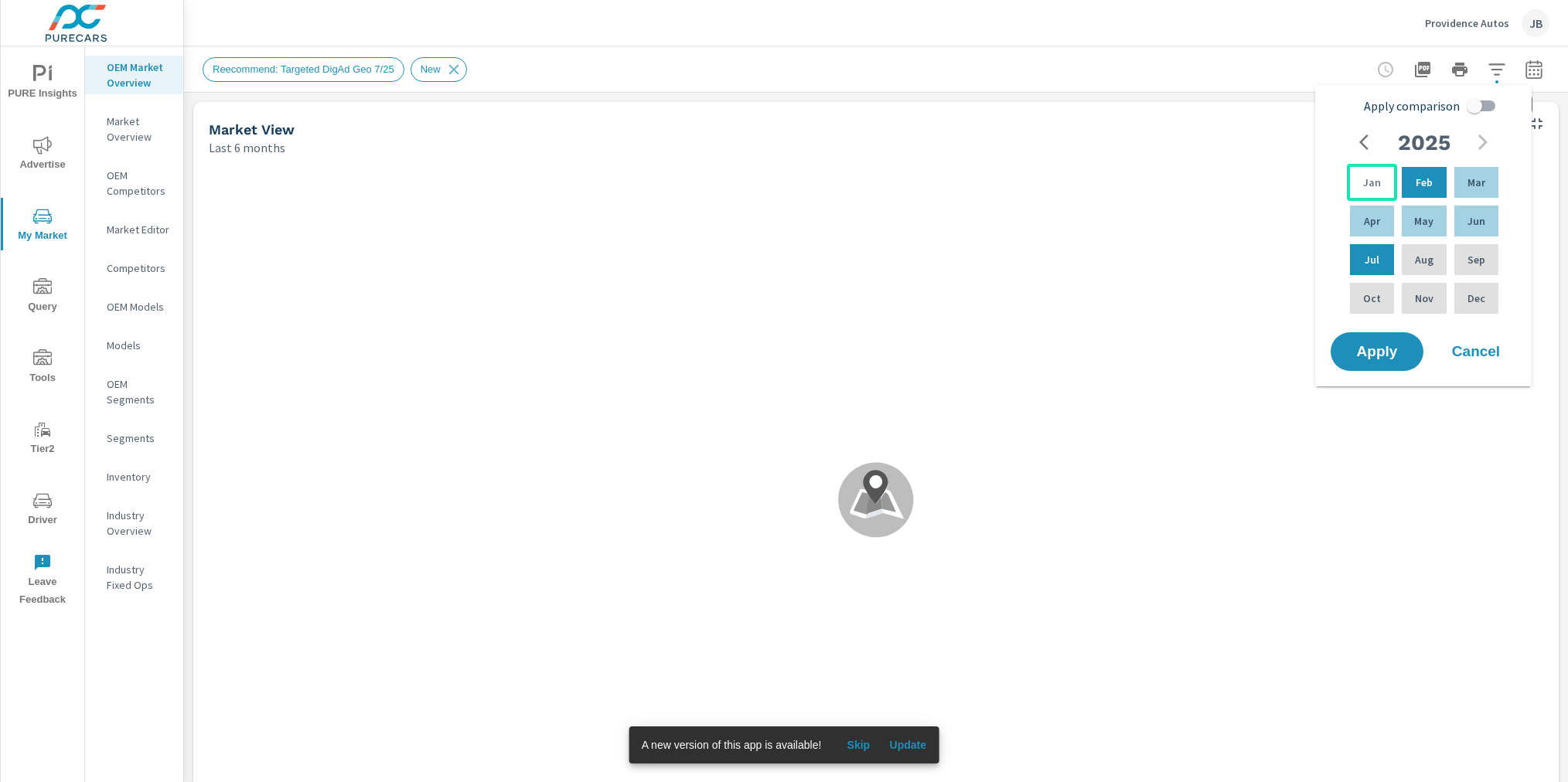 scroll, scrollTop: 0, scrollLeft: 0, axis: both 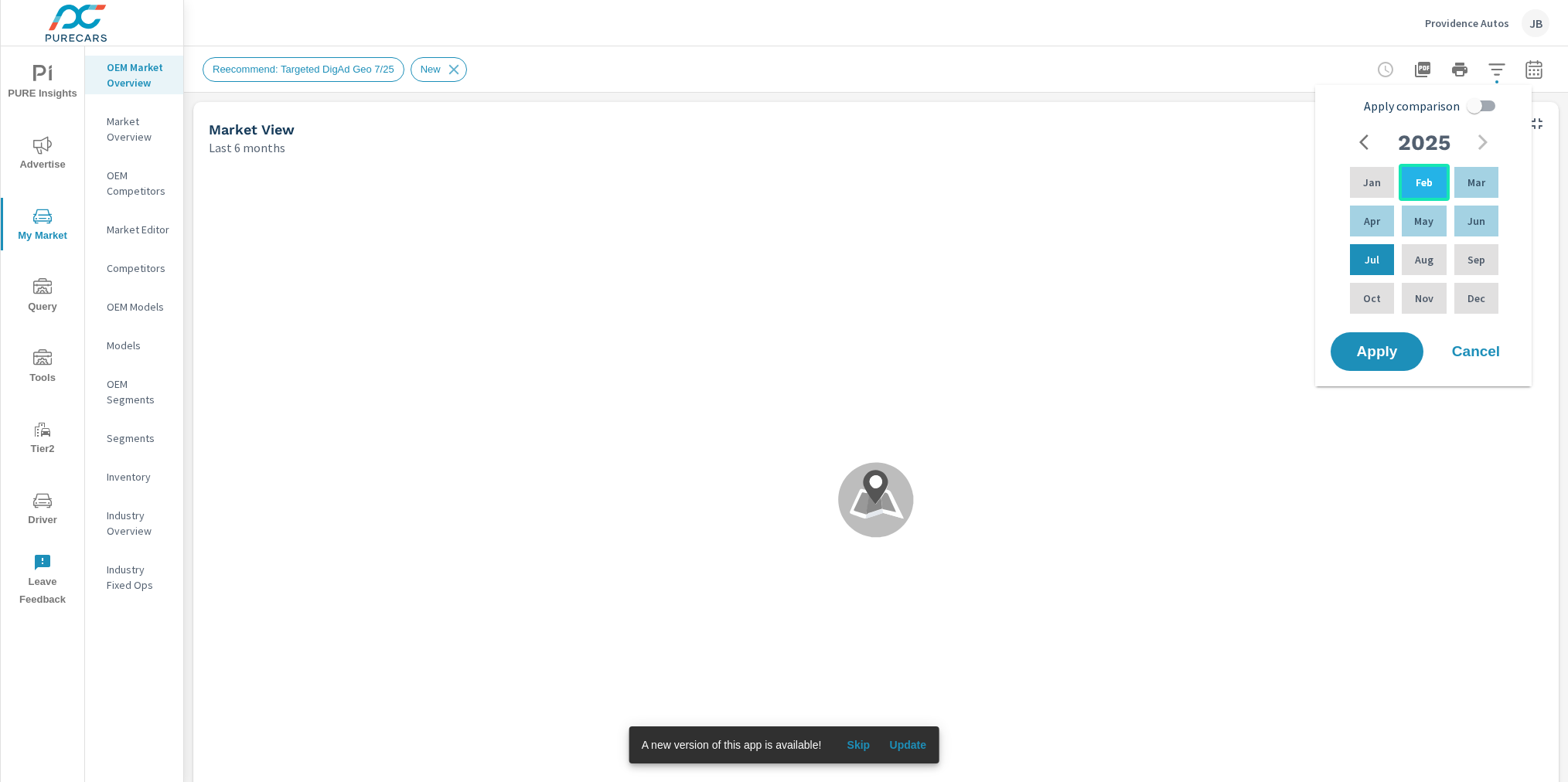 click on "Jan" at bounding box center (1372, 182) 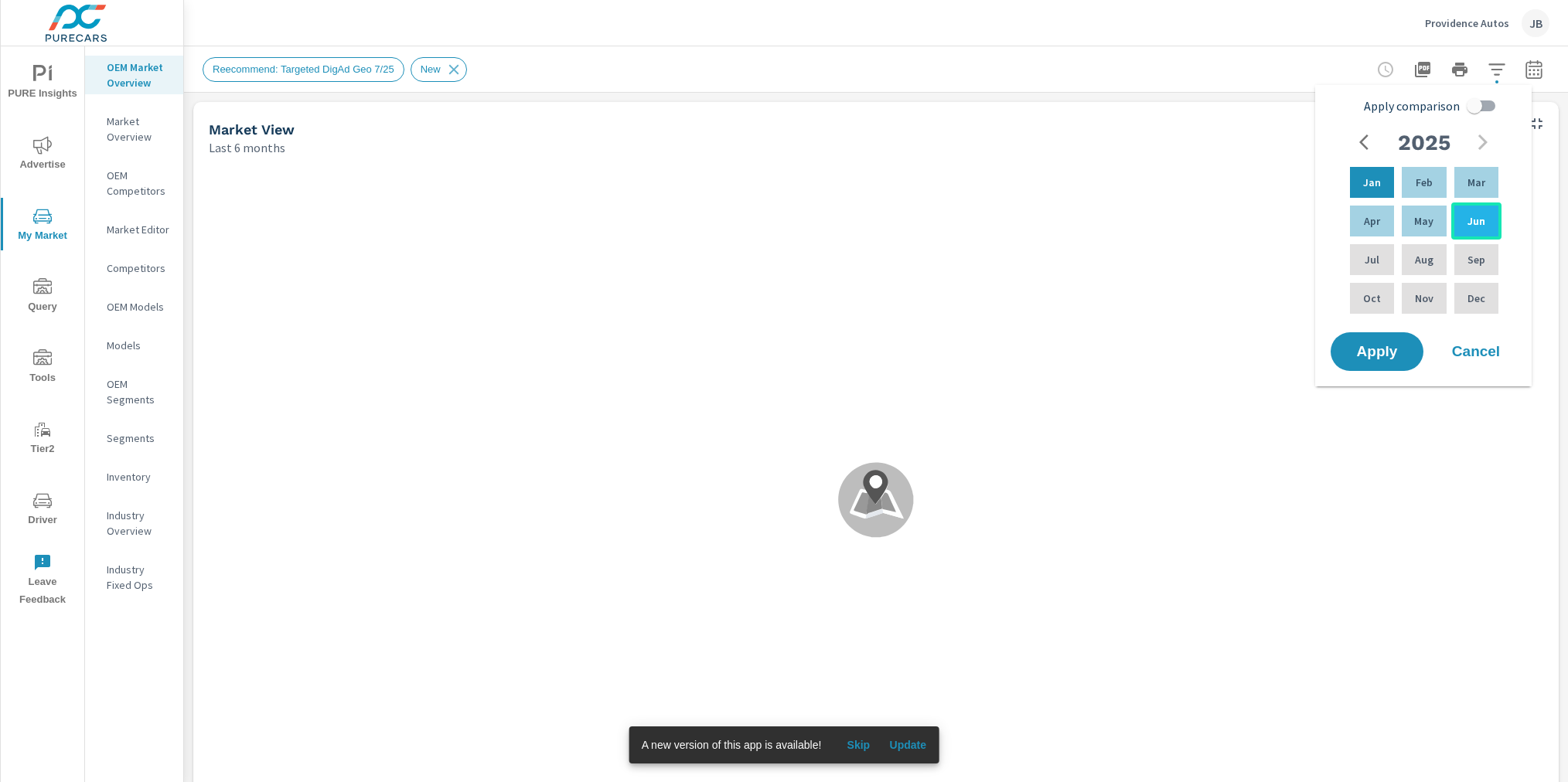 click on "Jun" at bounding box center [1476, 221] 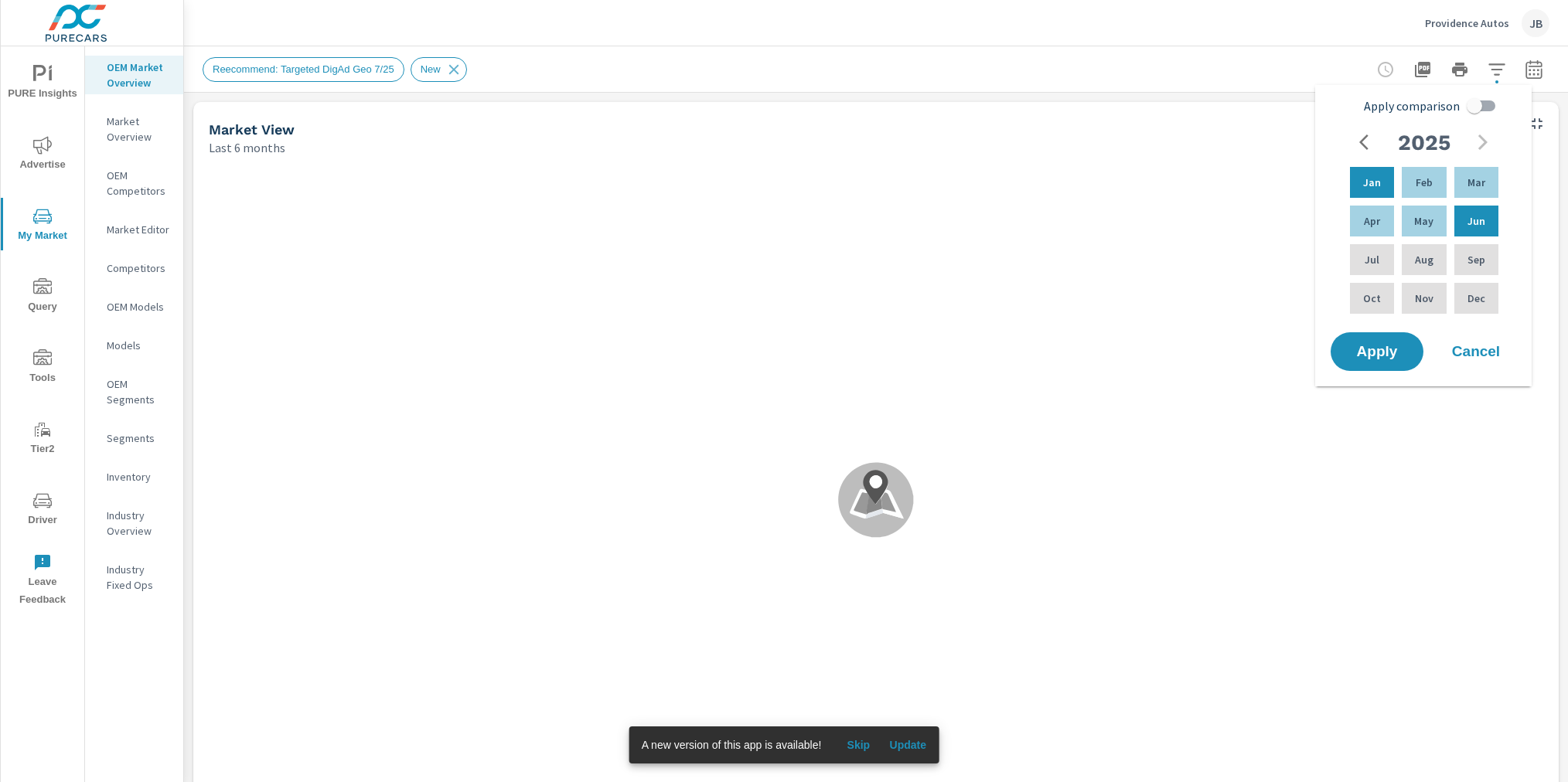 scroll, scrollTop: 0, scrollLeft: 0, axis: both 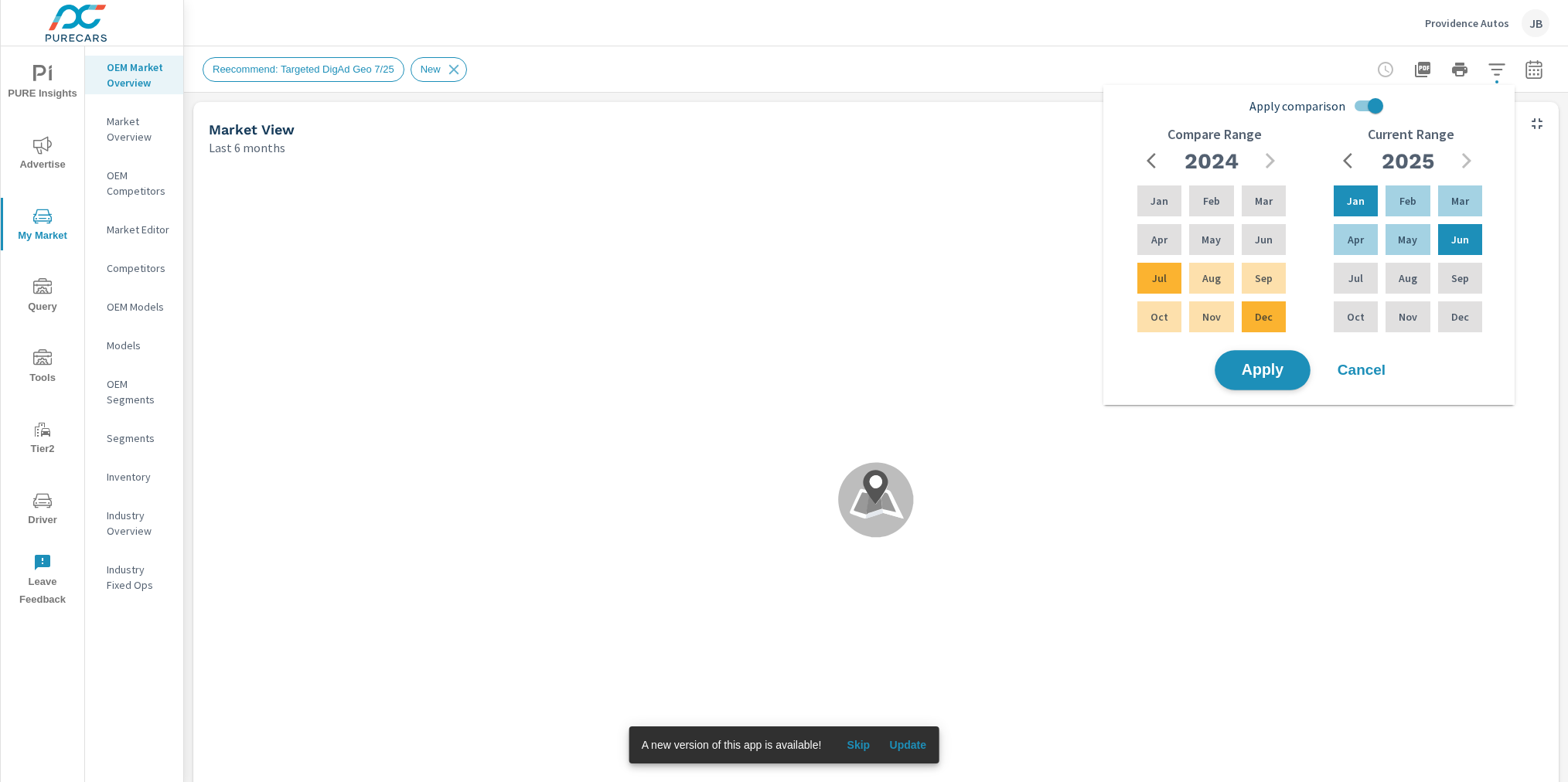 click on "Apply" at bounding box center (1263, 370) 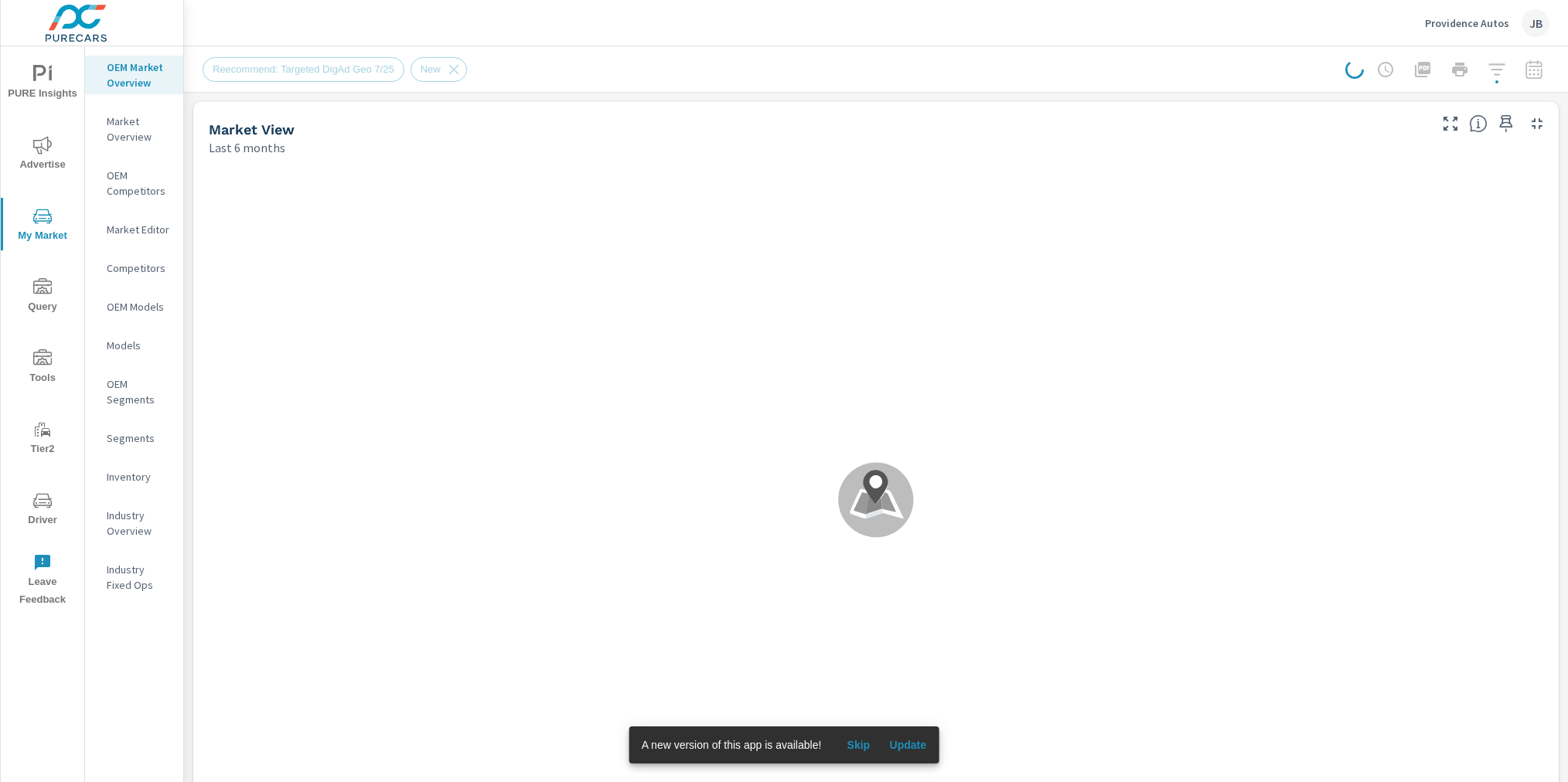 scroll, scrollTop: 0, scrollLeft: 0, axis: both 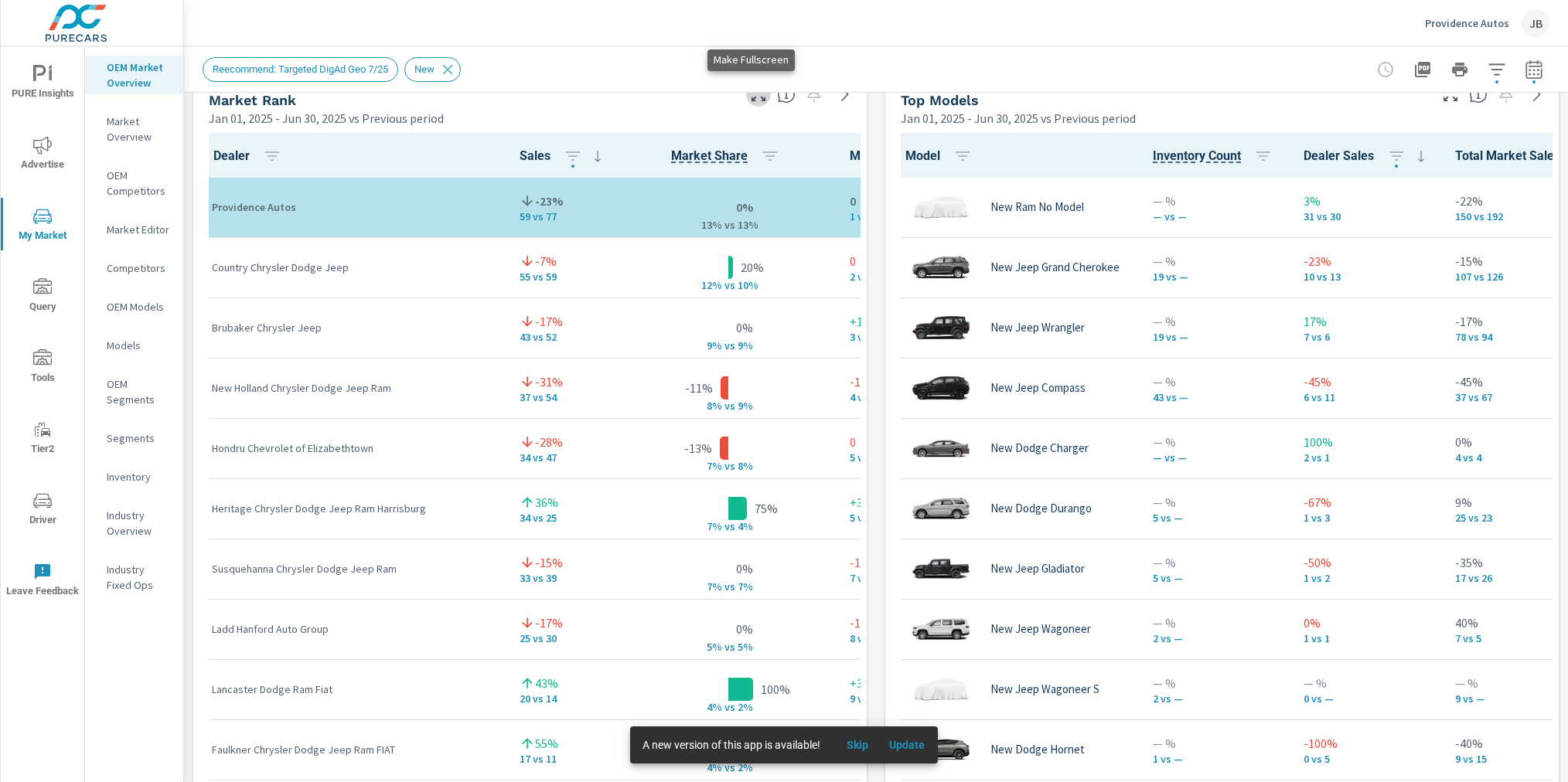 click 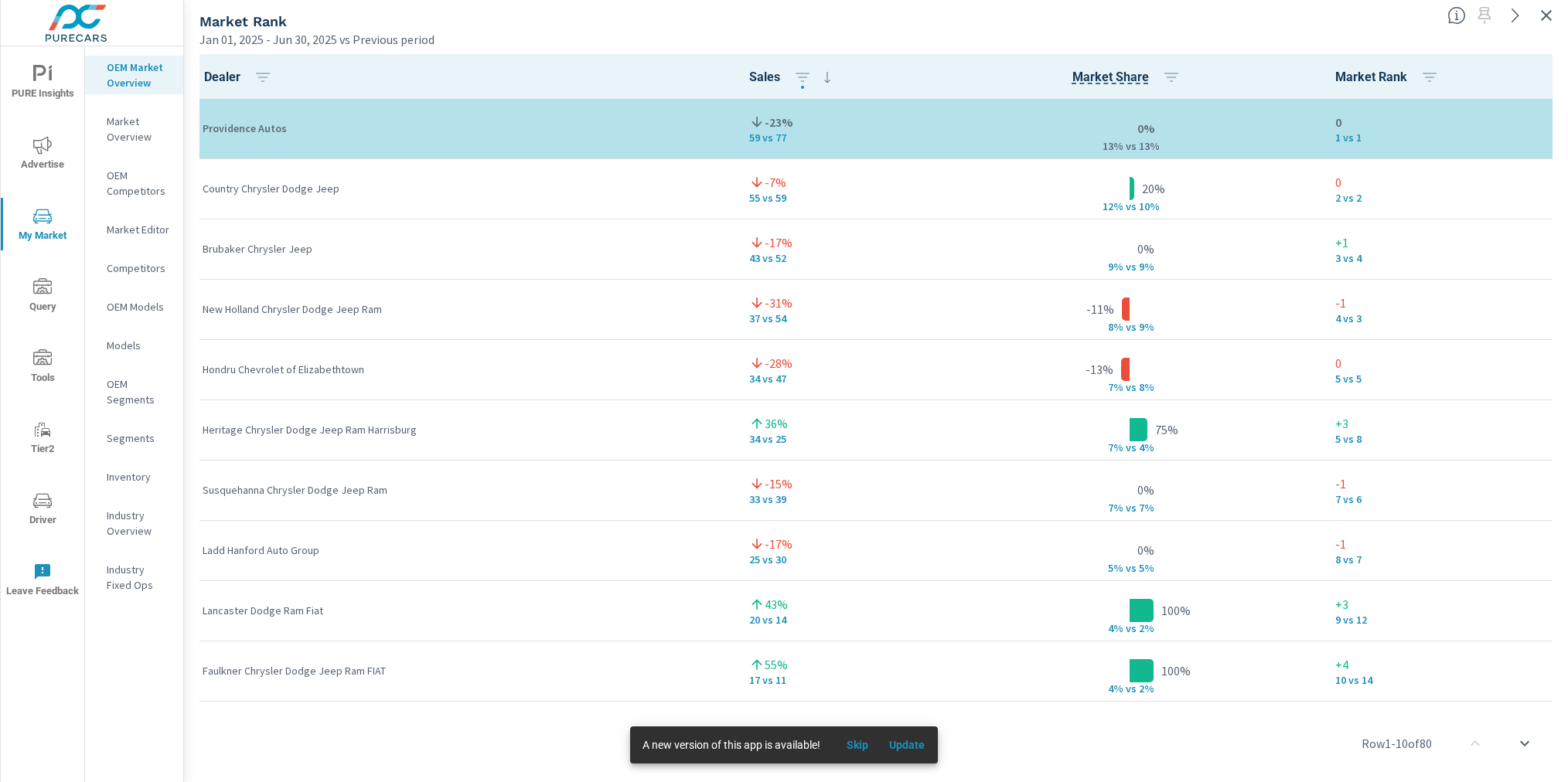 scroll, scrollTop: 0, scrollLeft: 0, axis: both 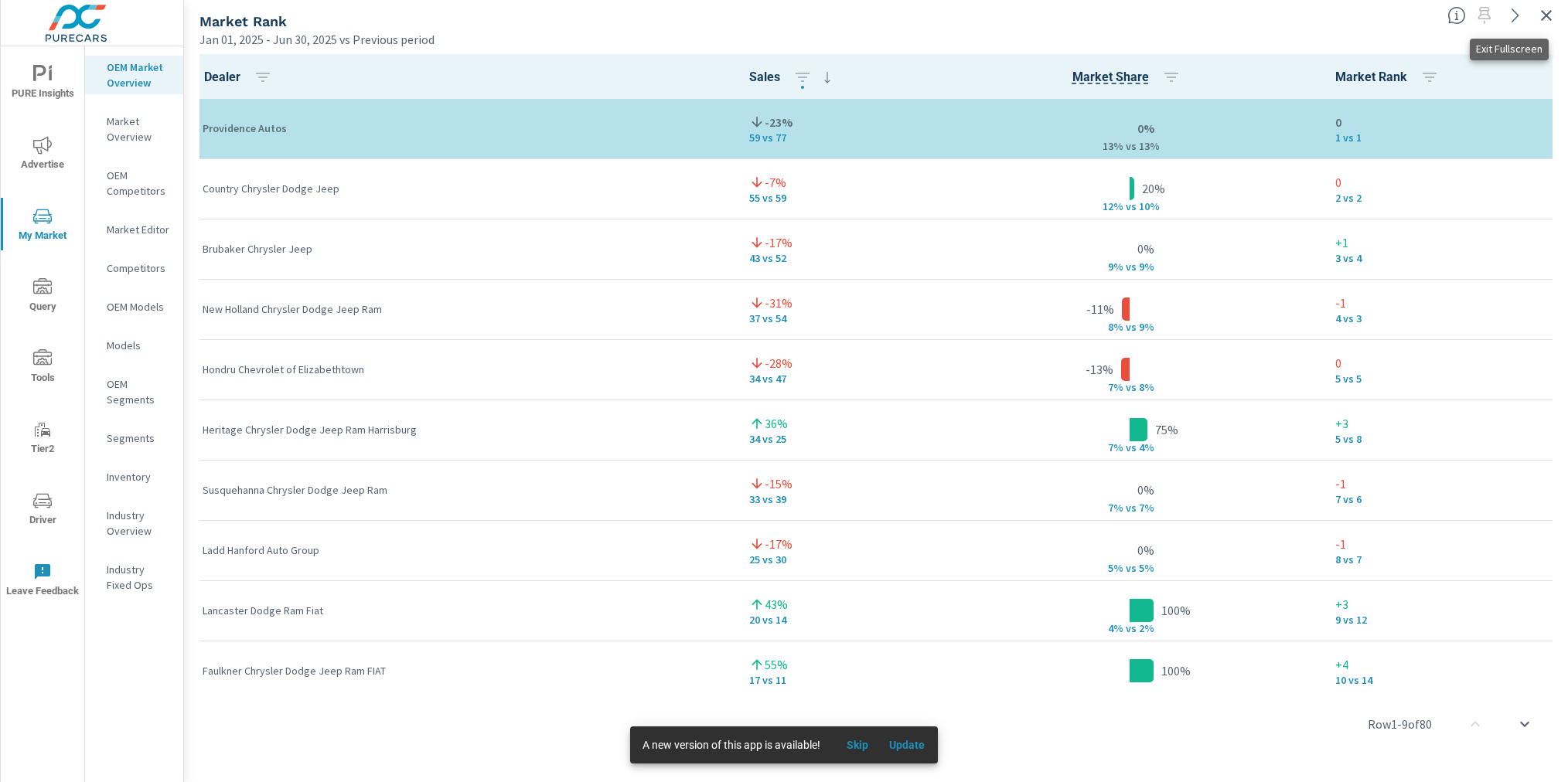 click 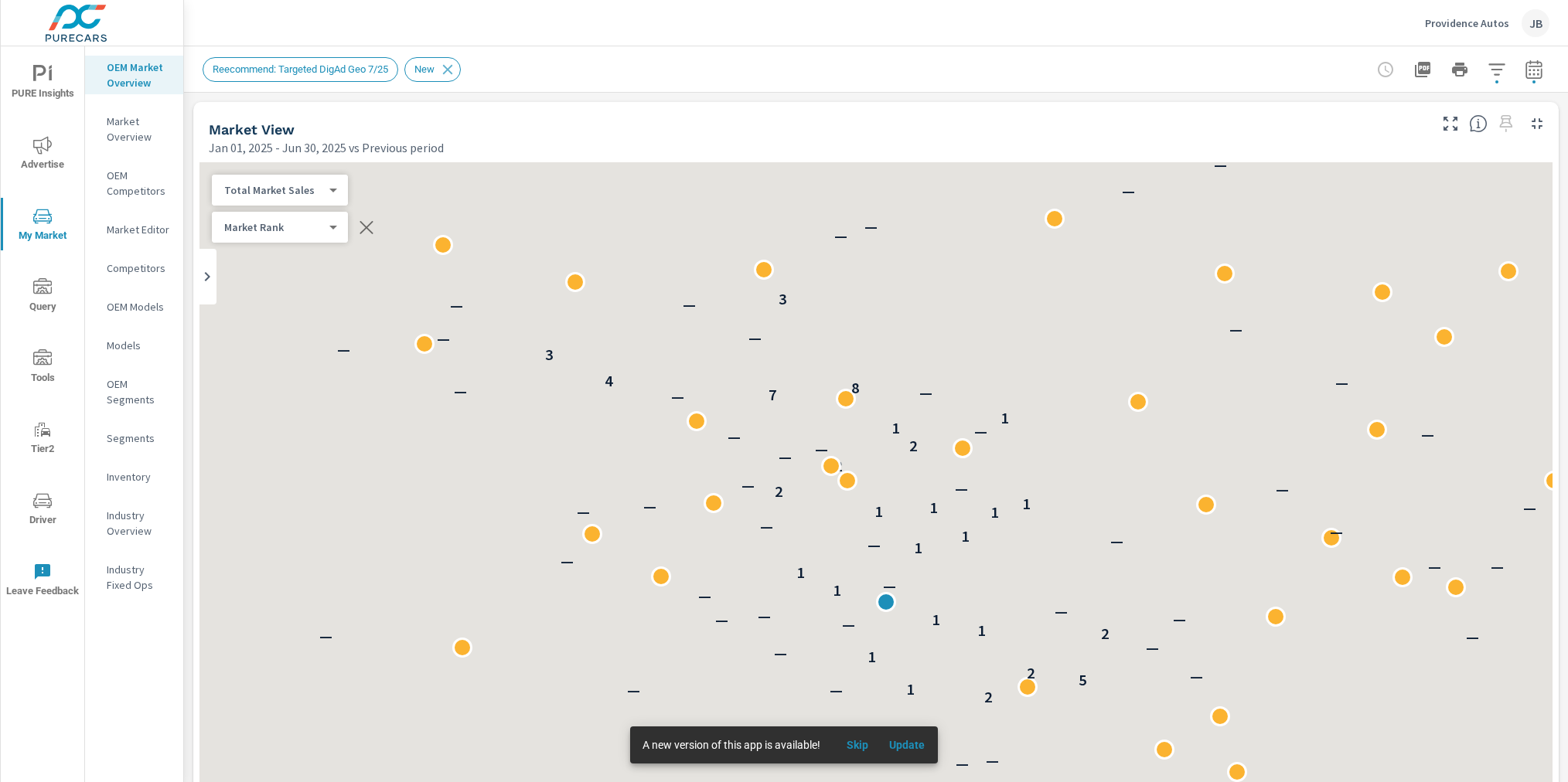 scroll, scrollTop: 0, scrollLeft: 0, axis: both 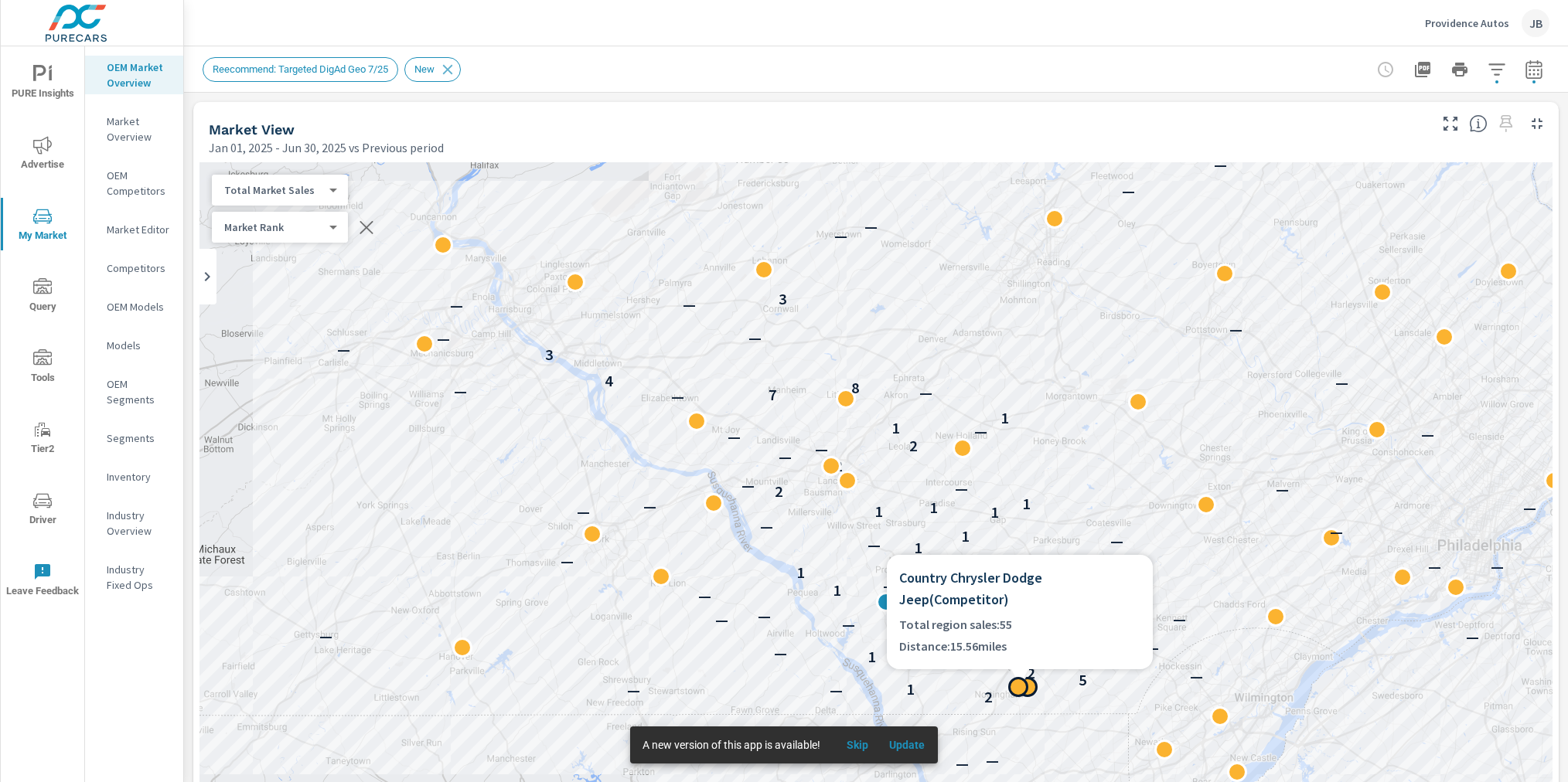 click at bounding box center (1018, 687) 